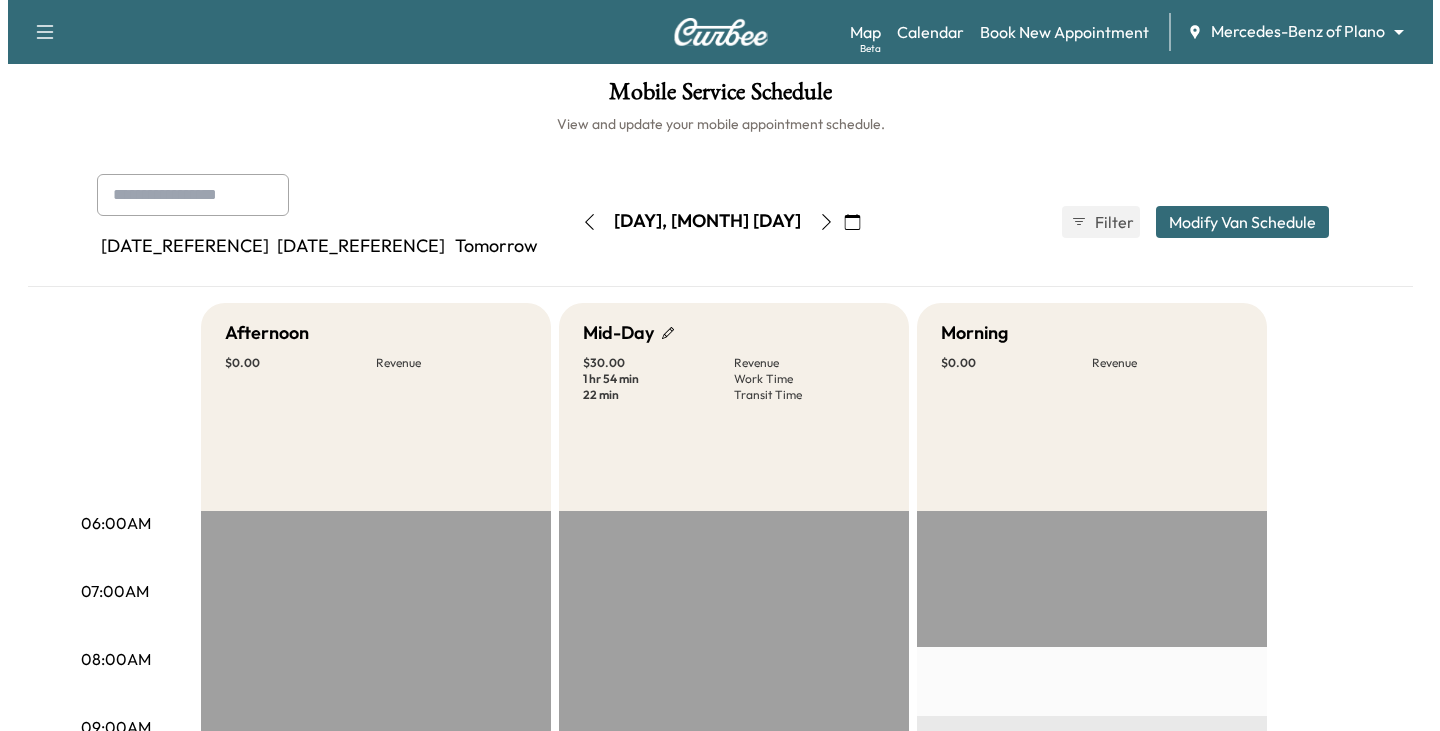 scroll, scrollTop: 0, scrollLeft: 0, axis: both 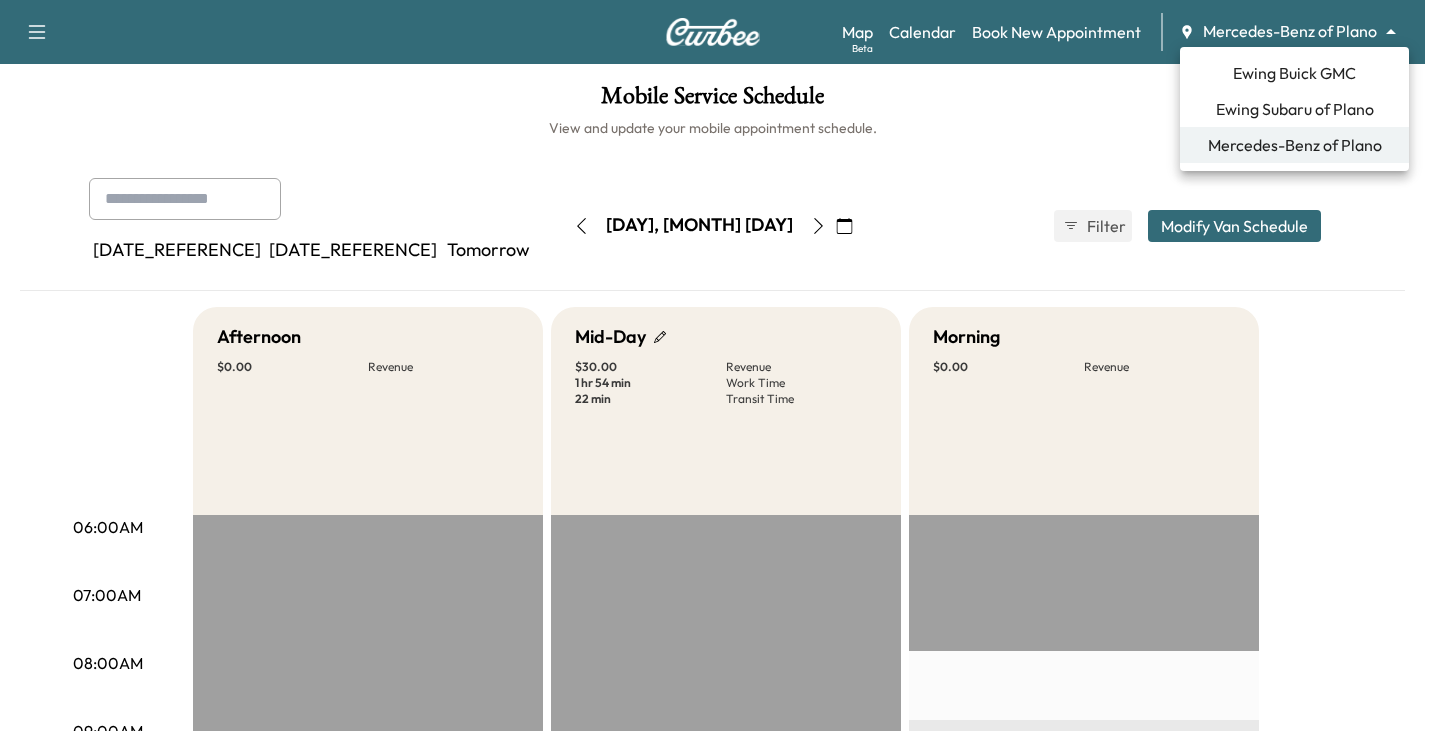 click on "Customer Location Vehicle Services 5 Date Afternoon [TIME] **** Start [TIME] ** Start Inactive Mid-Day [TIME] **** Start [TIME] ** Start Inactive Morning [TIME] * Start [TIME] **** Start Inactive Cancel Save & Close 06:00AM 07:00AM 08:00AM 09:00AM 10:00AM 11:00AM 12:00PM 01:00PM 02:00PM 03:00PM 04:00PM 05:00PM 06:00PM 07:00PM 08:00PM 09:00PM 10:00PM Afternoon $ 0.00 Revenue EST Start Mid-Day $ 30.00 Revenue 1 hr 54 min Work Time 22 min Transit Time Travel [FIRST] [LAST] $ 30.00 [TIME] - [TIME]" at bounding box center (720, 365) 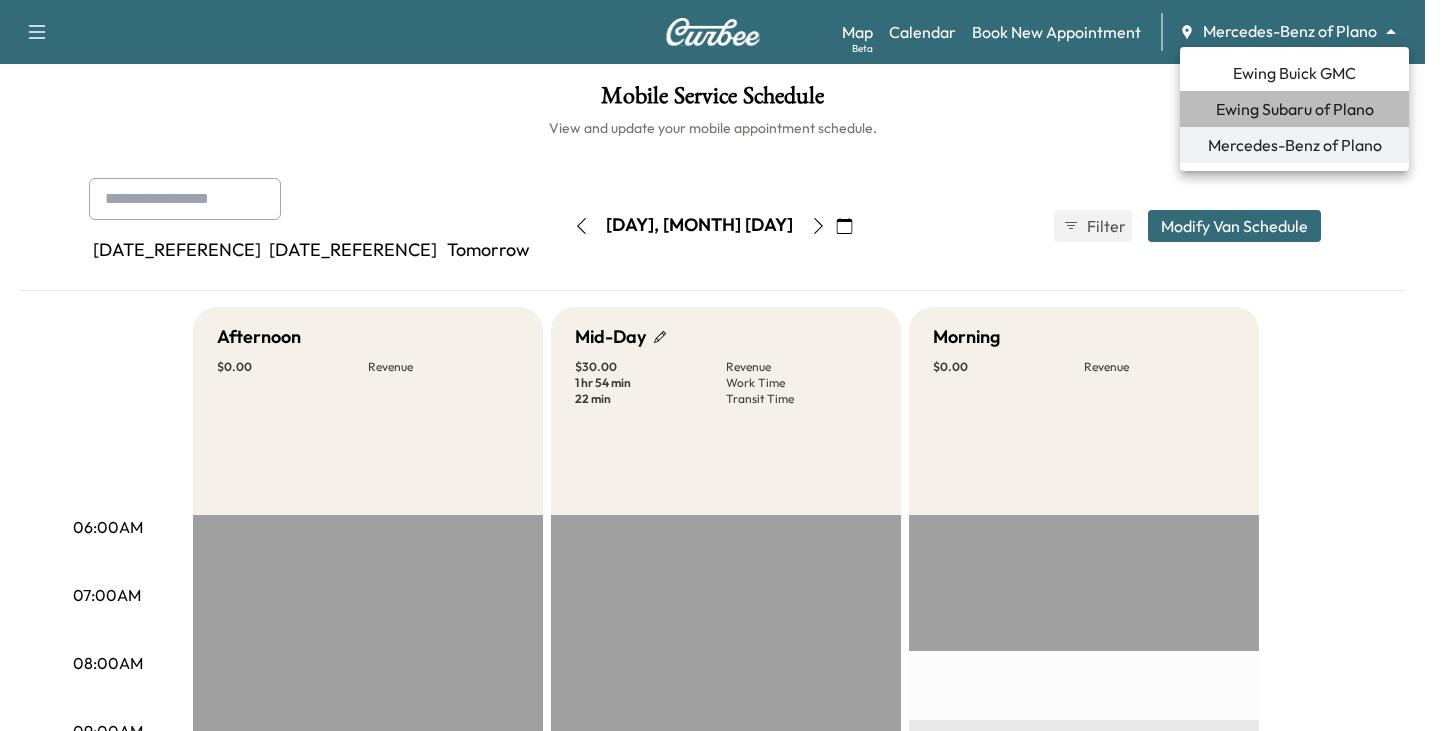 click on "Ewing Subaru of Plano" at bounding box center [1295, 109] 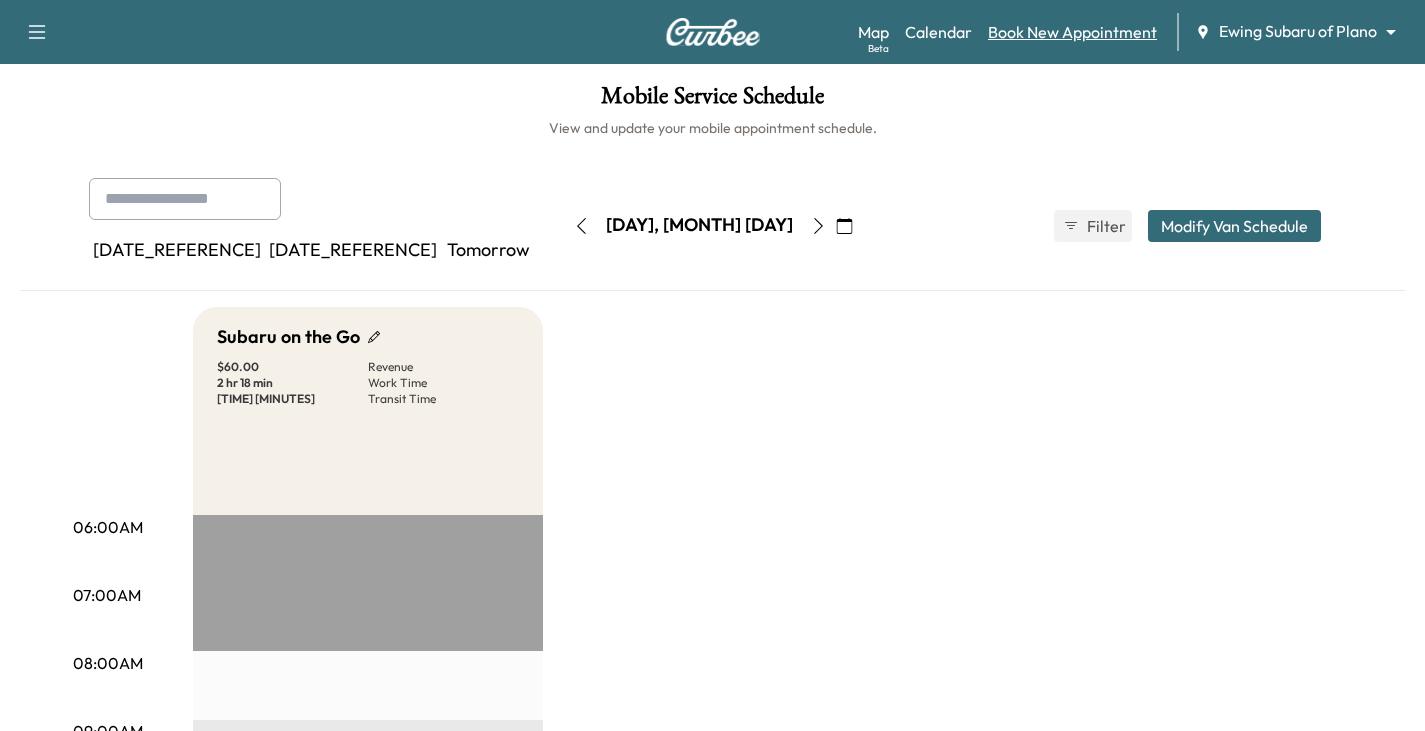 click on "Book New Appointment" at bounding box center [1072, 32] 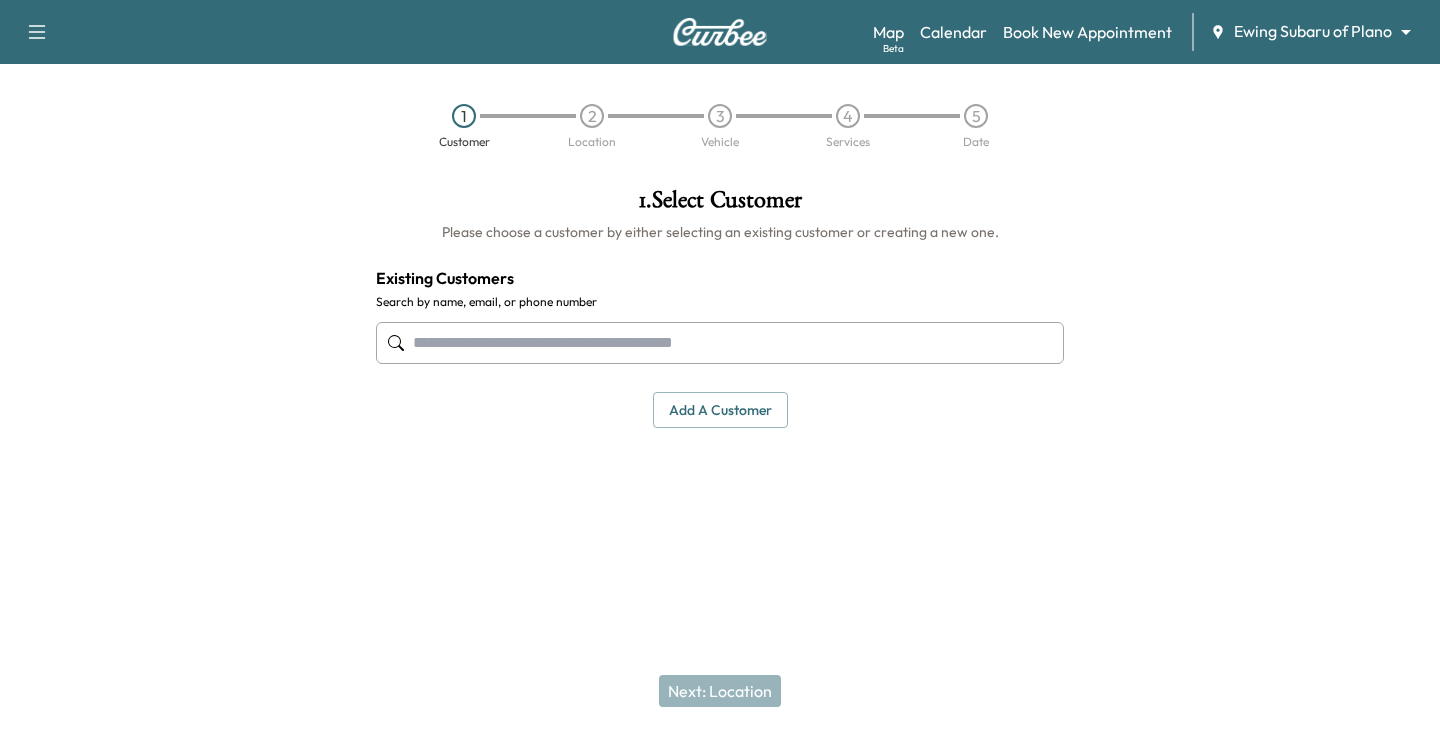 paste on "**********" 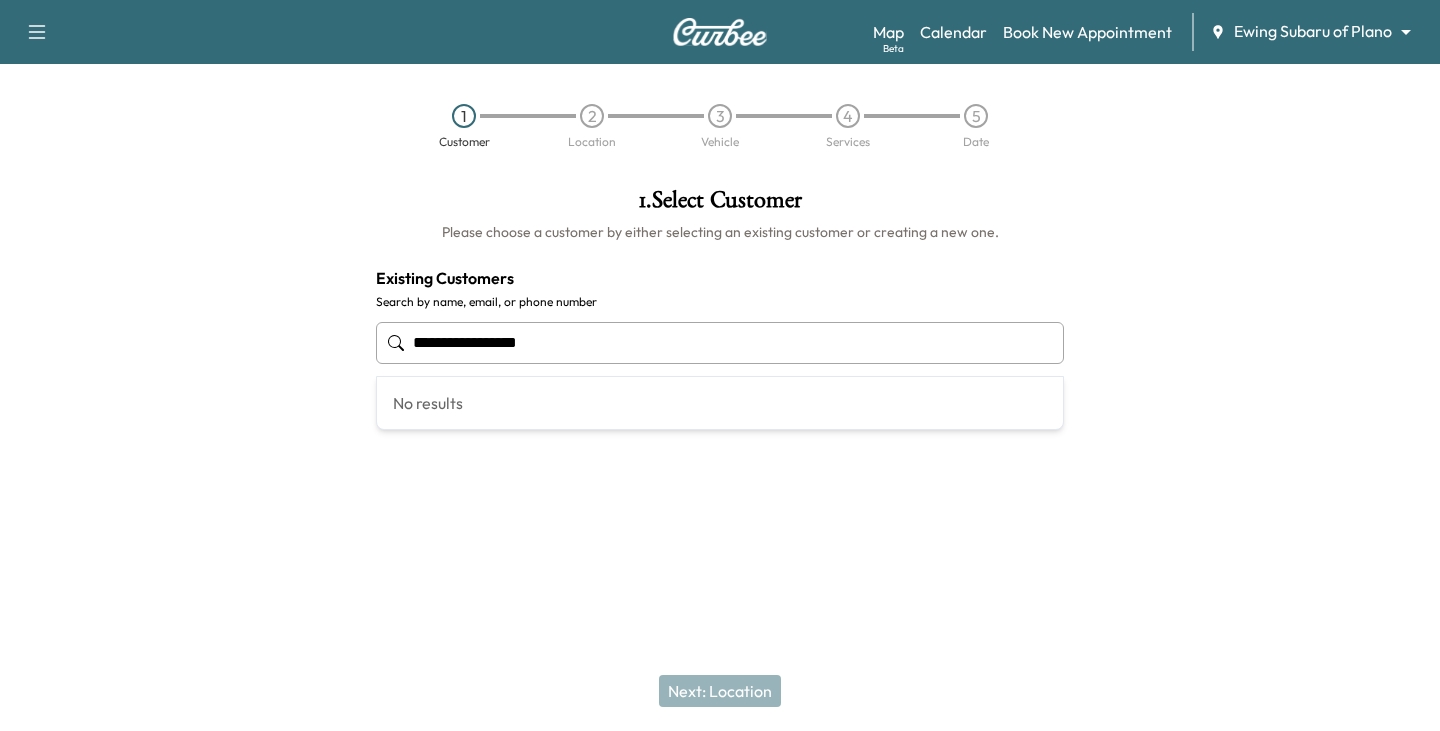 drag, startPoint x: 637, startPoint y: 351, endPoint x: 144, endPoint y: 351, distance: 493 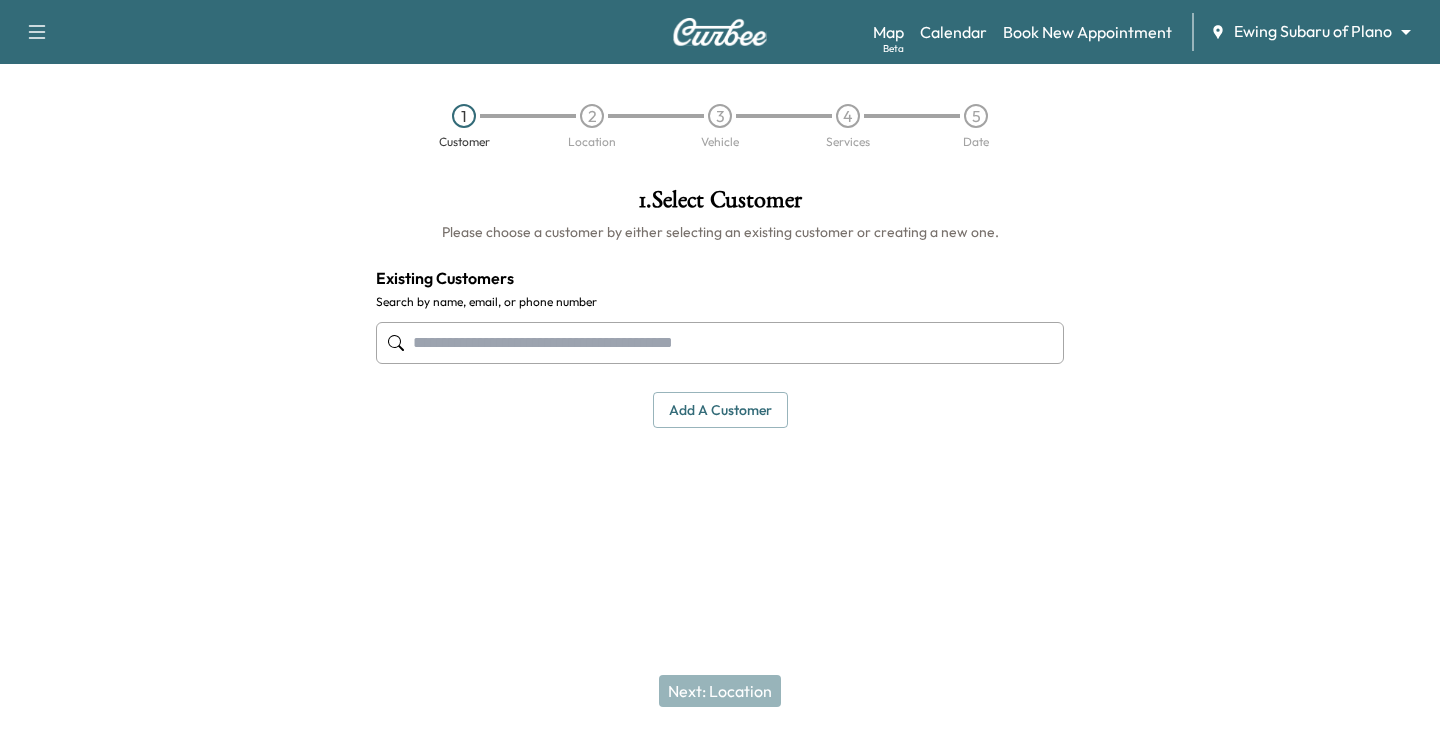 click at bounding box center [720, 343] 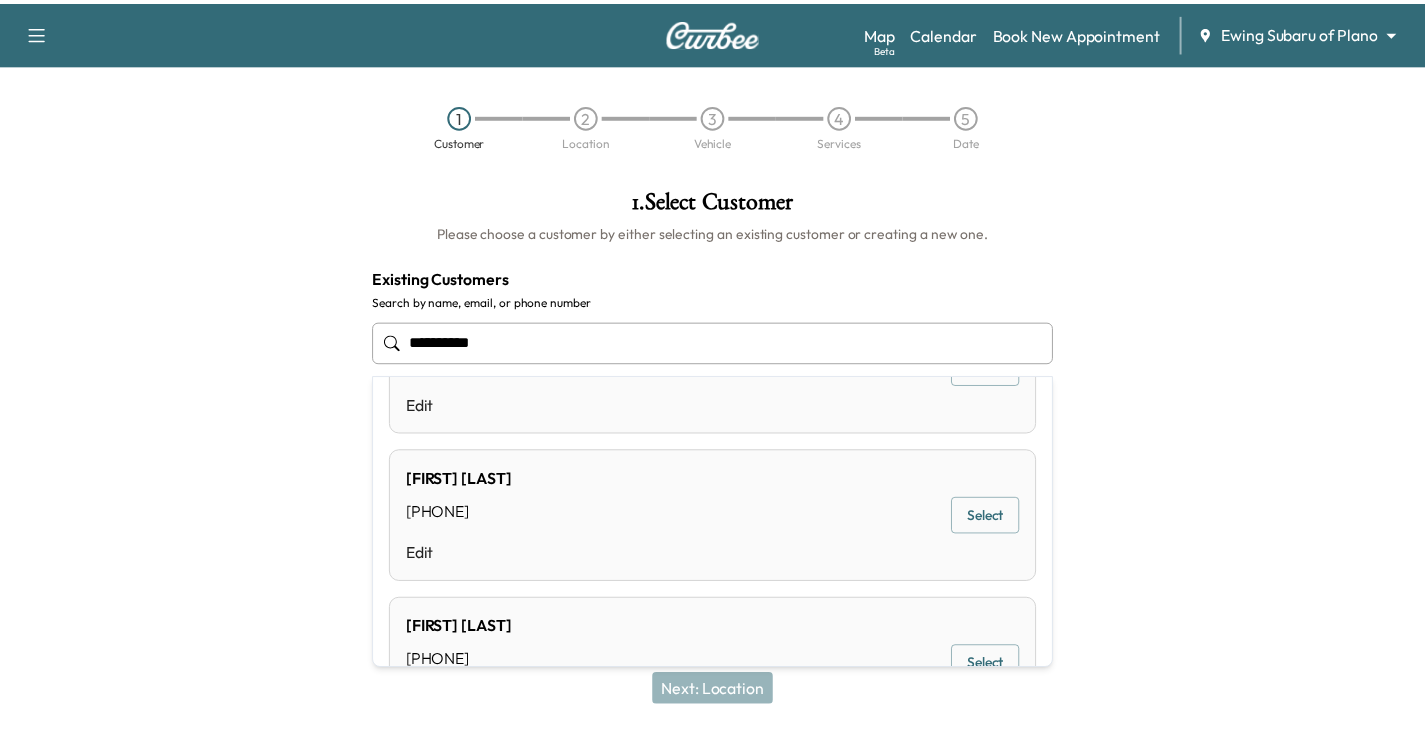 scroll, scrollTop: 0, scrollLeft: 0, axis: both 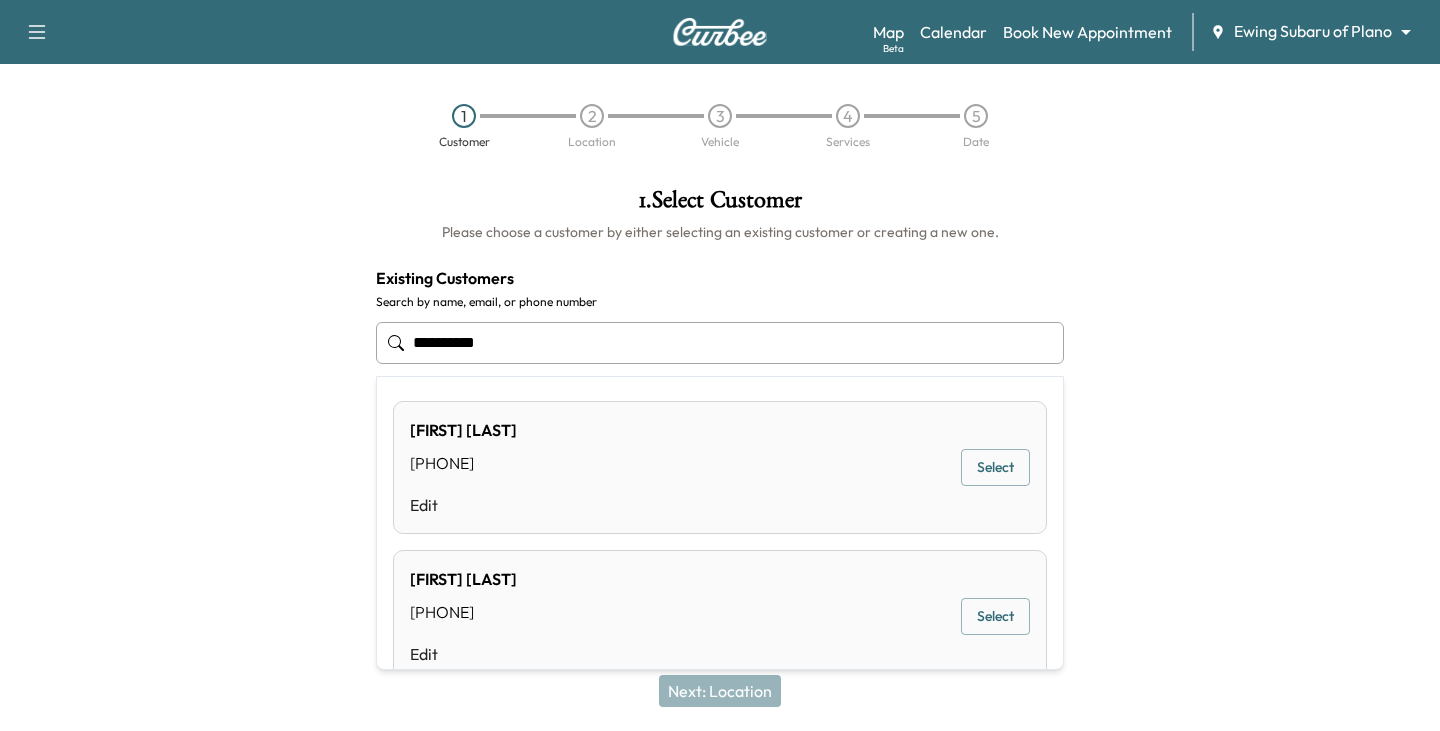 type on "**********" 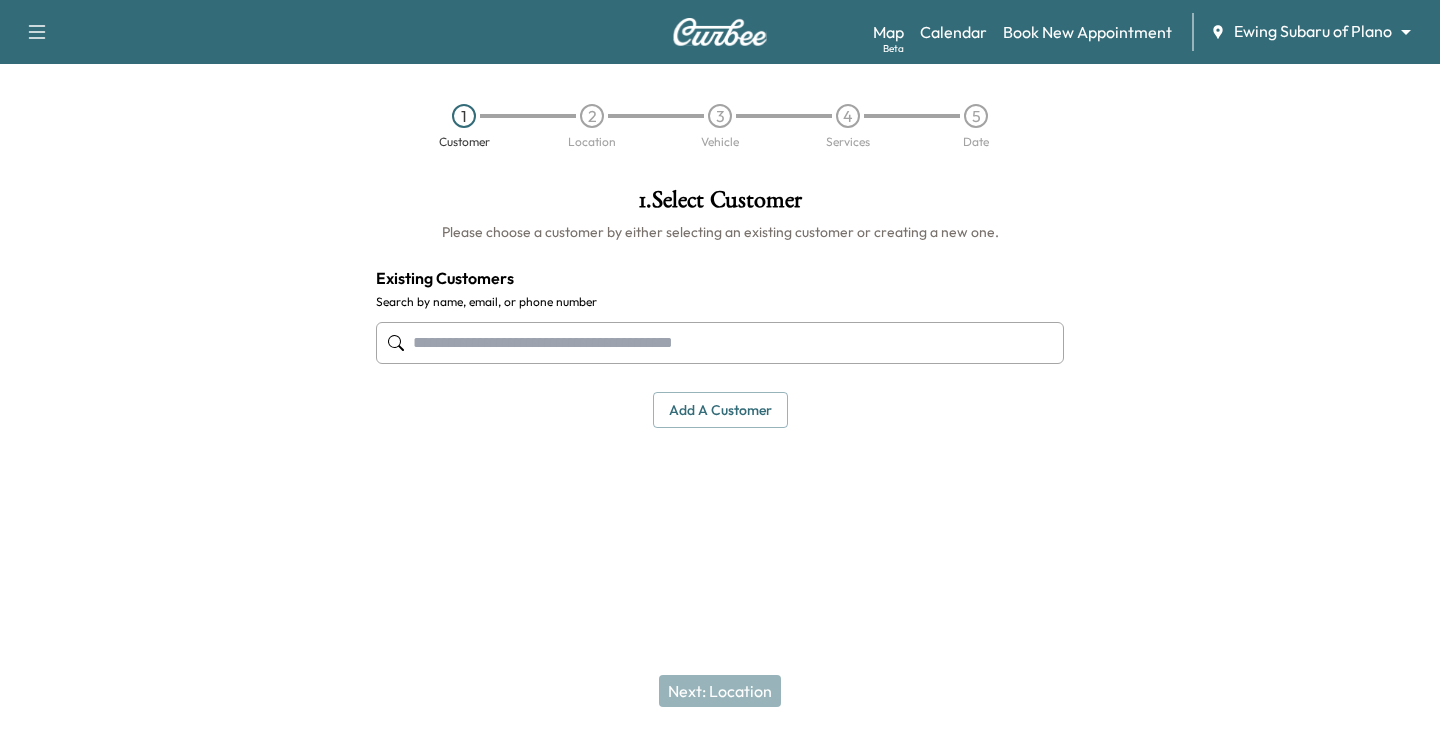 click at bounding box center [1260, 355] 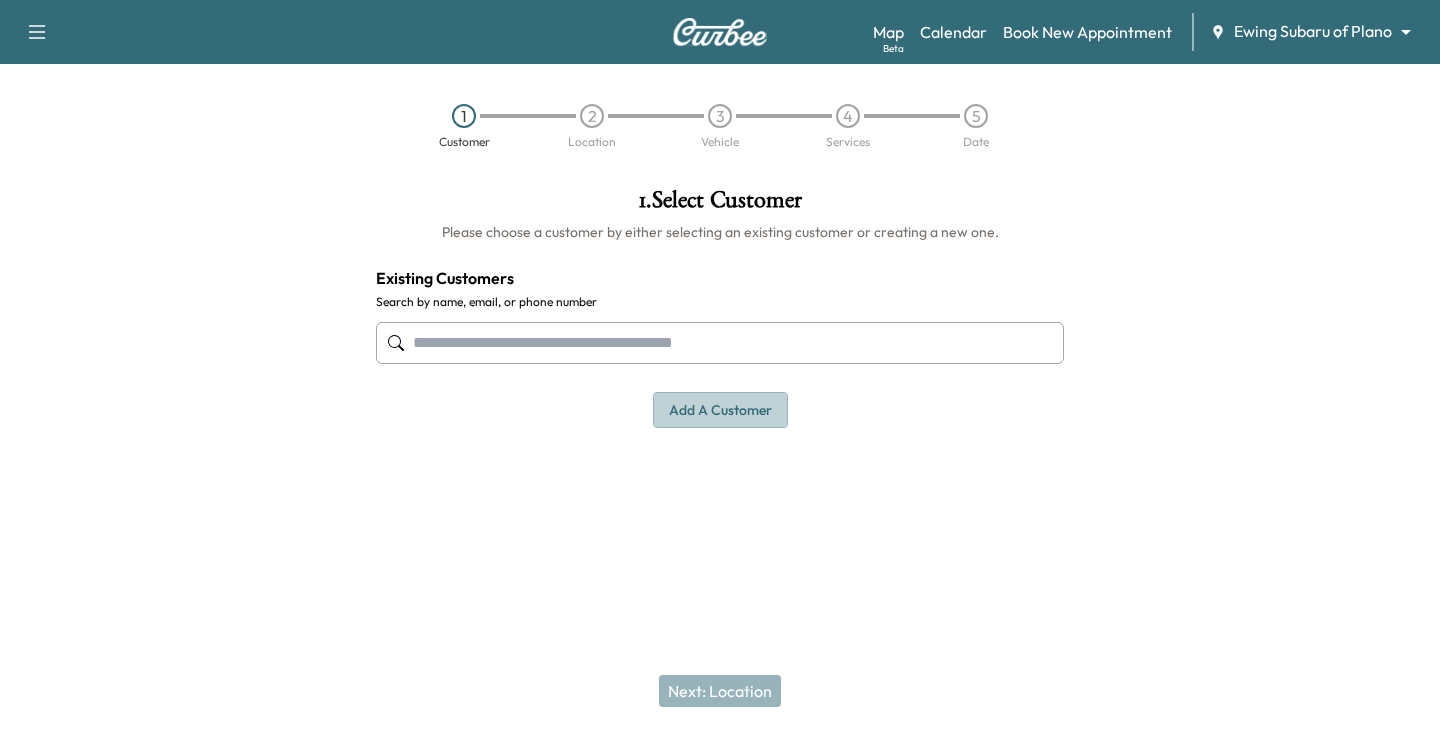 click on "Add a customer" at bounding box center [720, 410] 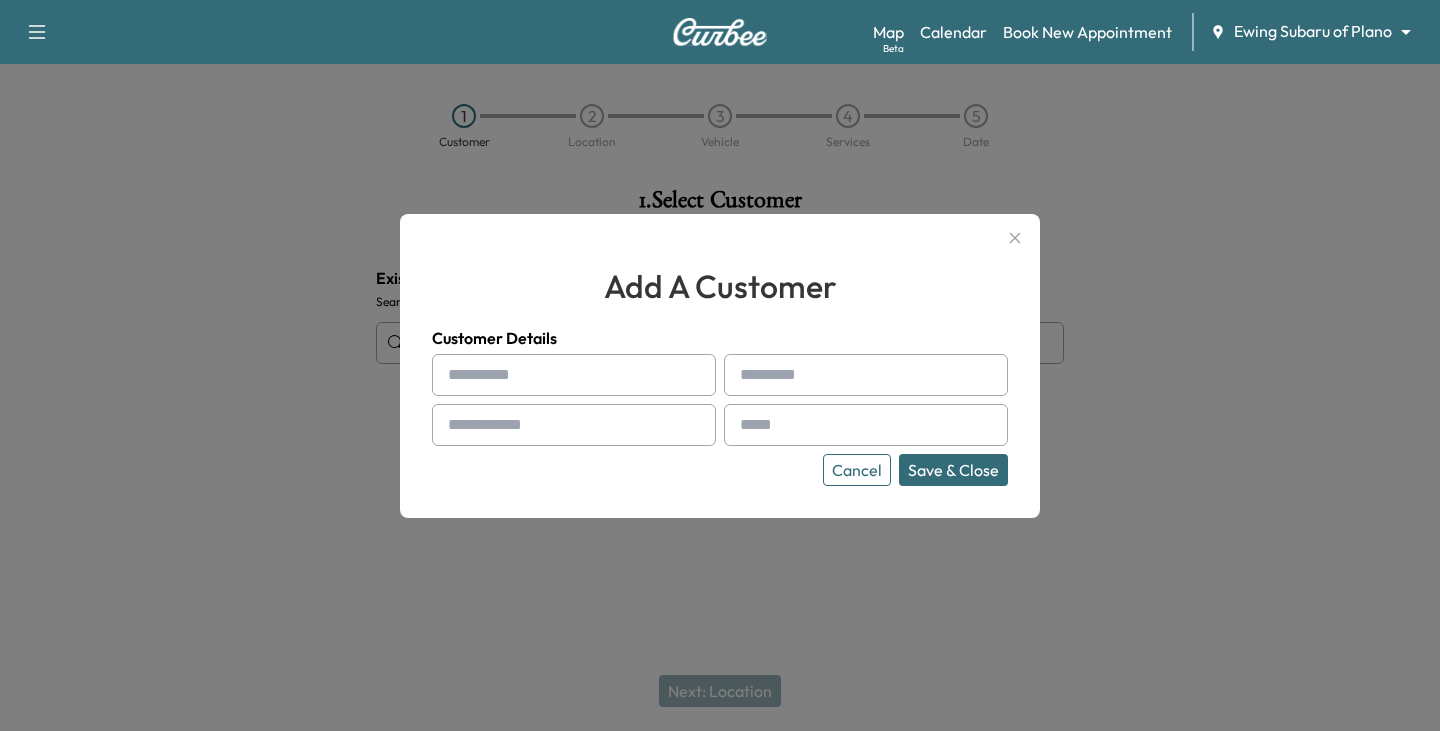 click at bounding box center (574, 375) 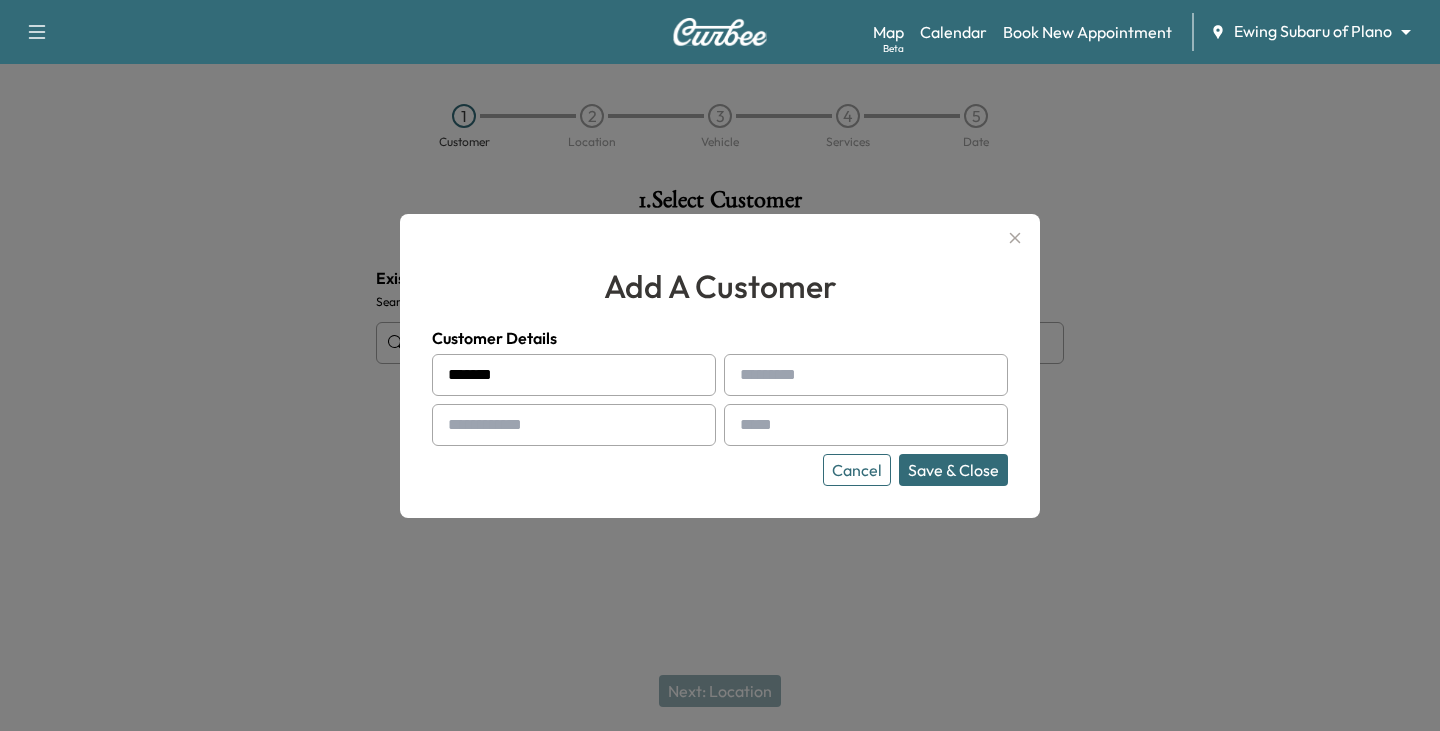 type on "*******" 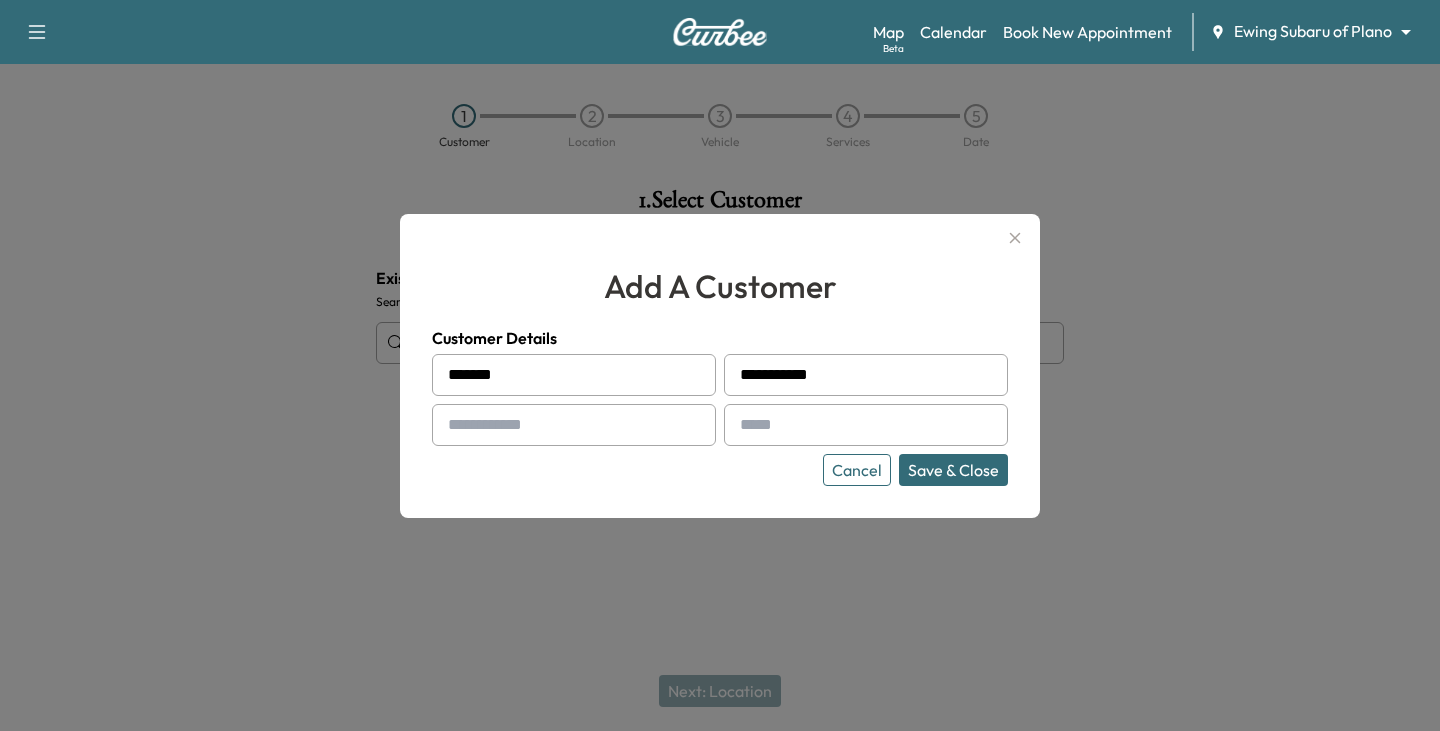 type on "**********" 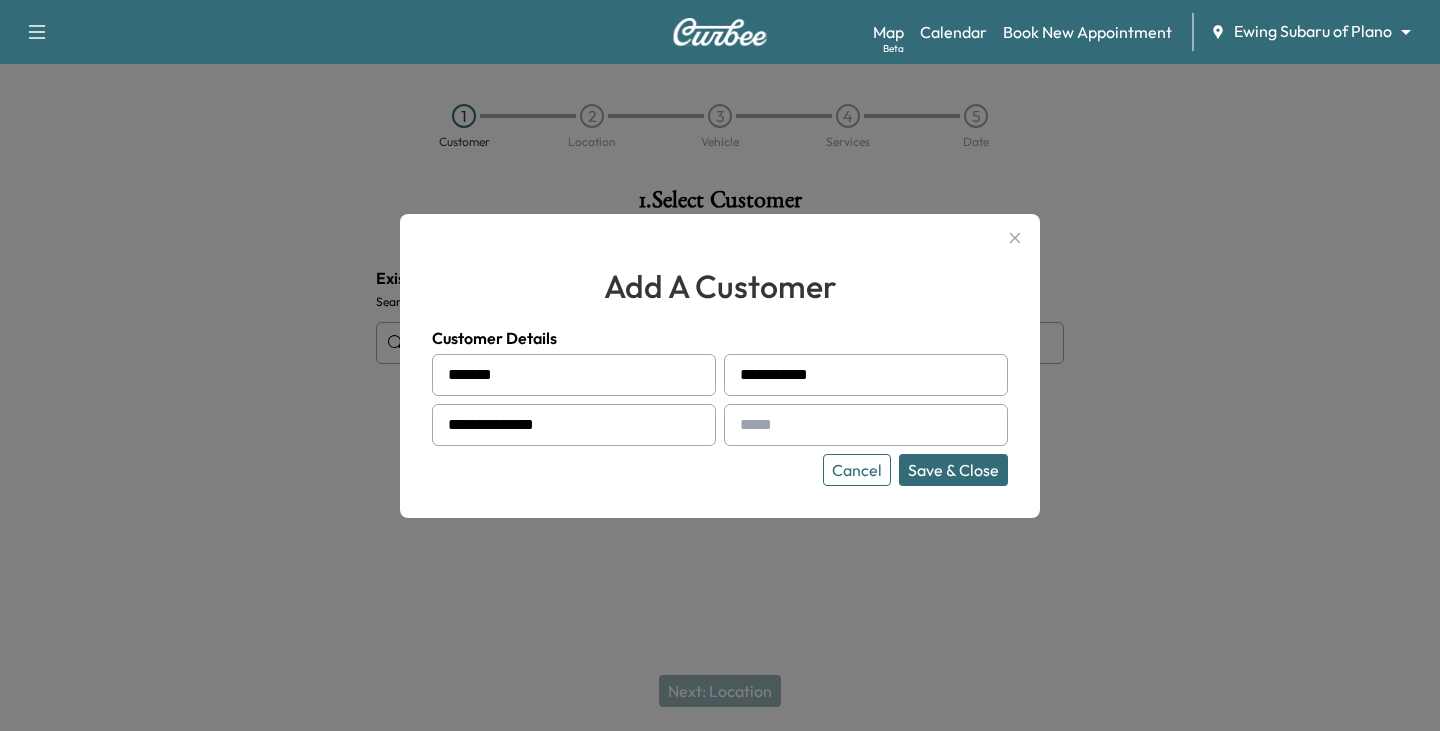 type on "**********" 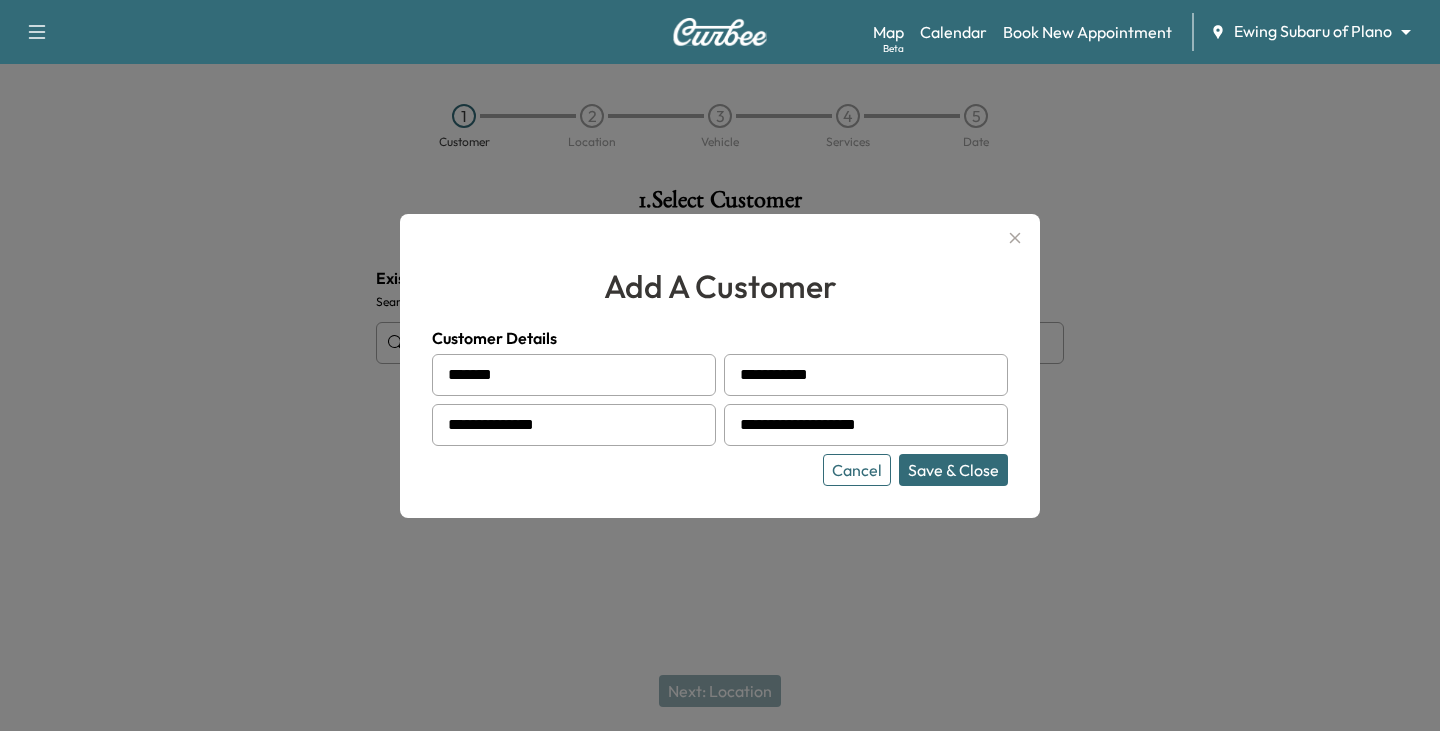 type on "**********" 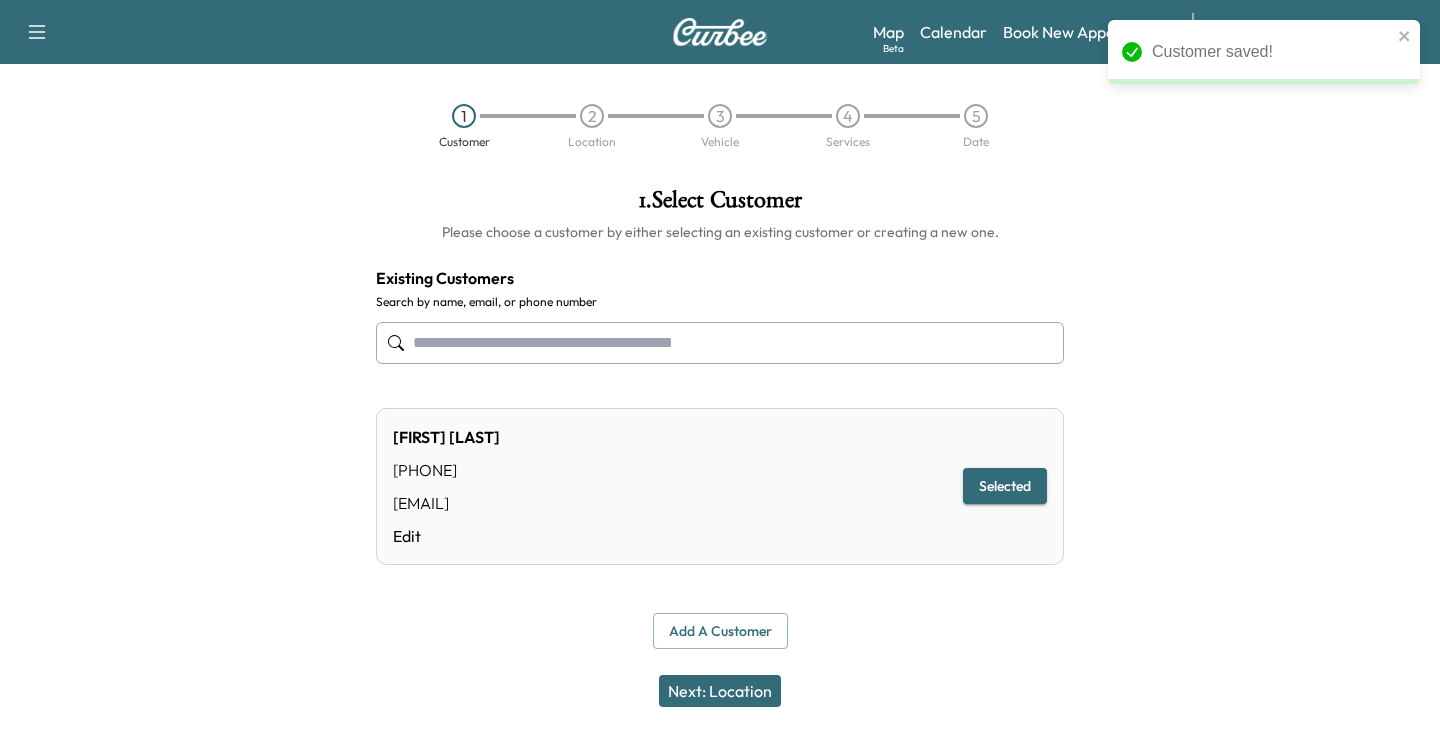 click on "Next: Location" at bounding box center (720, 691) 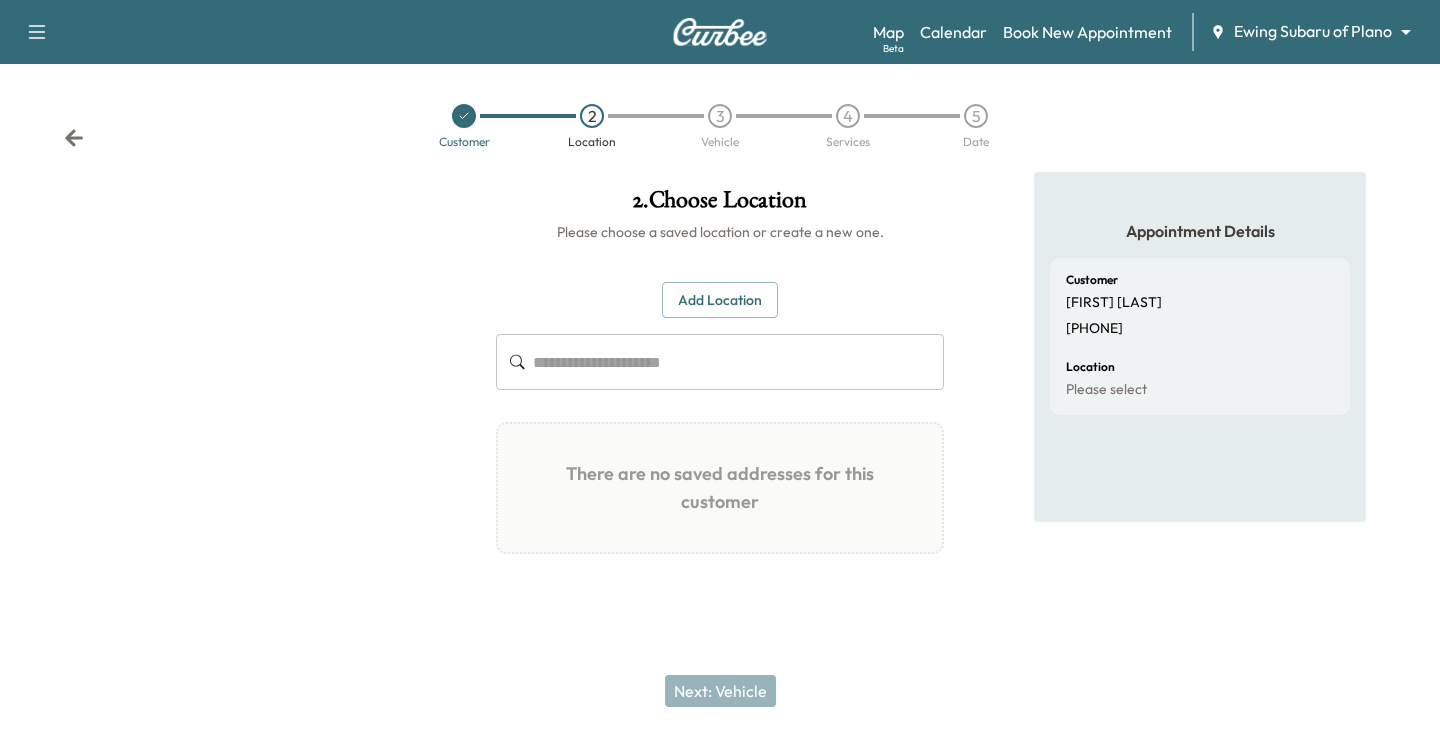 click at bounding box center (738, 362) 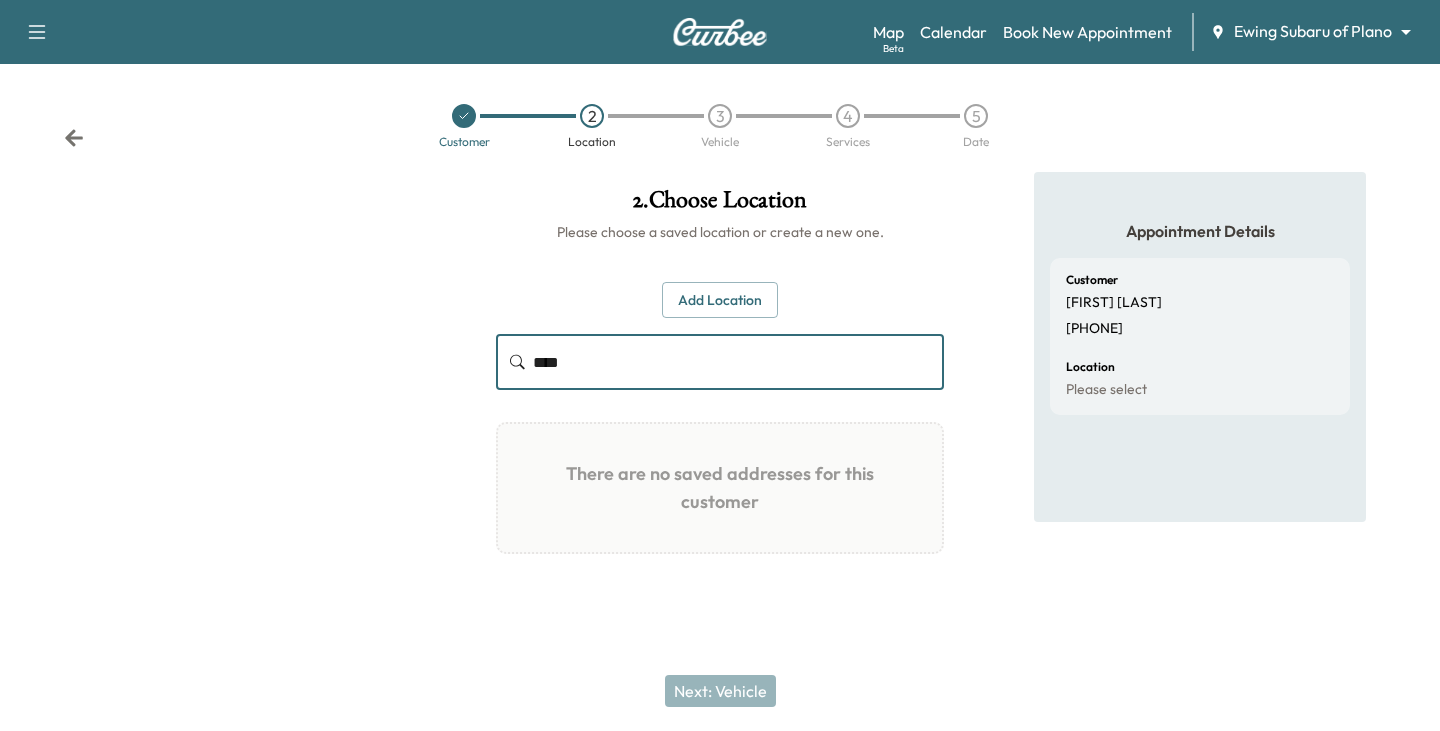 type on "[MASKED_DATA]" 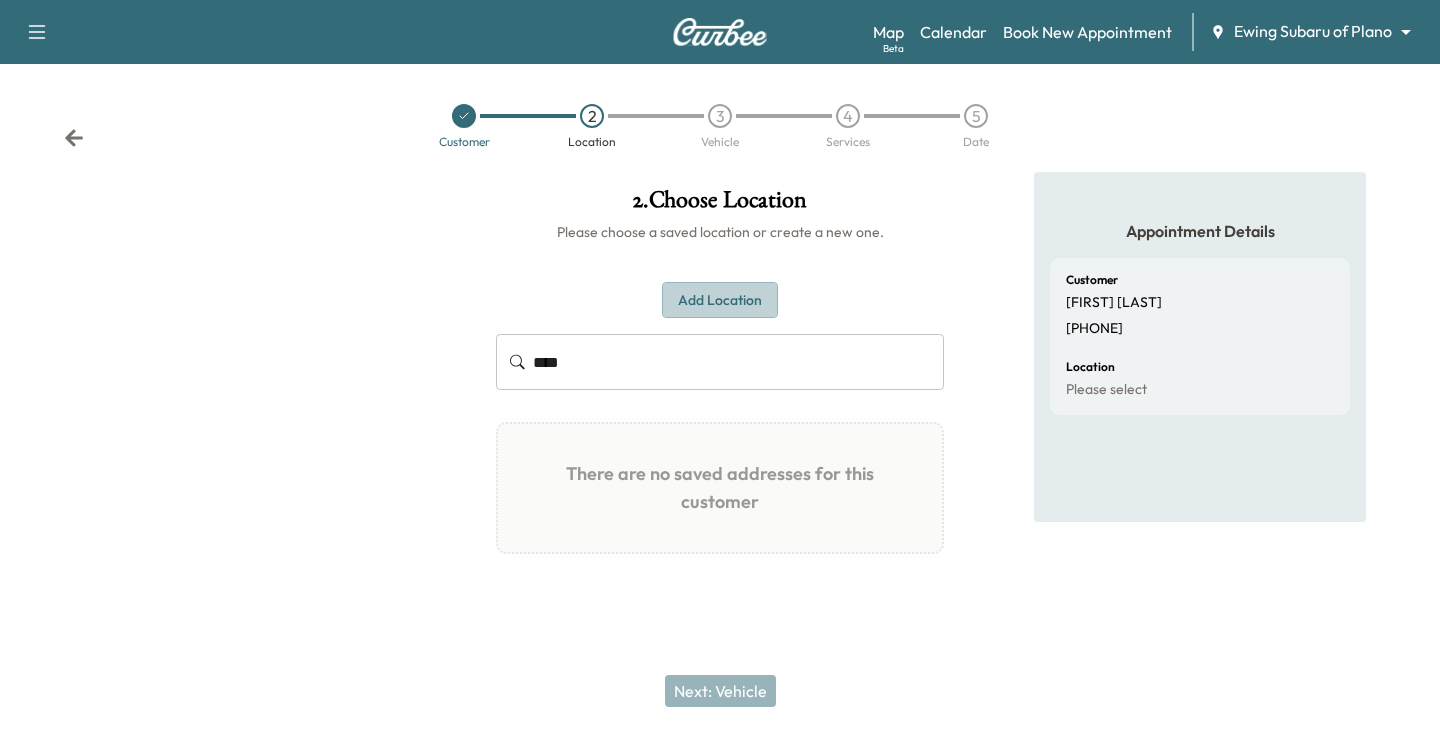 click on "Add Location" at bounding box center (720, 300) 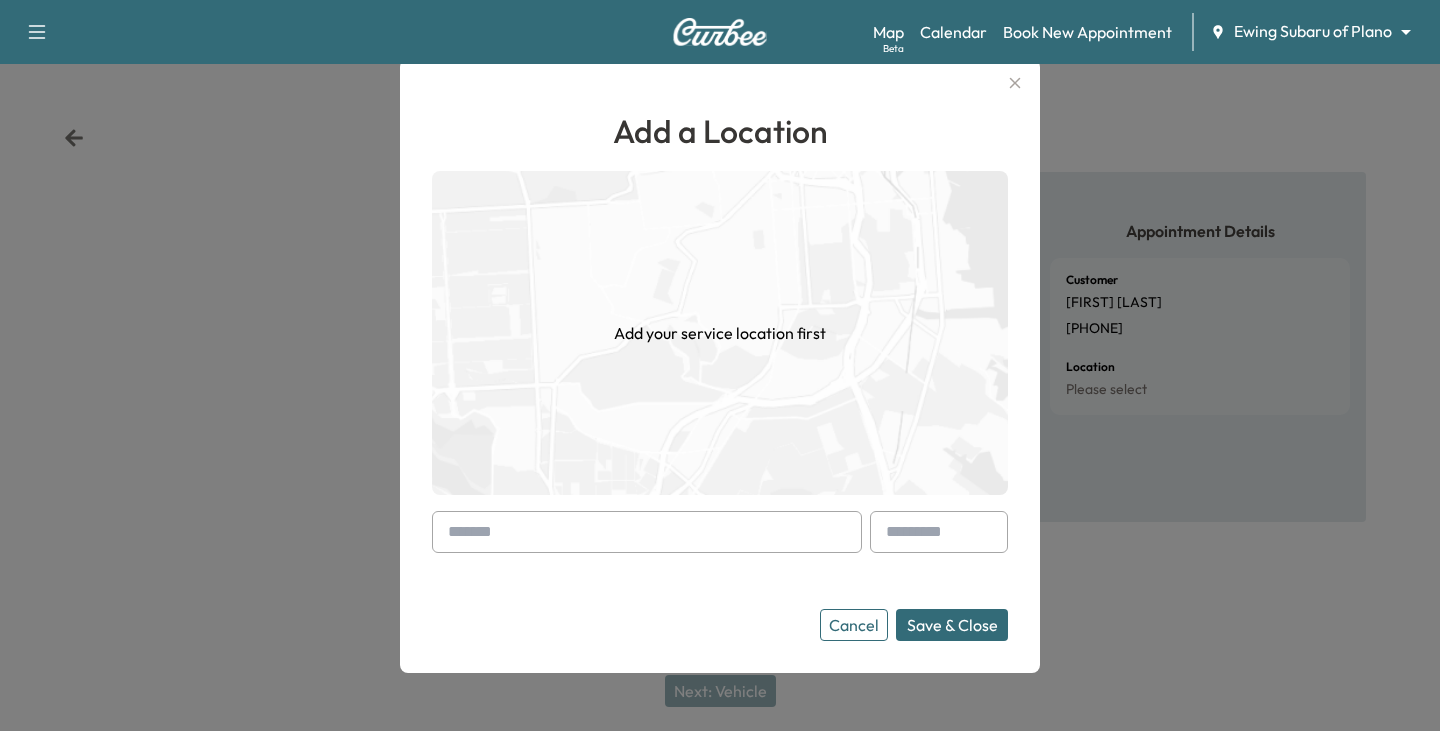 click at bounding box center (647, 532) 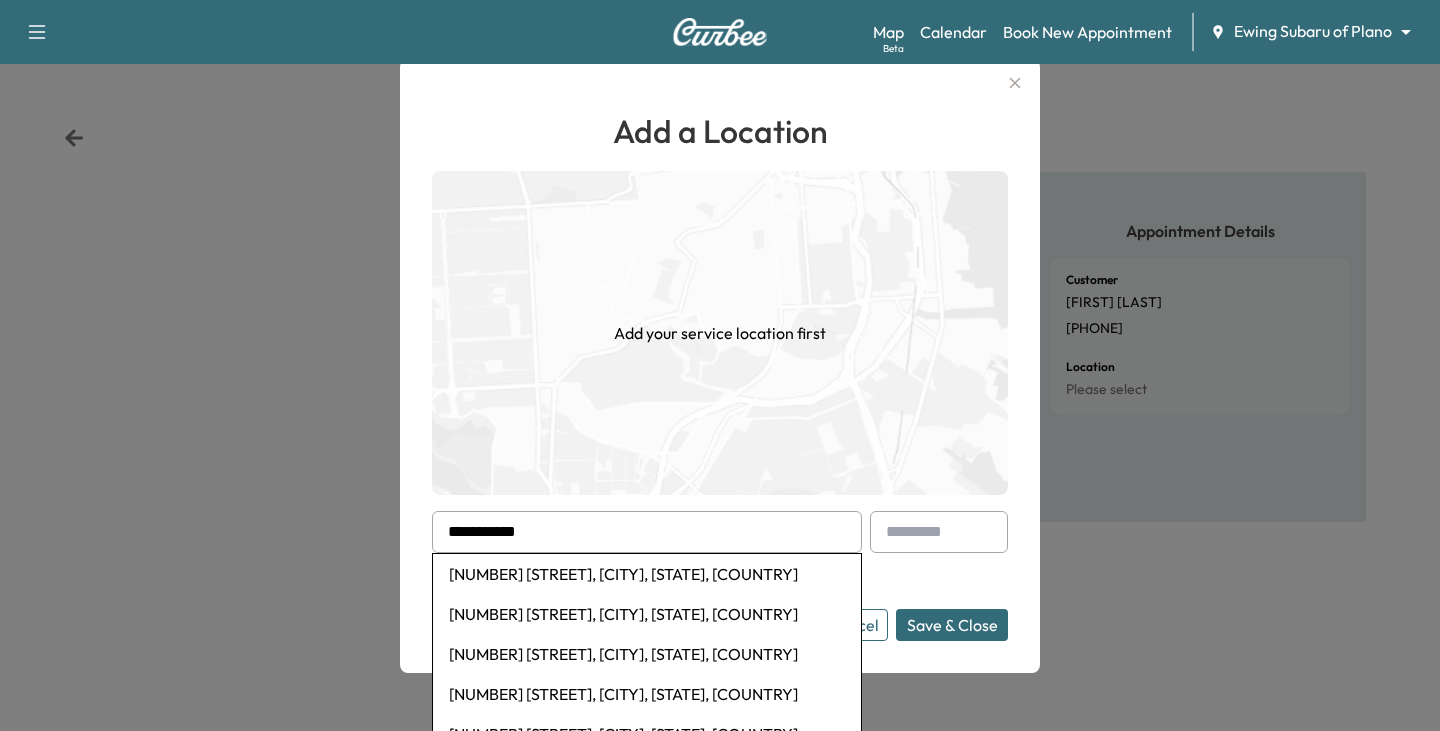 click on "[NUMBER] [STREET], [CITY], [STATE], [COUNTRY]" at bounding box center [647, 574] 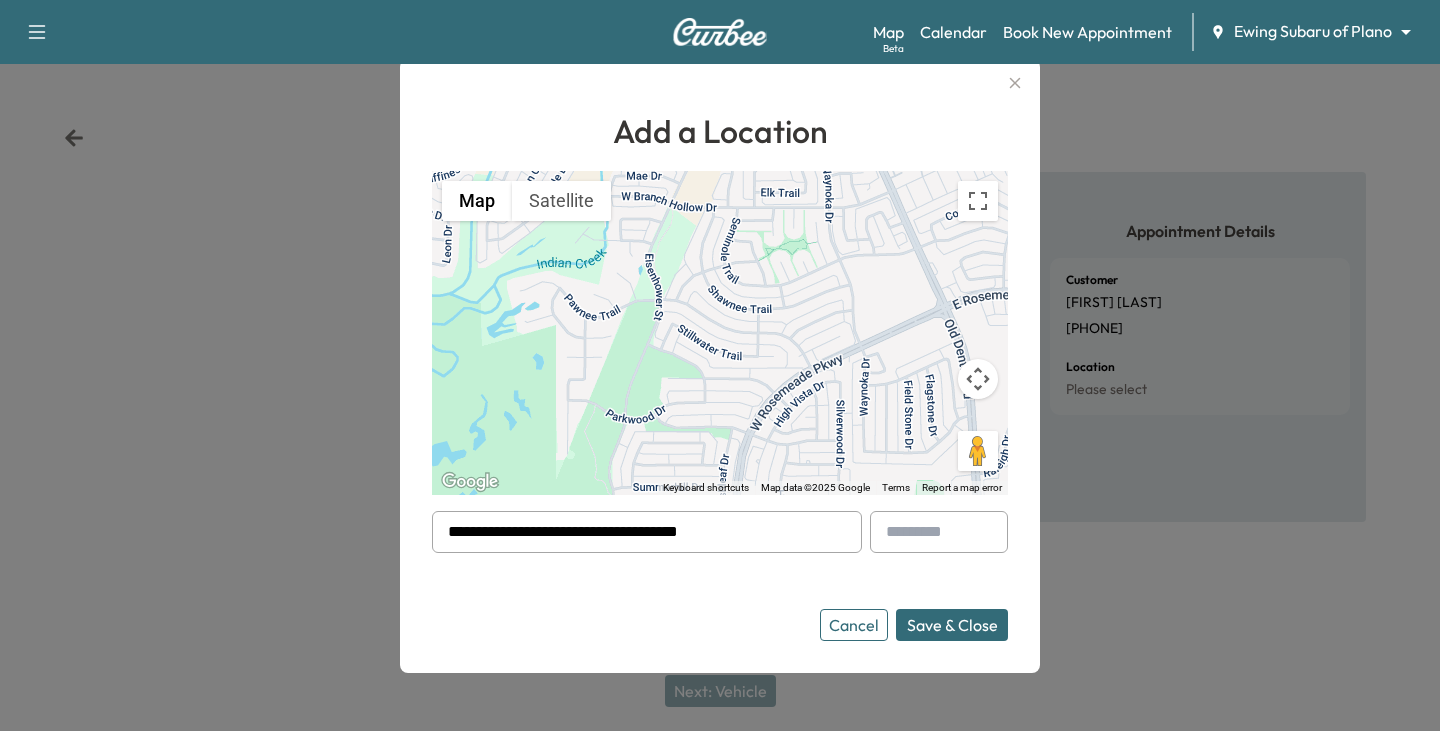 click on "Save & Close" at bounding box center [952, 625] 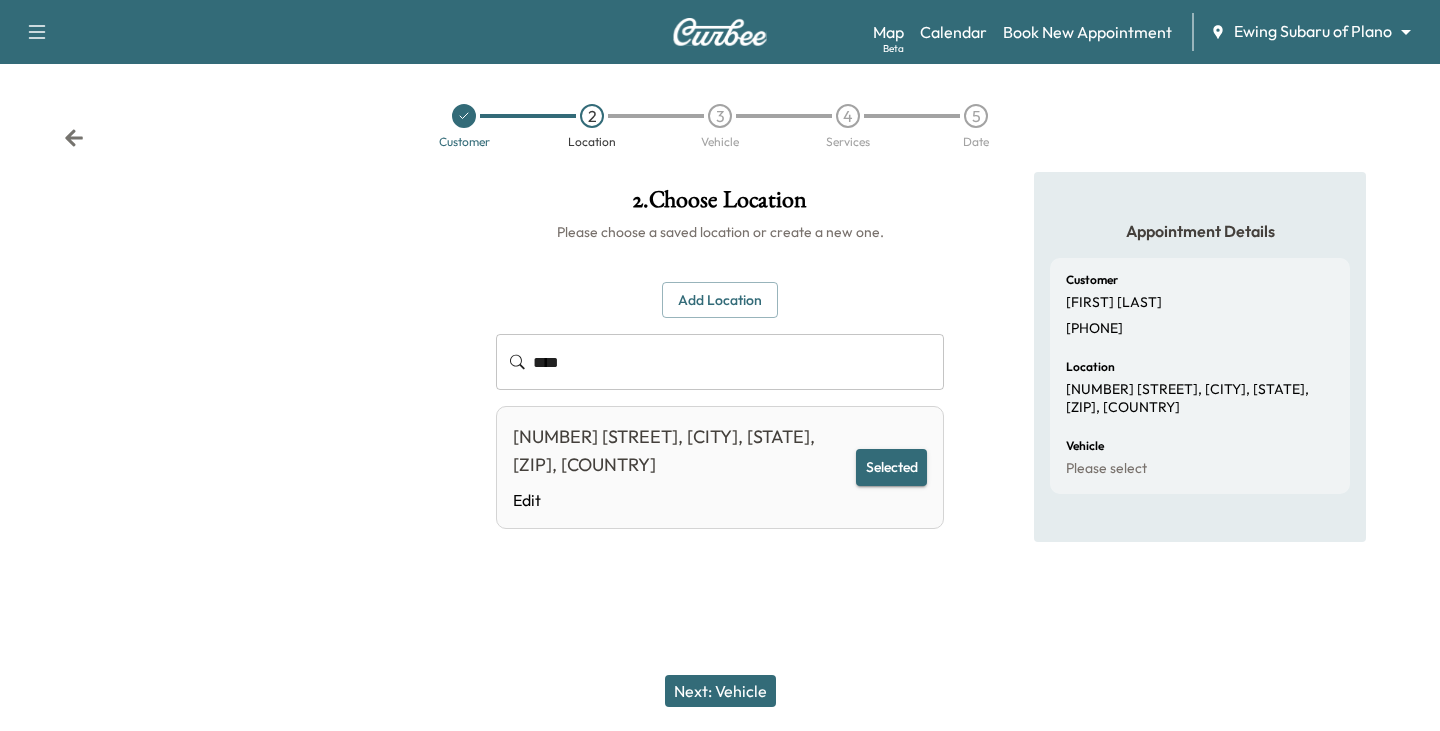 click on "Next: Vehicle" at bounding box center [720, 691] 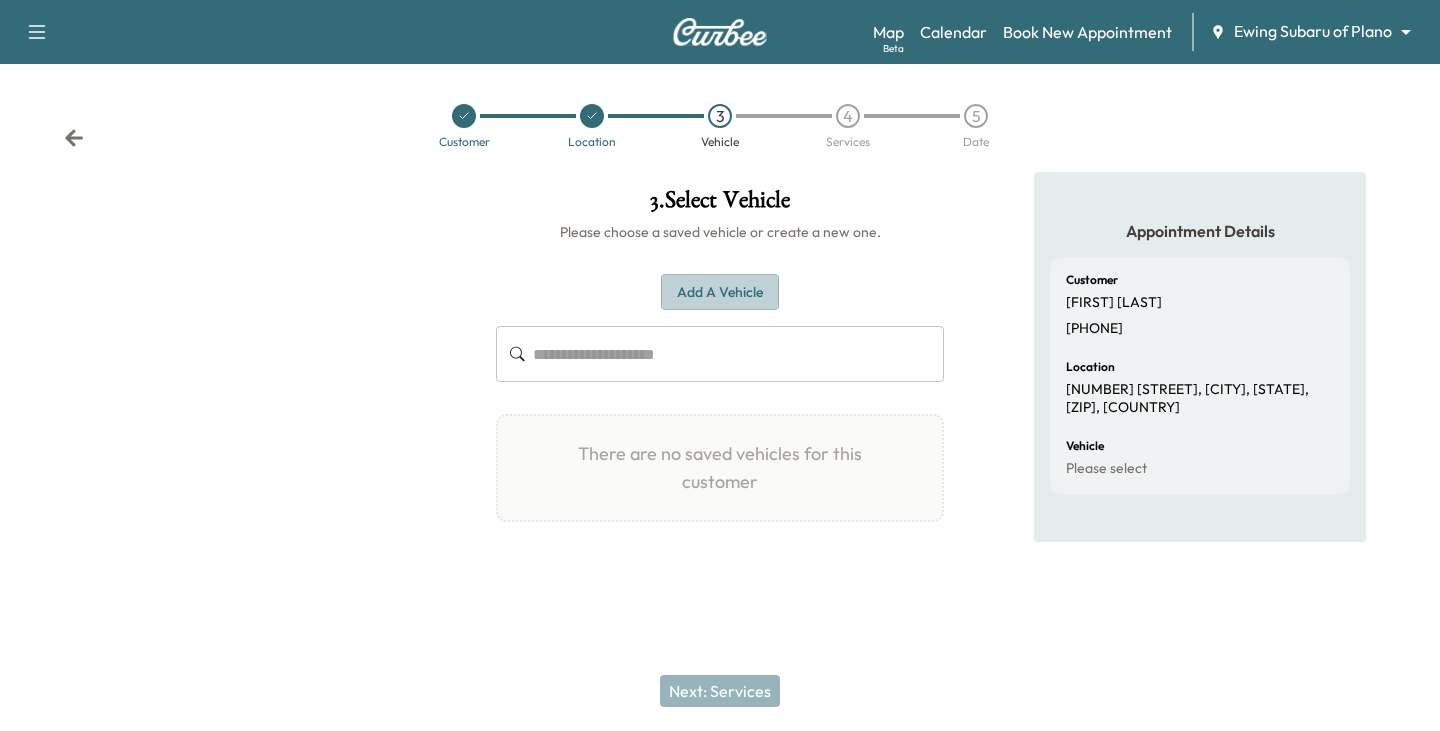 click on "Add a Vehicle" at bounding box center [720, 292] 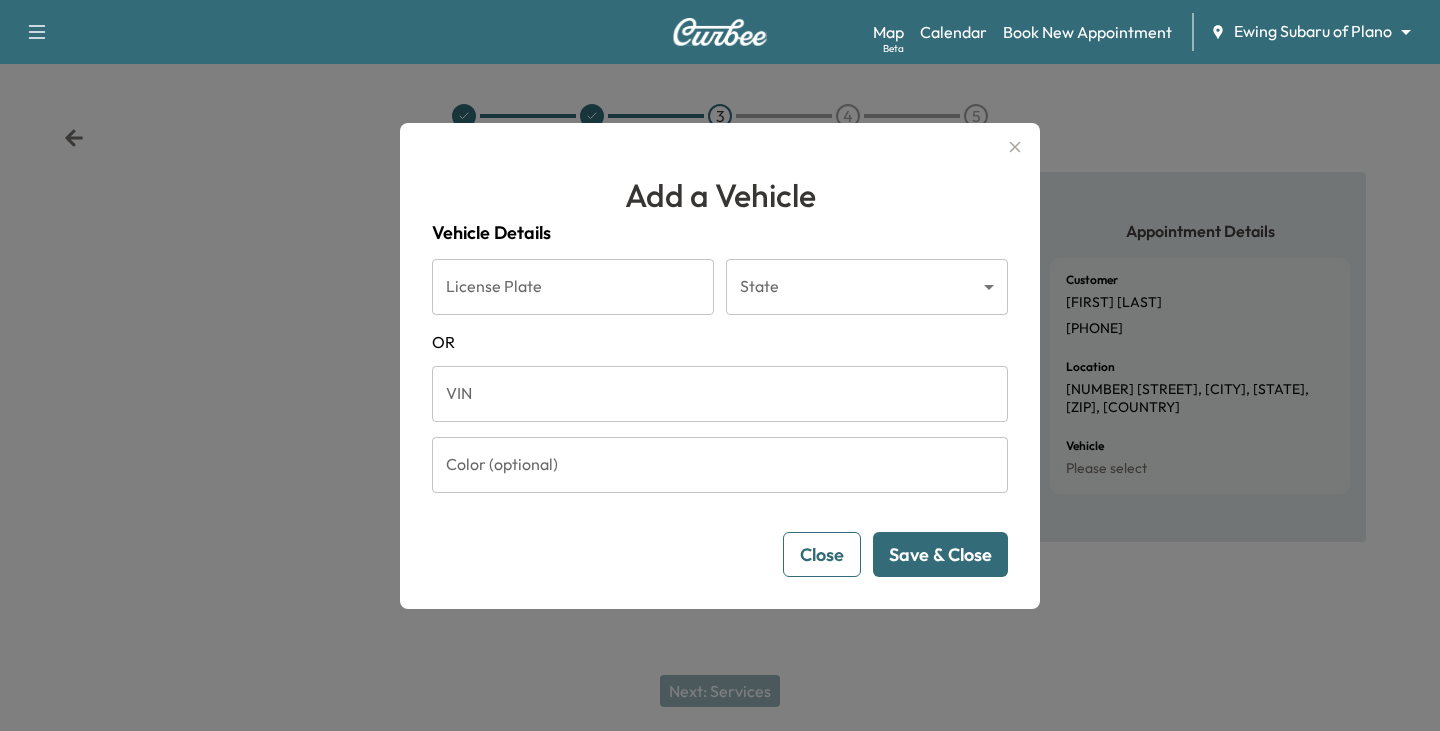 click on "VIN" at bounding box center [720, 394] 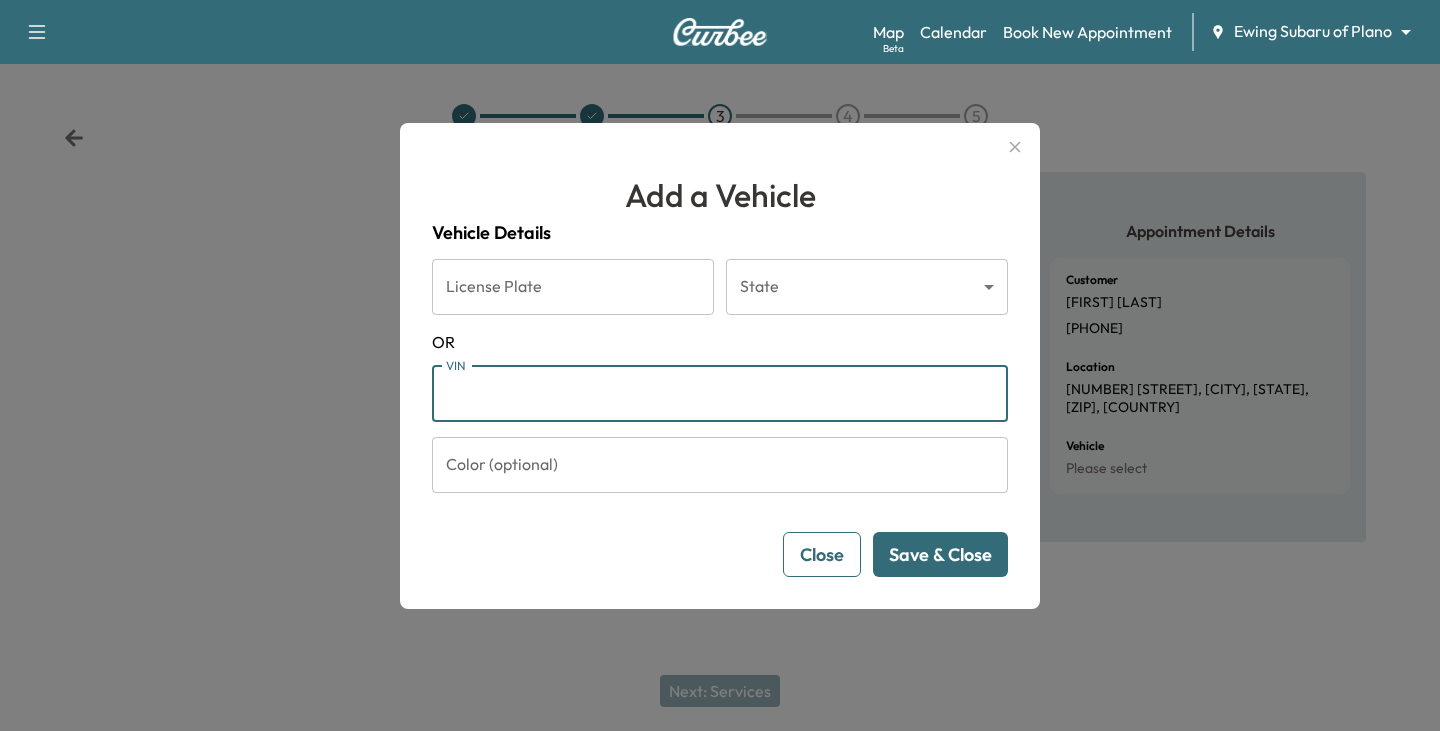 paste on "**********" 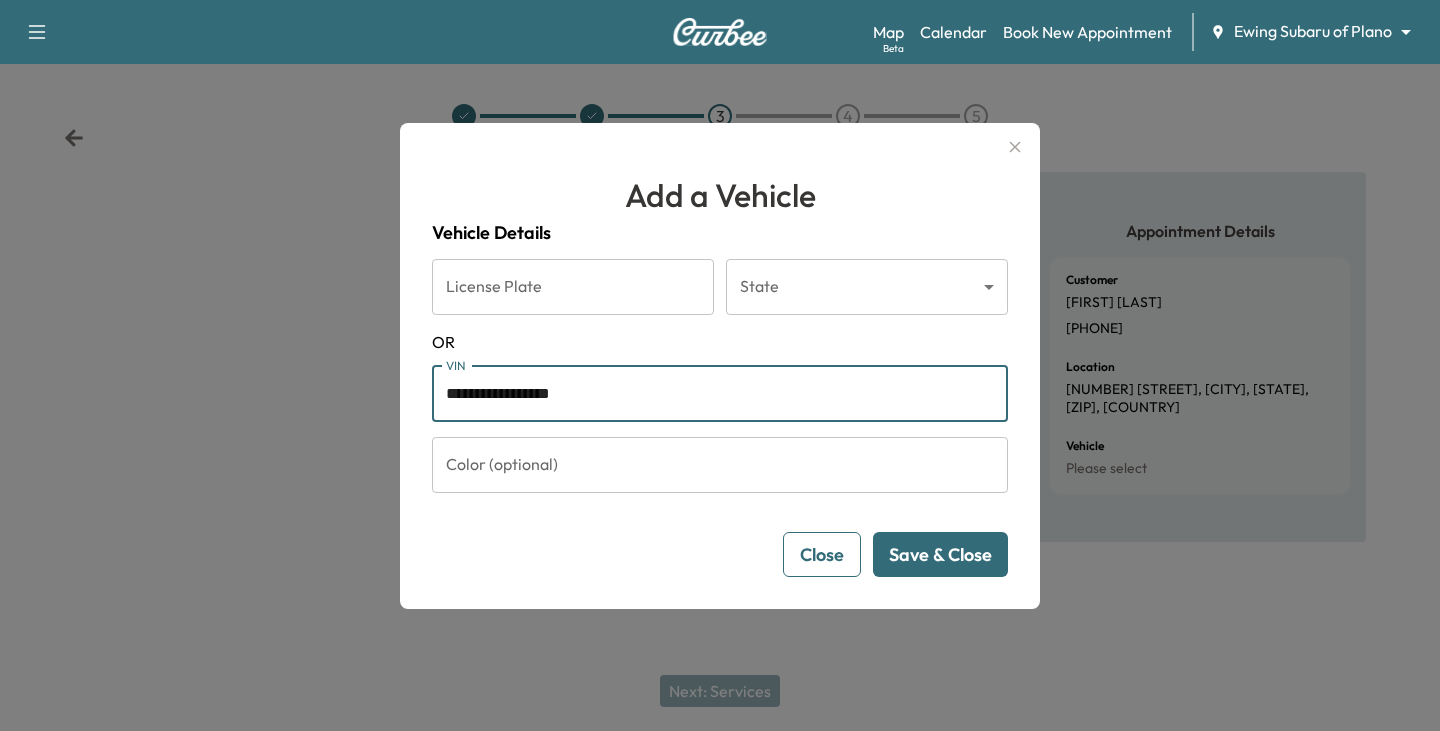 type on "**********" 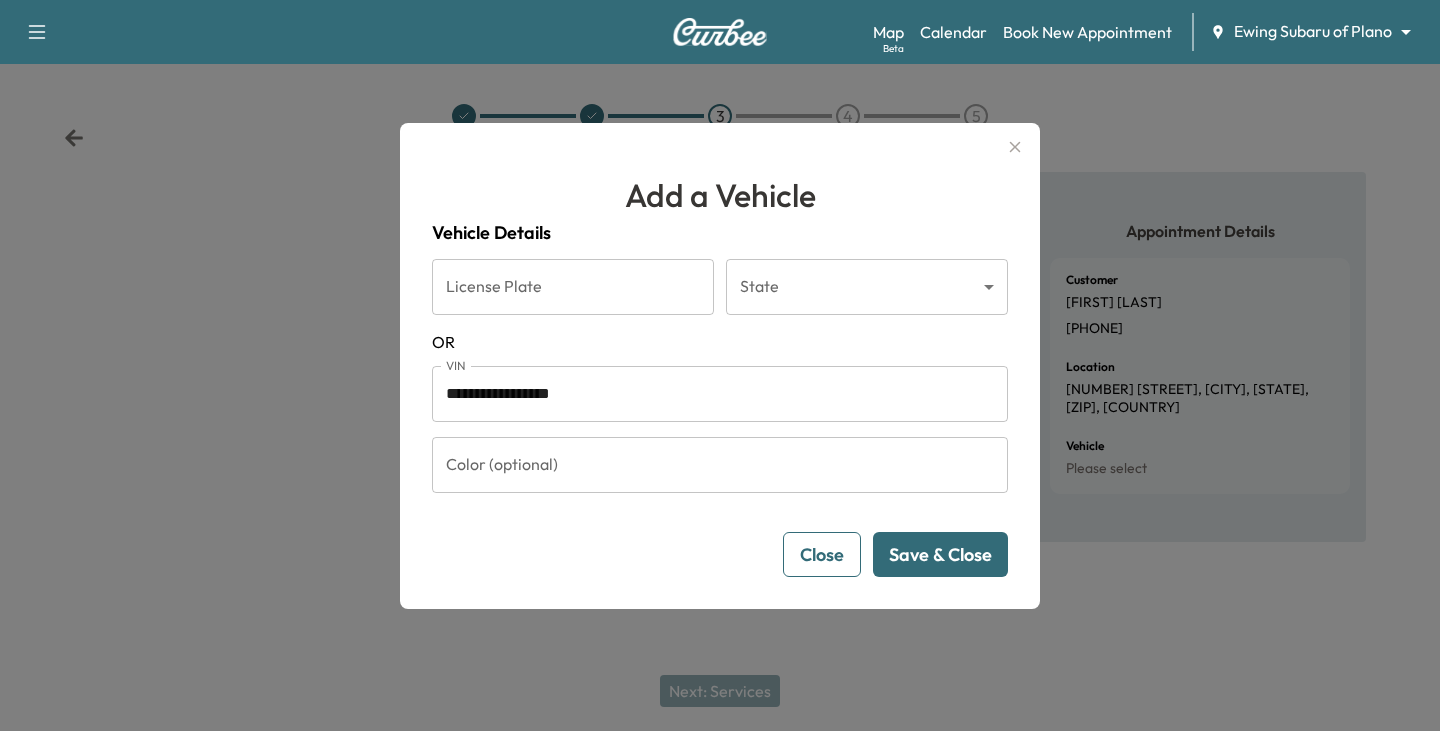 click on "Save & Close" at bounding box center [940, 554] 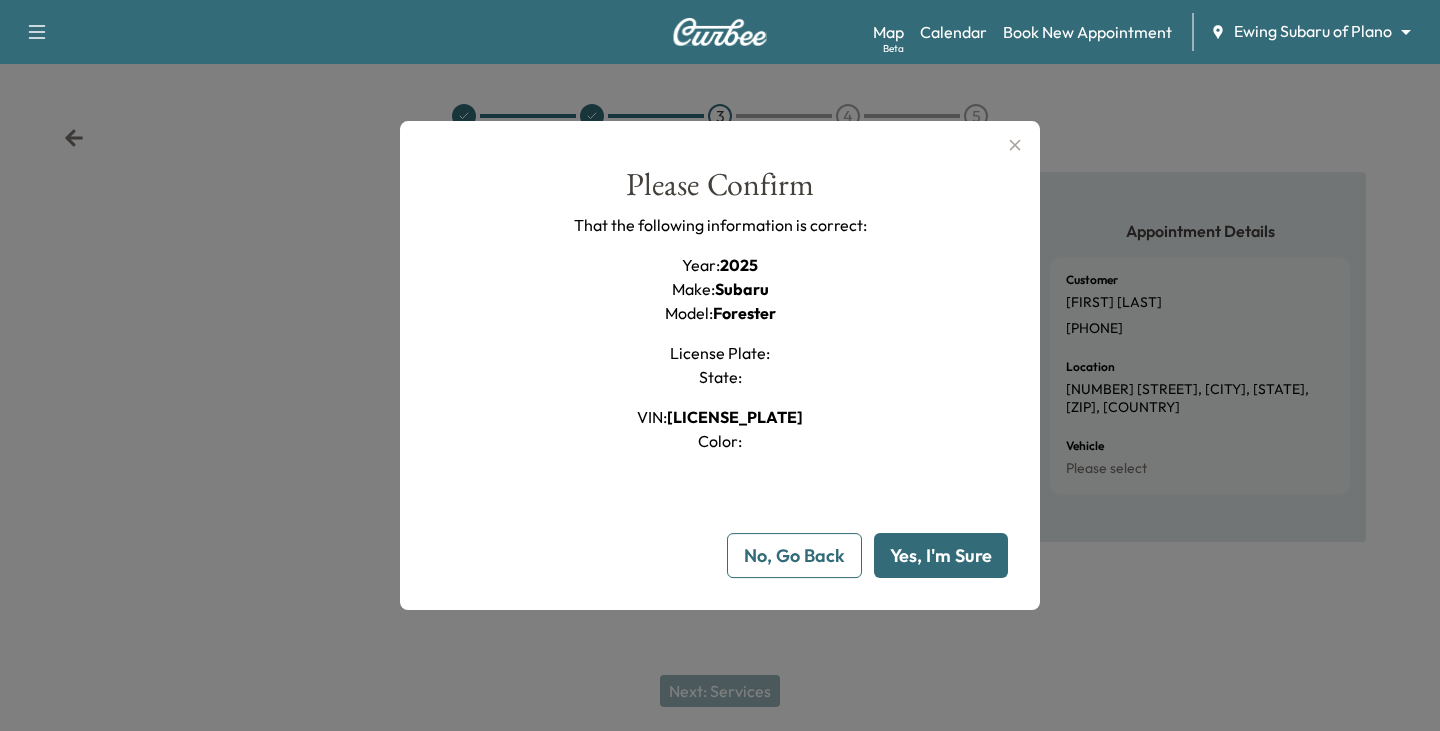 click on "Yes, I'm Sure" at bounding box center (941, 555) 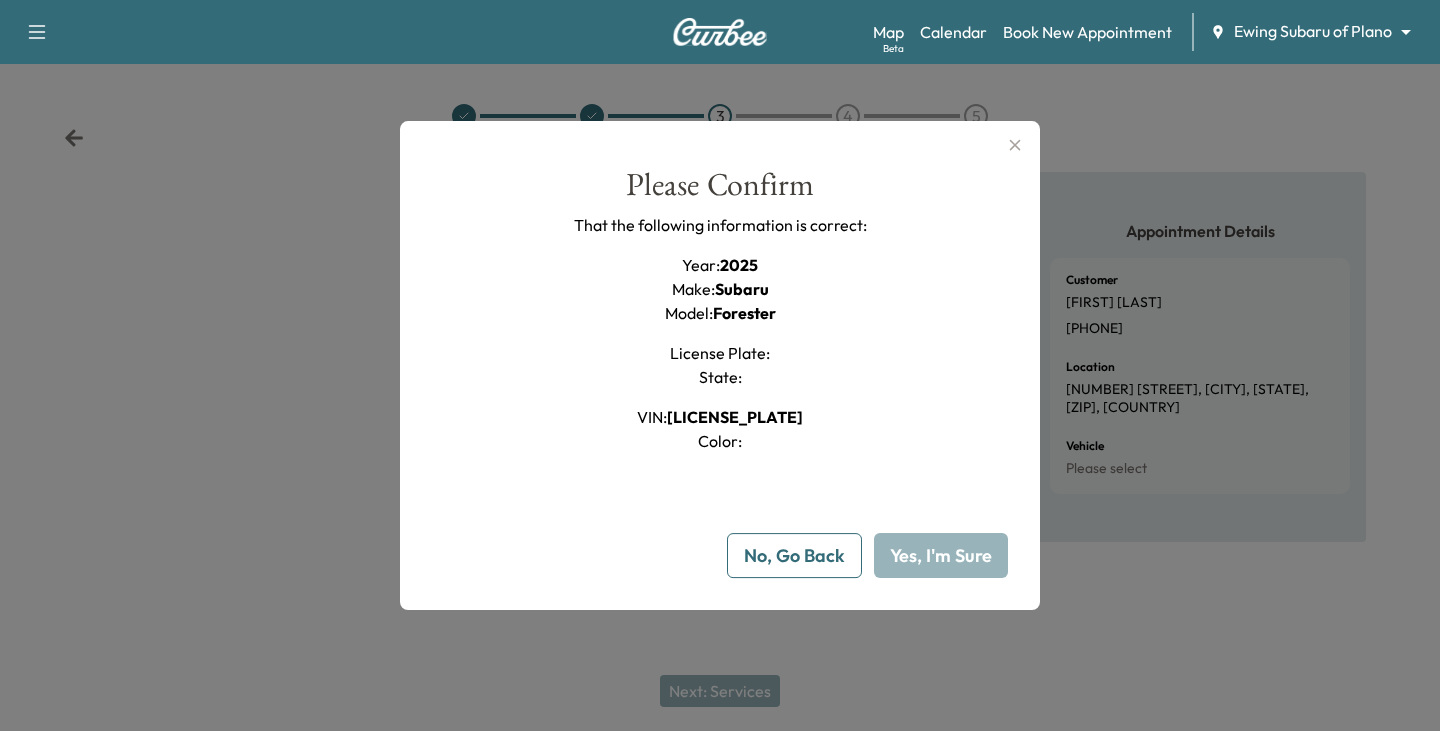 type 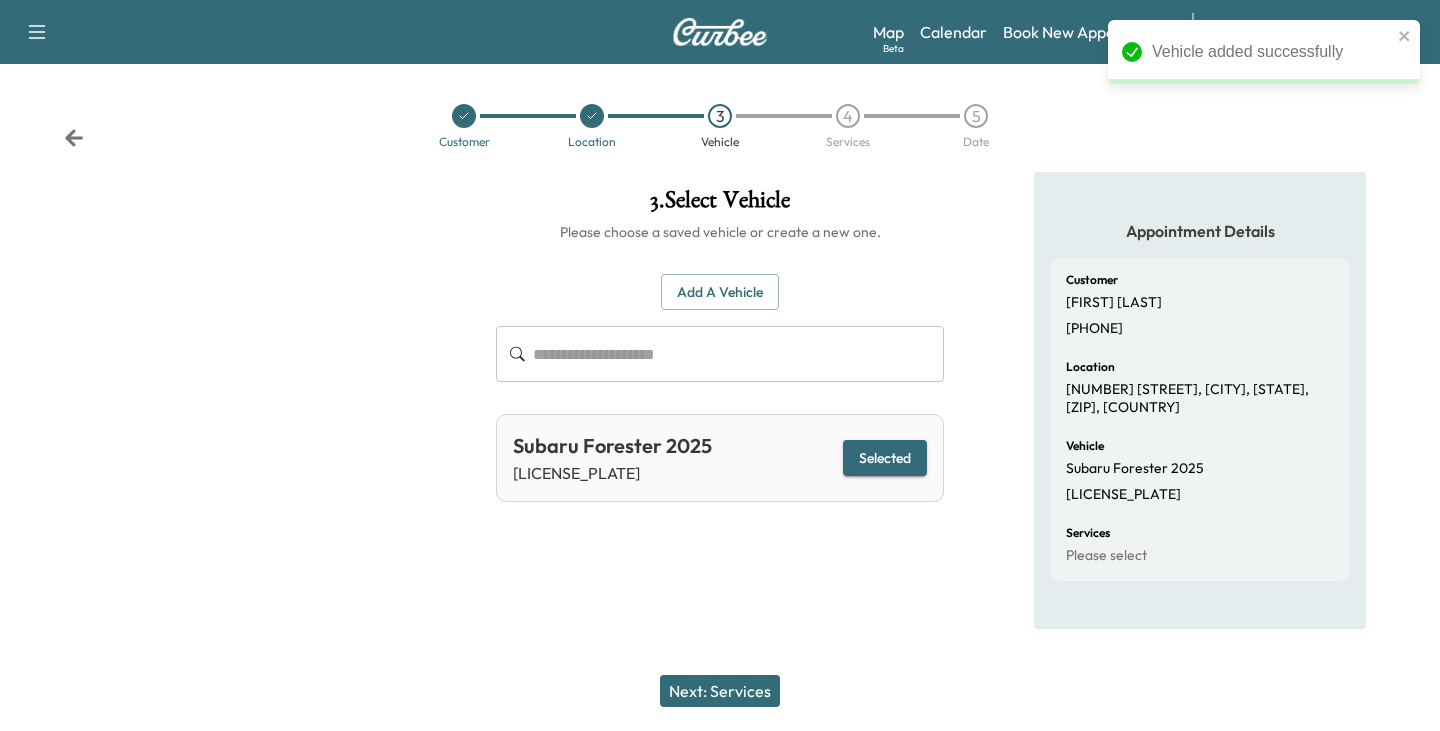 click on "Next: Services" at bounding box center [720, 691] 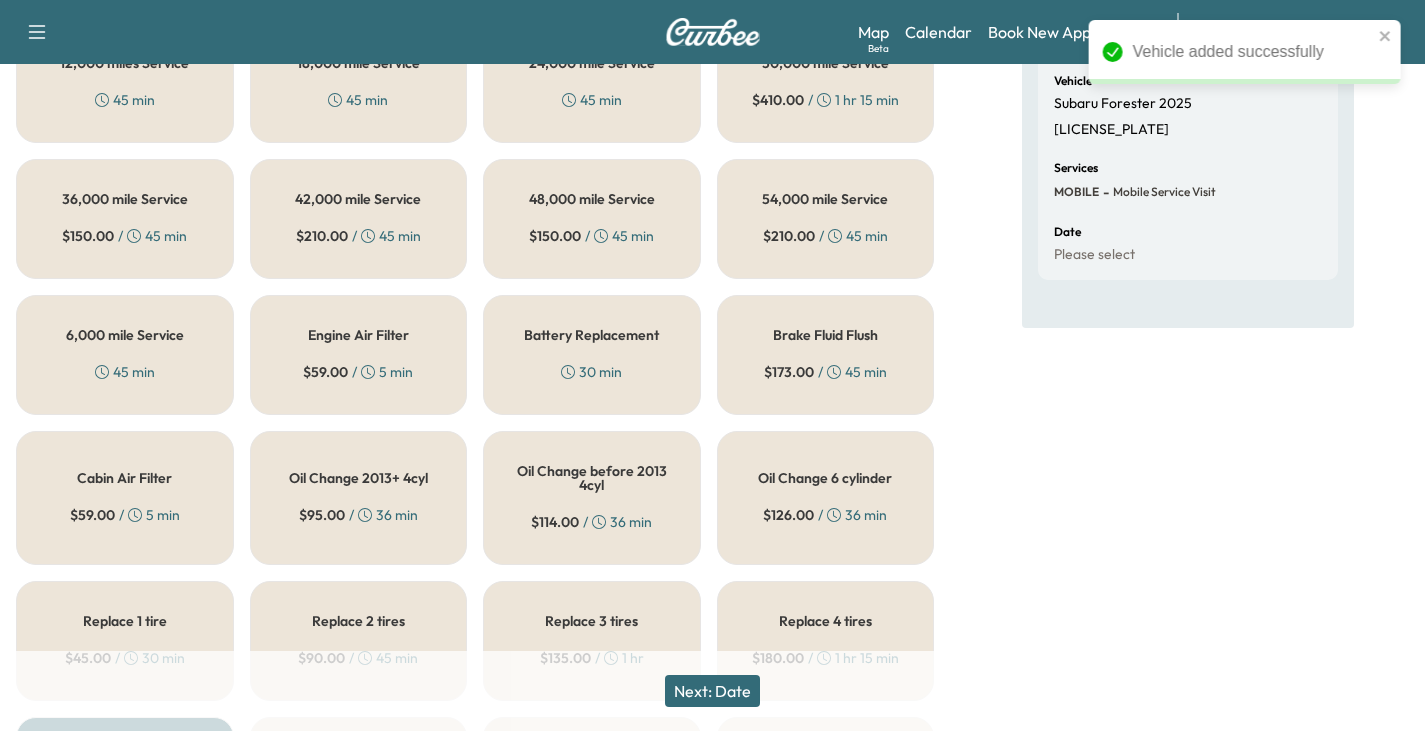 scroll, scrollTop: 400, scrollLeft: 0, axis: vertical 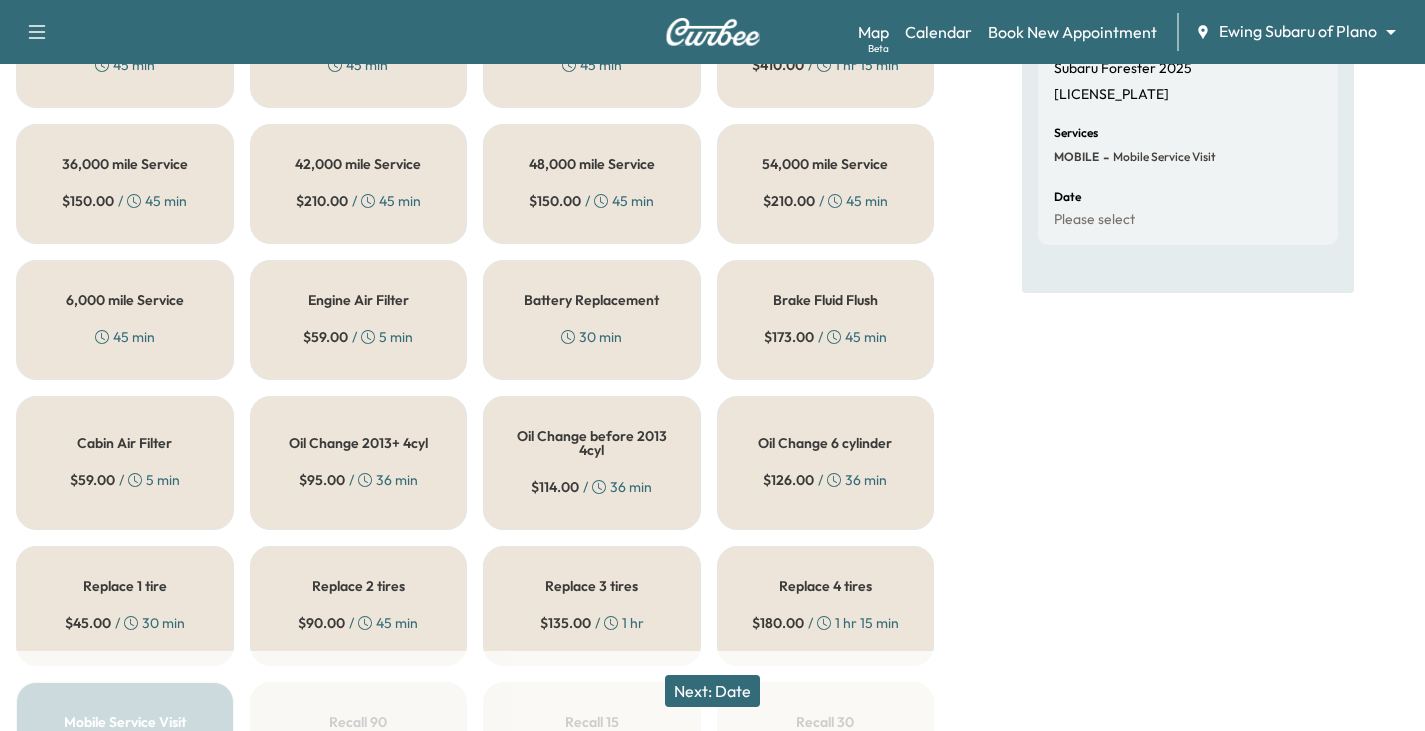 click on "6,000 mile Service 45 min" at bounding box center (125, 320) 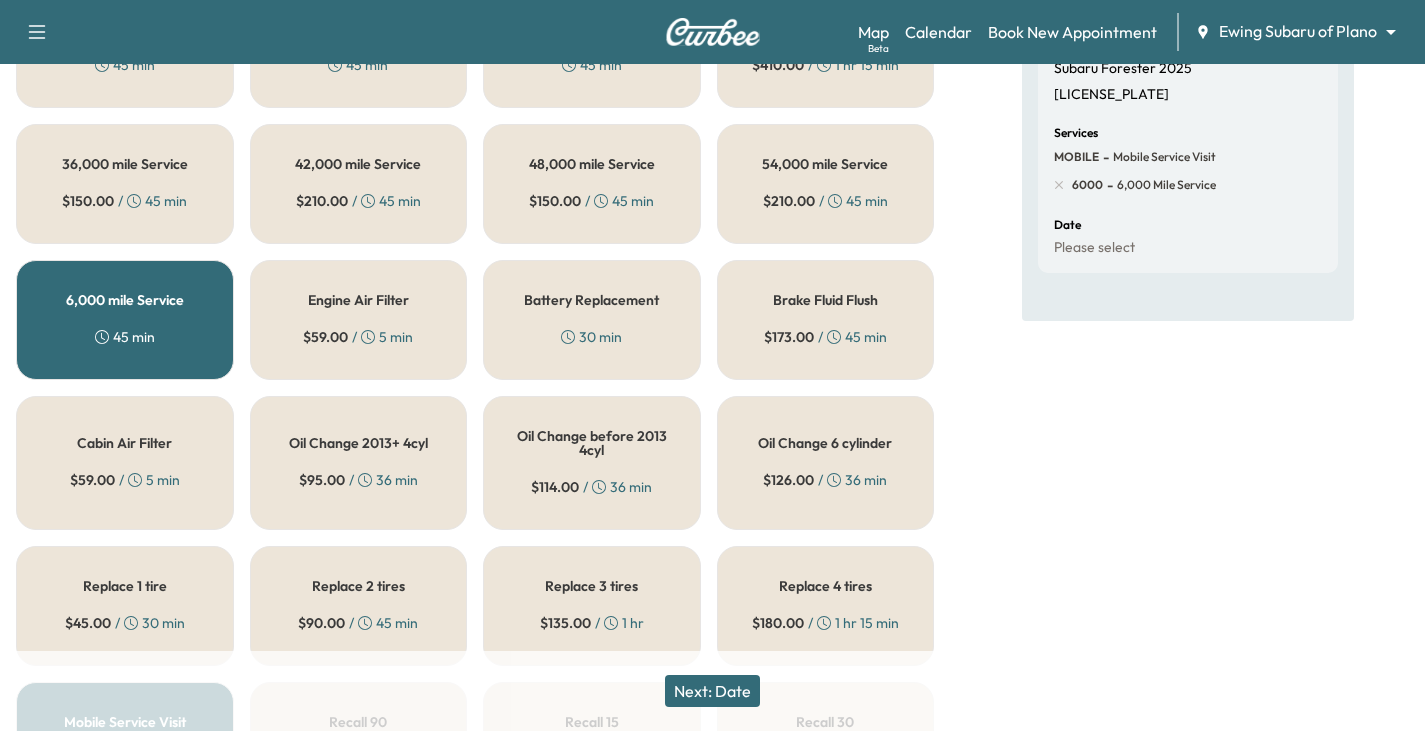 click on "Next: Date" at bounding box center [712, 691] 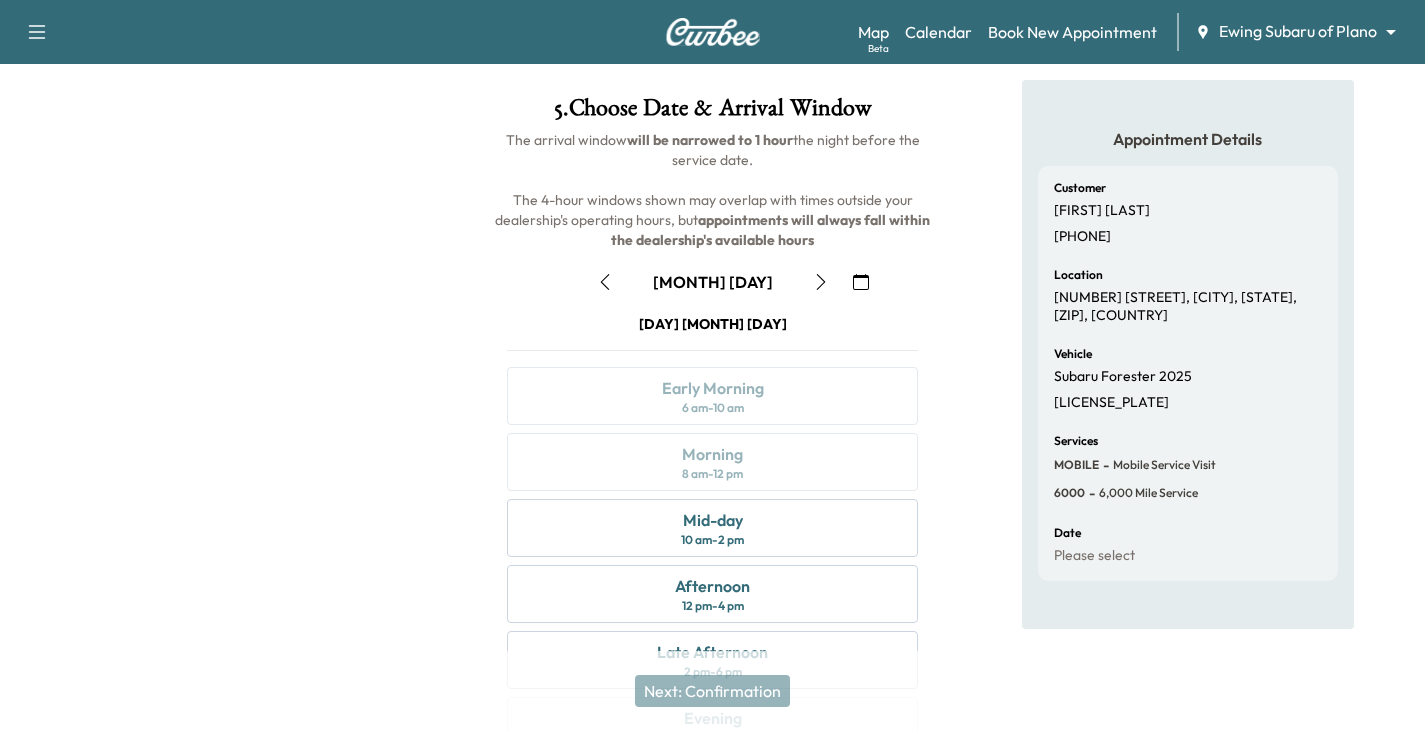 scroll, scrollTop: 0, scrollLeft: 0, axis: both 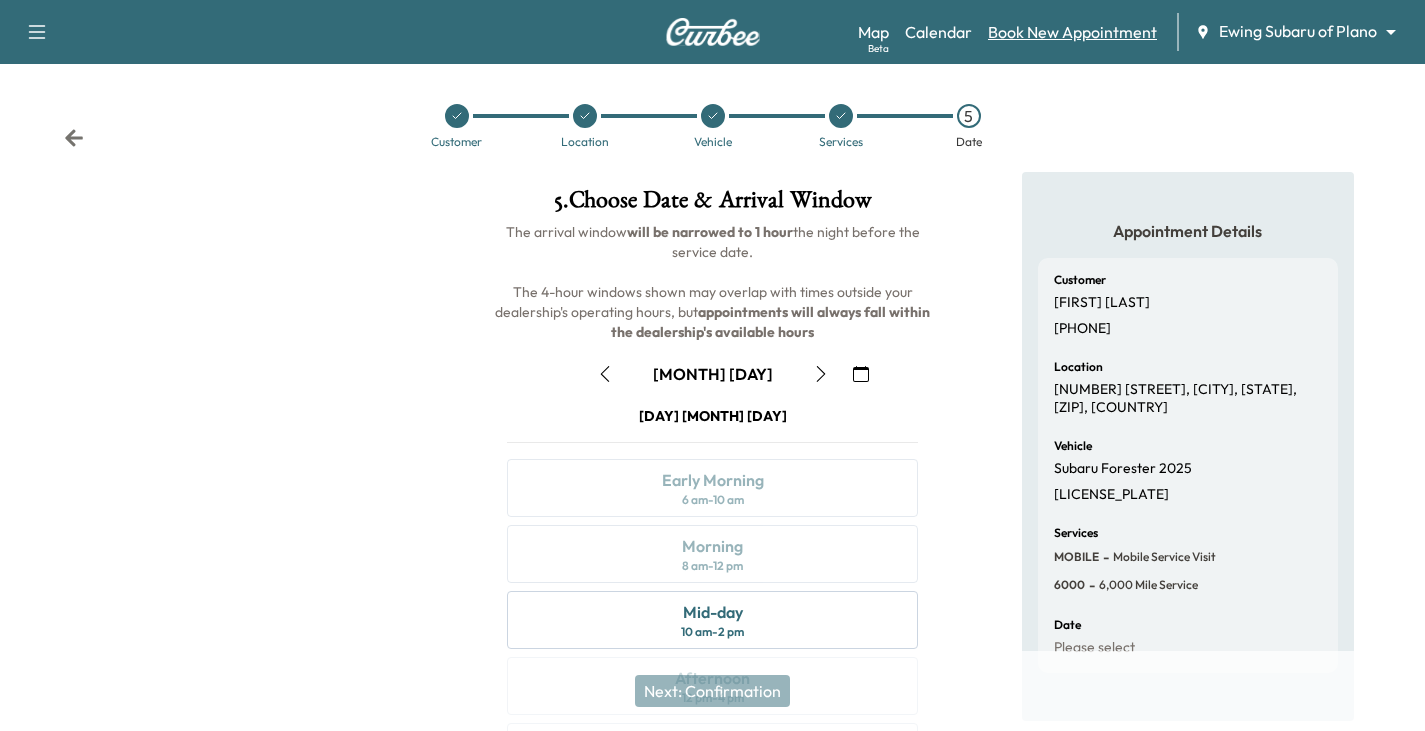 click on "Book New Appointment" at bounding box center [1072, 32] 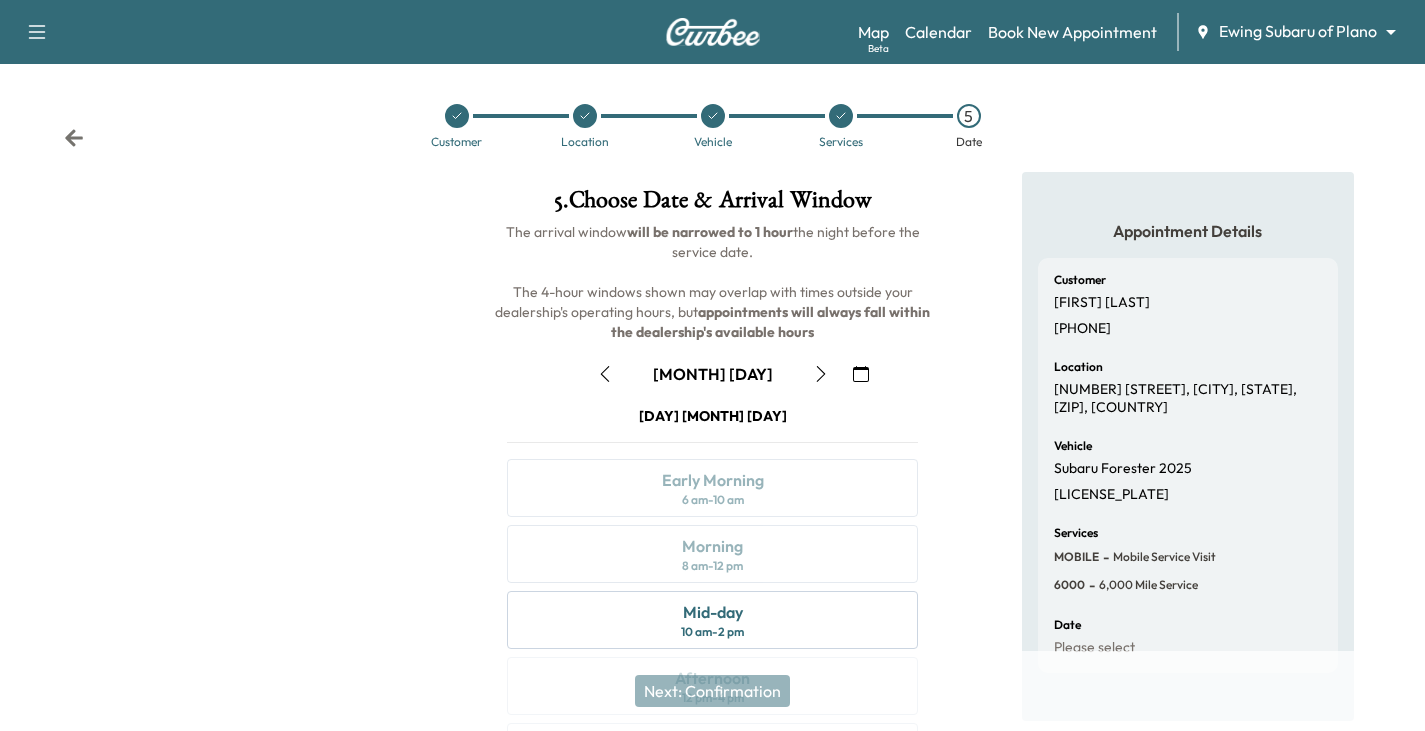 click on "Customer Location Vehicle Services 5 Date" at bounding box center [712, 118] 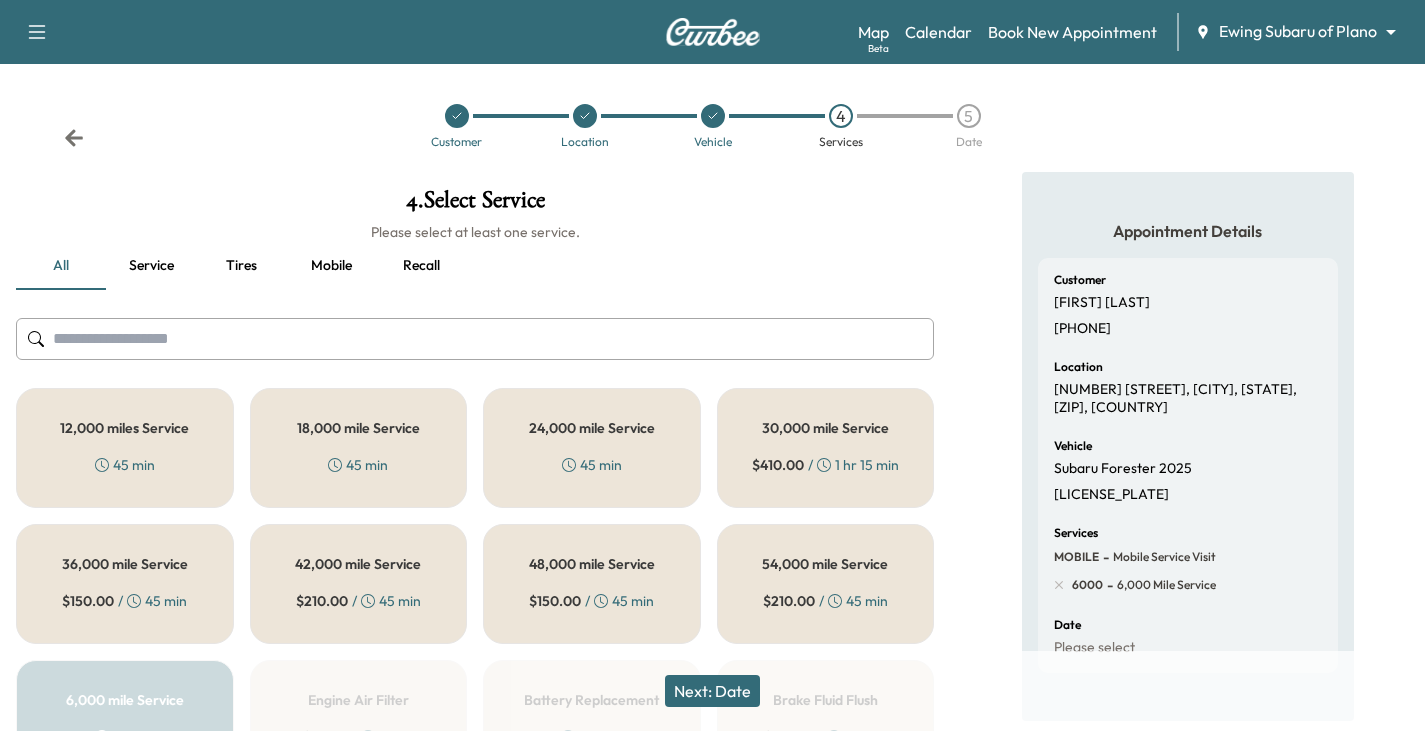 click 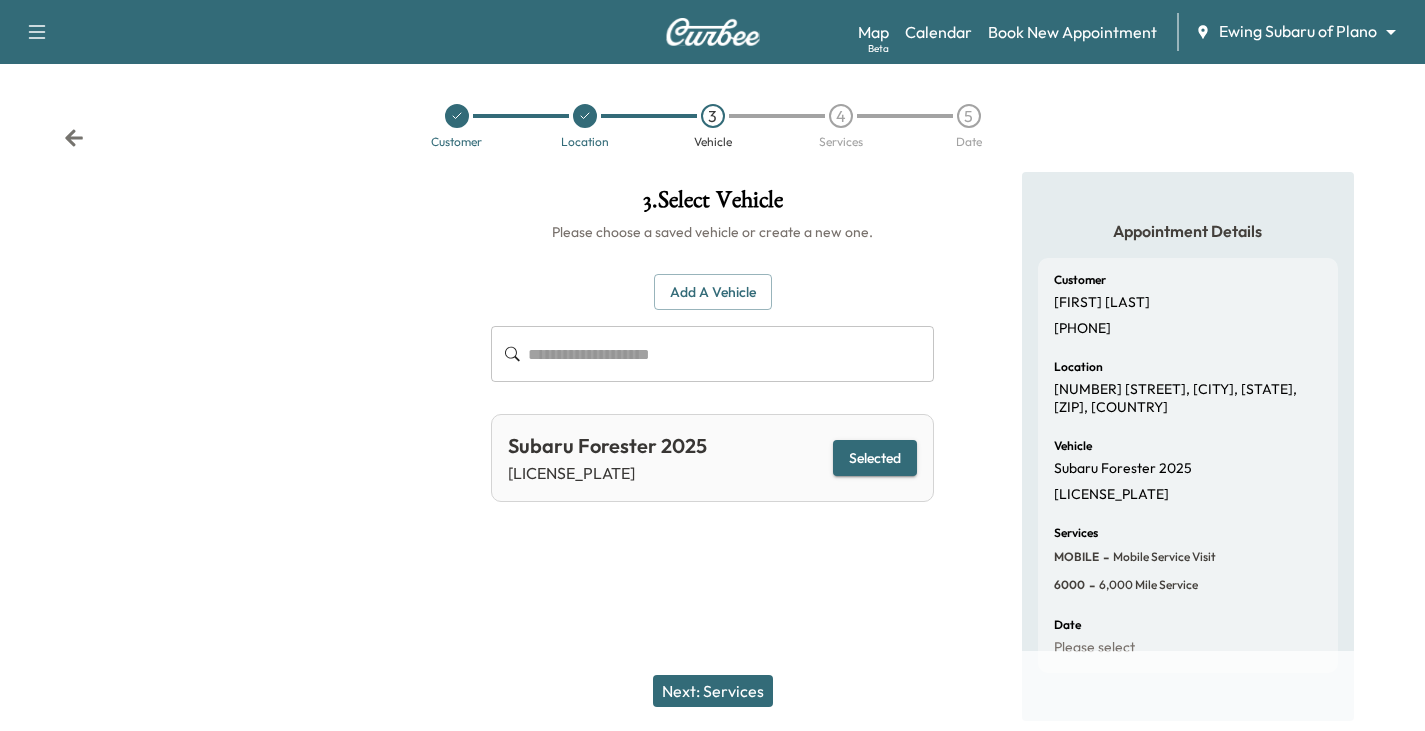 click 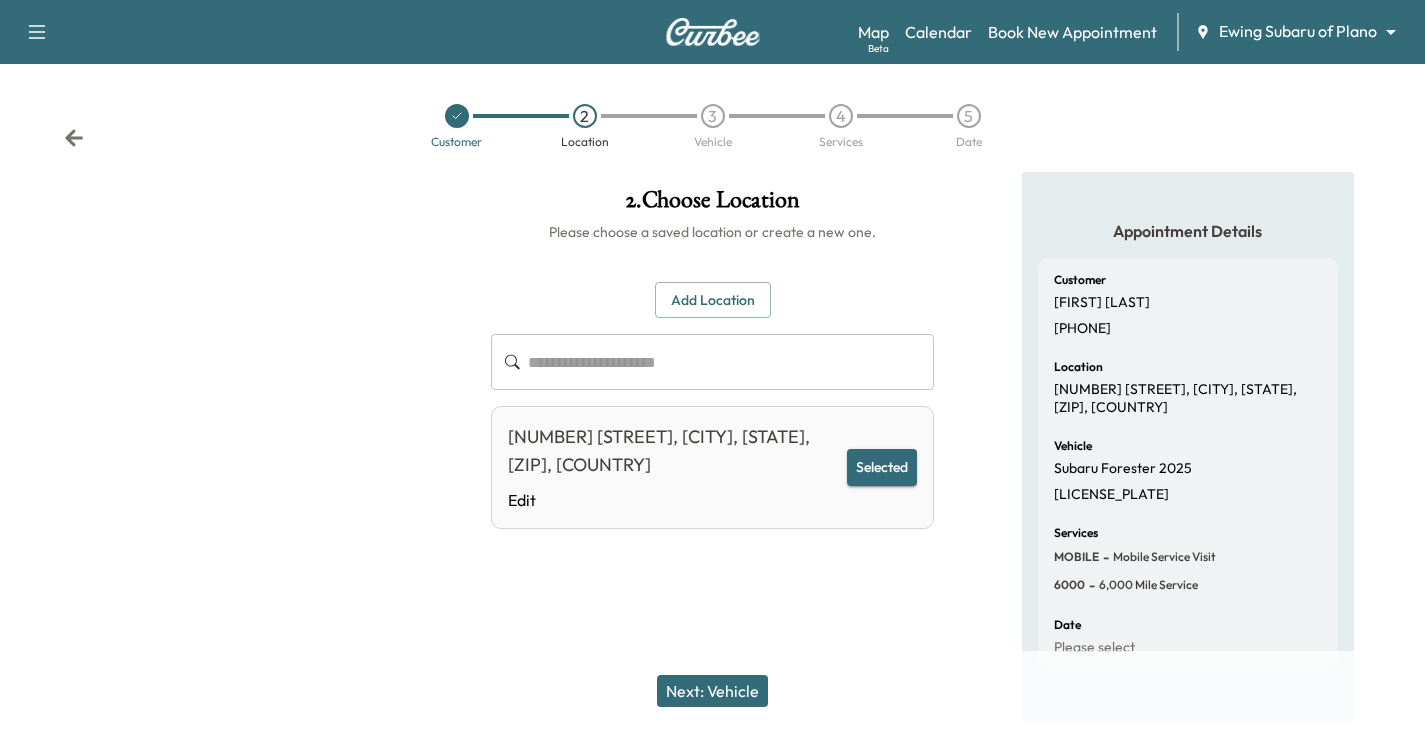 click 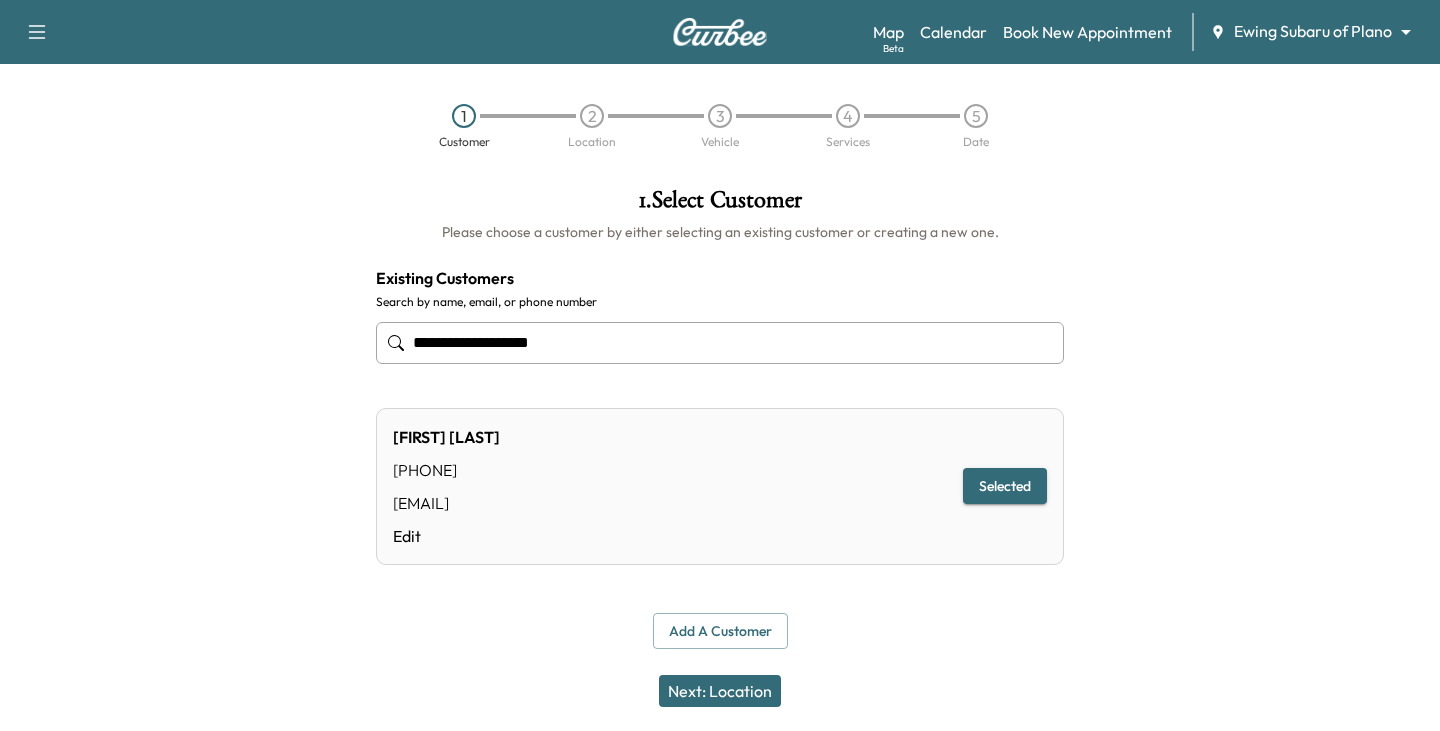 click on "1 Customer 2 Location 3 Vehicle 4 Services 5 Date" at bounding box center [720, 126] 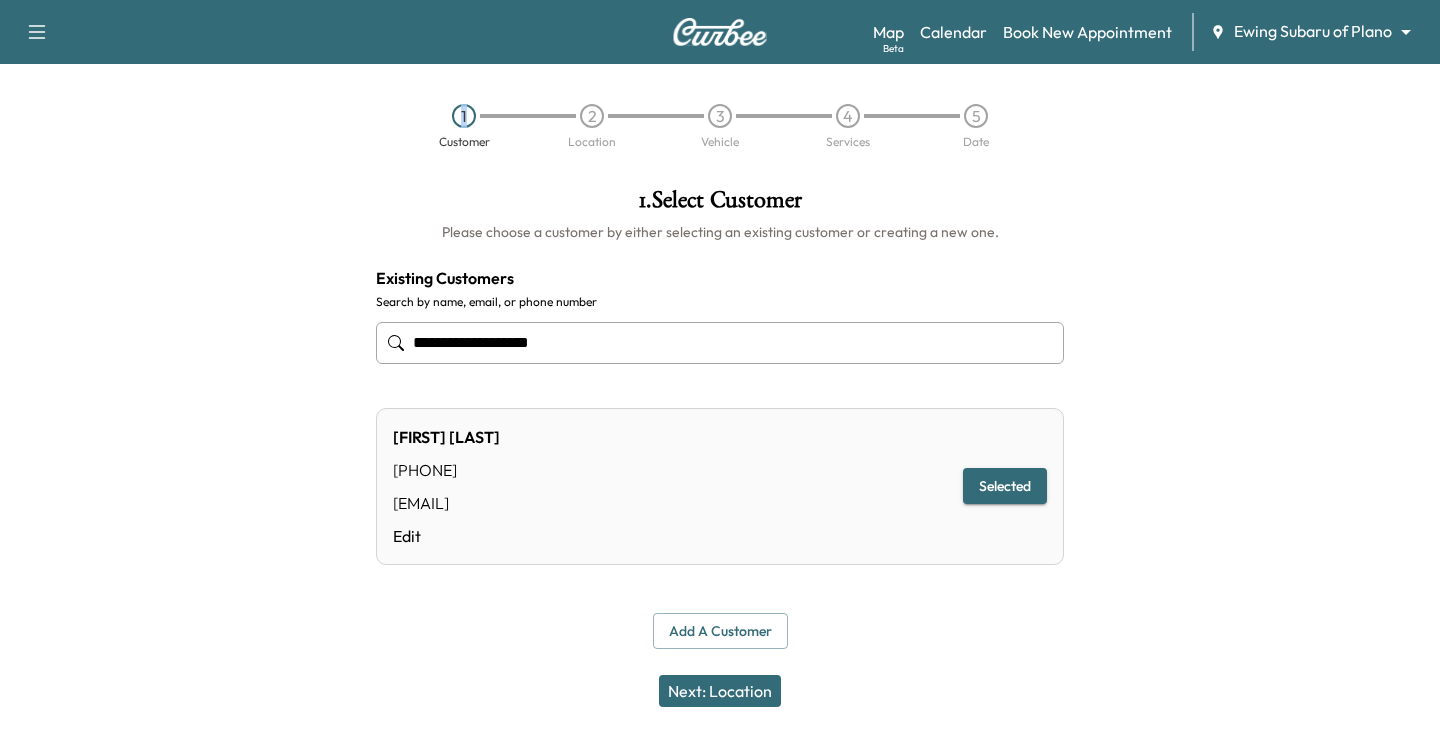 click on "1 Customer 2 Location 3 Vehicle 4 Services 5 Date" at bounding box center [720, 126] 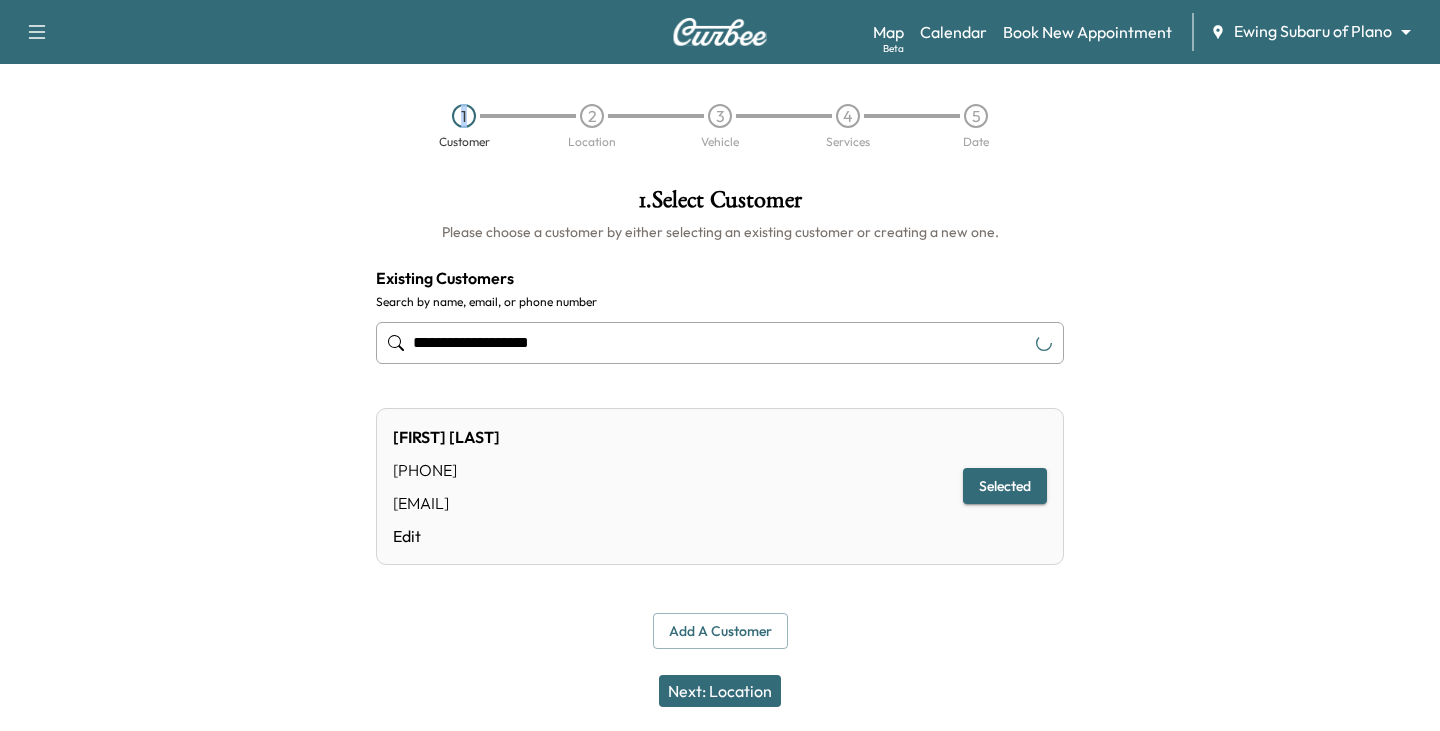 click on "1 Customer 2 Location 3 Vehicle 4 Services 5 Date" at bounding box center (720, 126) 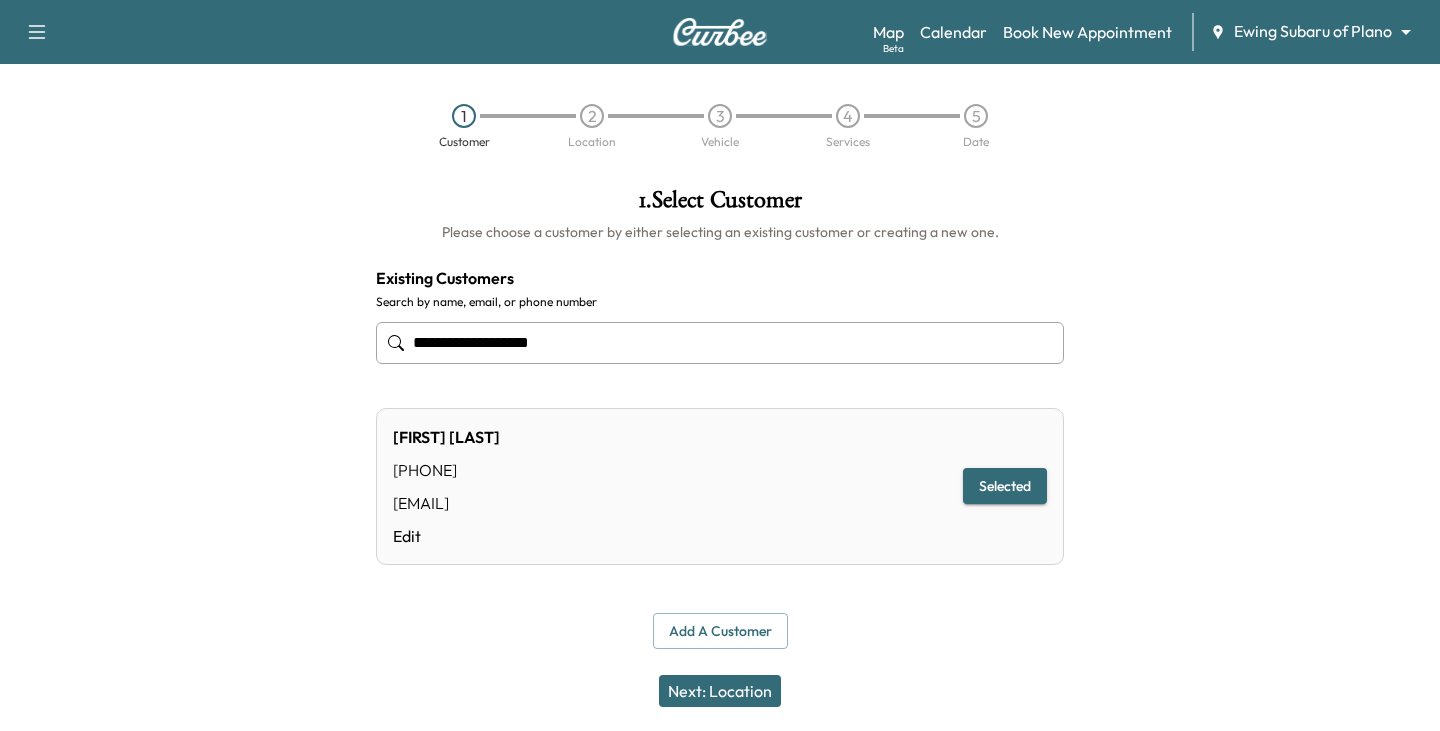 drag, startPoint x: 613, startPoint y: 340, endPoint x: 49, endPoint y: 355, distance: 564.19946 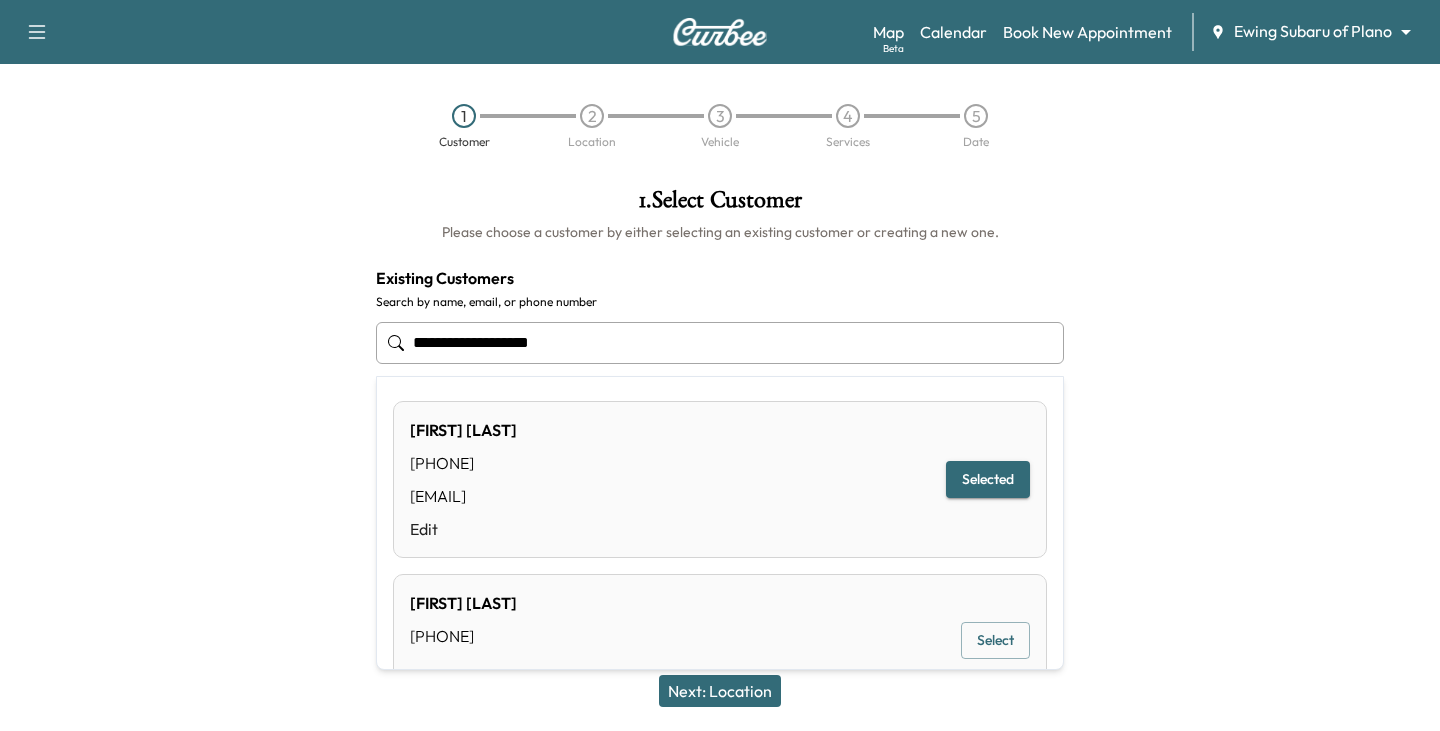 drag, startPoint x: 634, startPoint y: 343, endPoint x: 134, endPoint y: 343, distance: 500 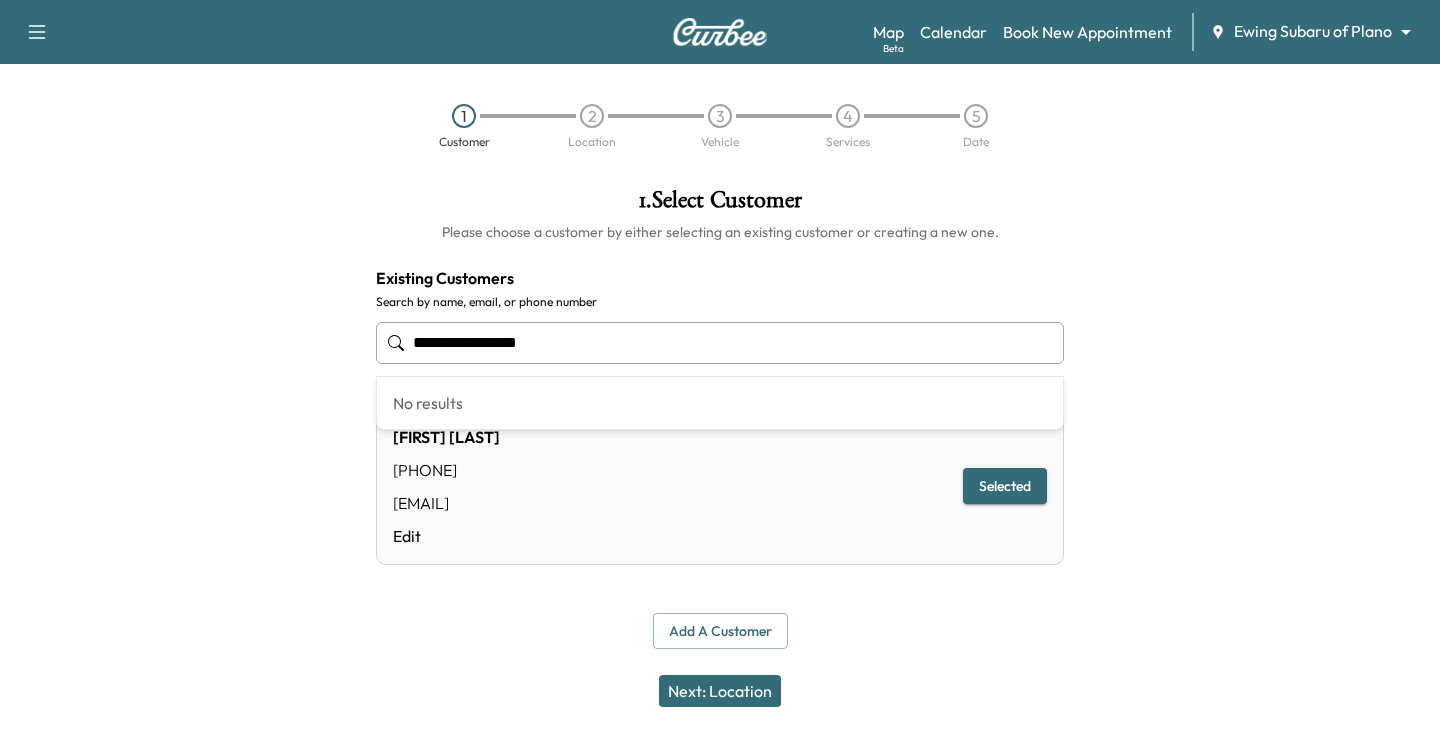 type on "**********" 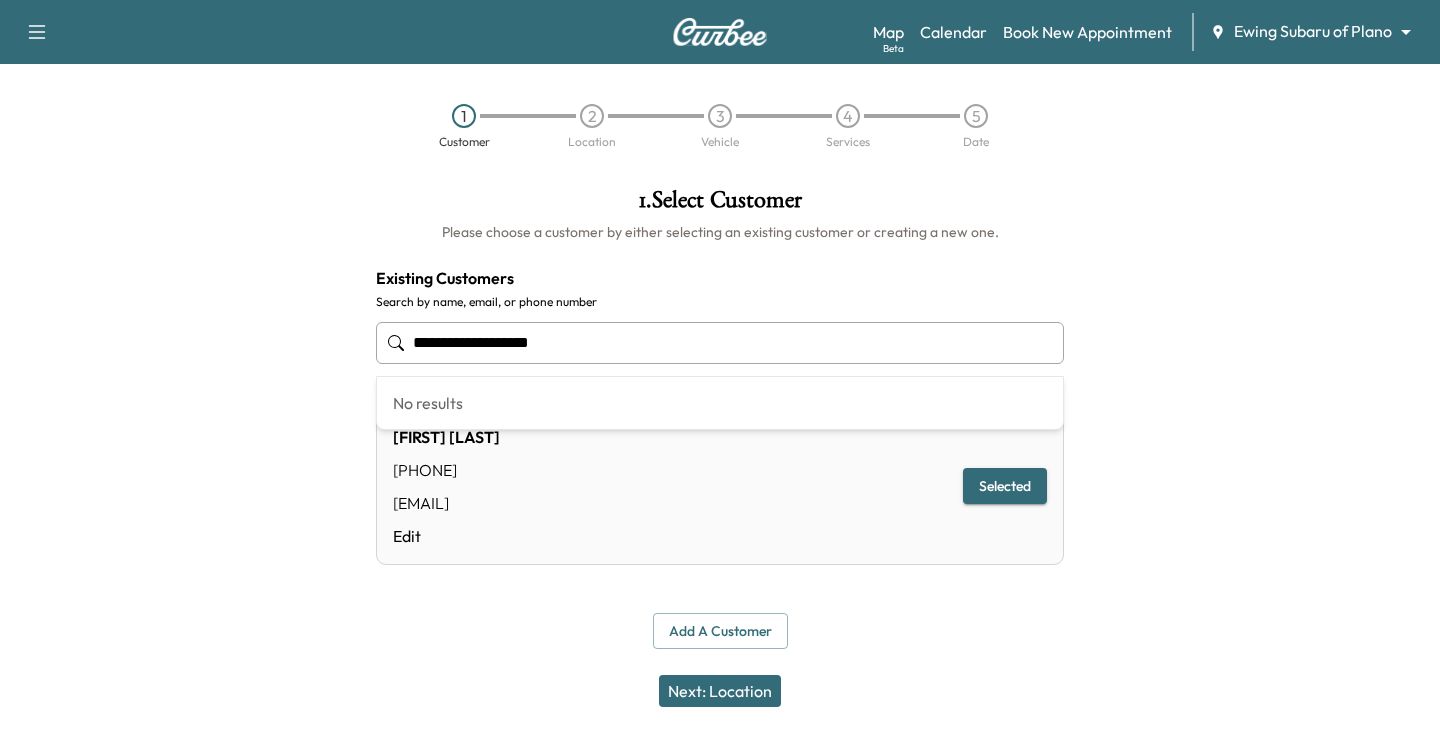 click on "Add a customer" at bounding box center [720, 631] 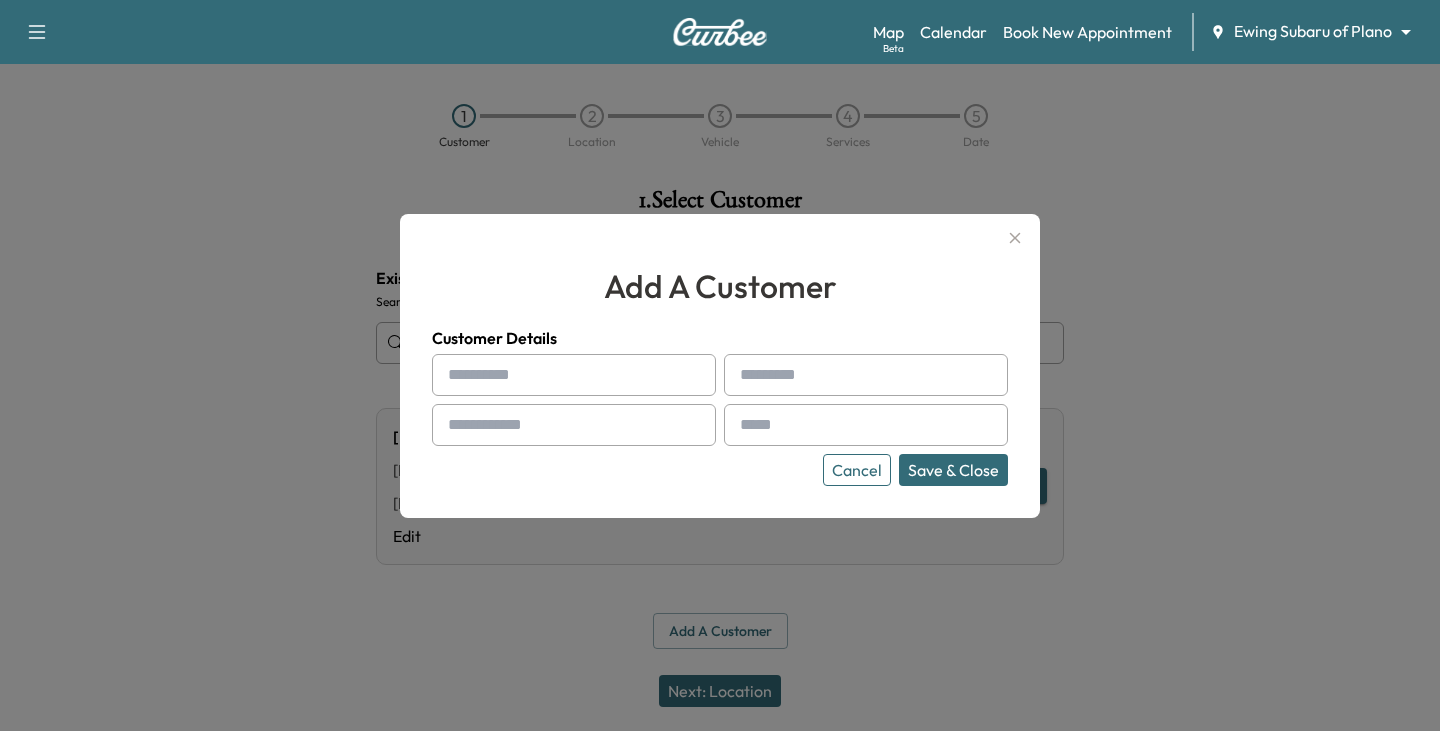 click at bounding box center (574, 375) 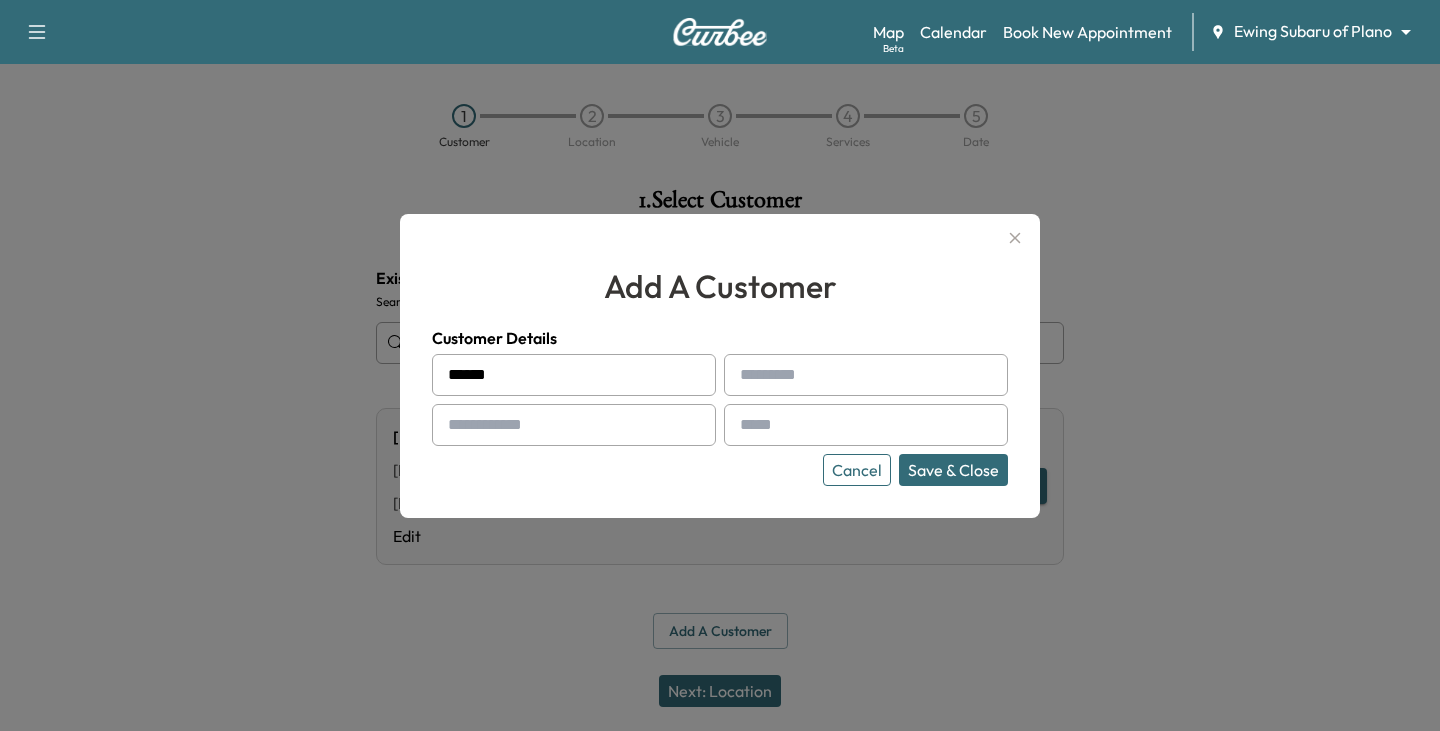 type on "******" 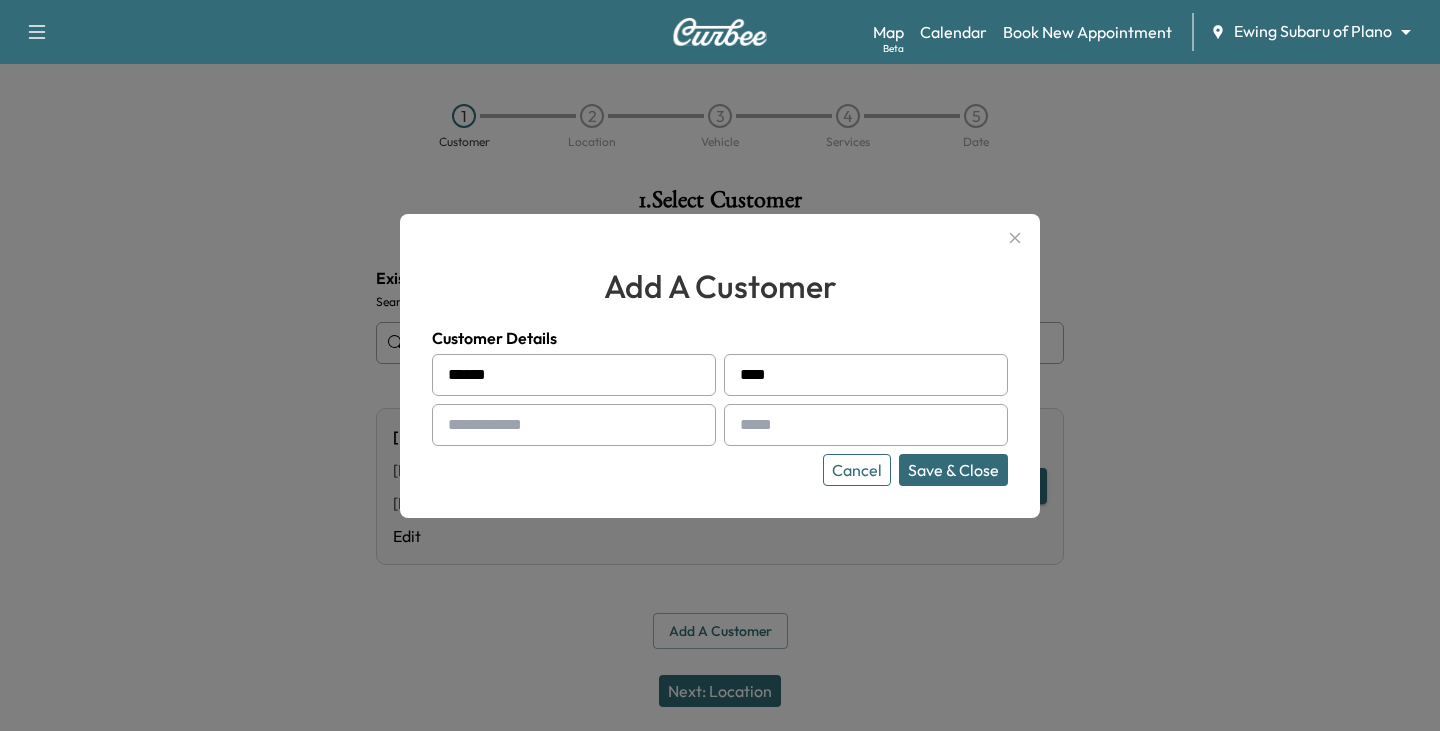 type on "[MASKED_DATA]" 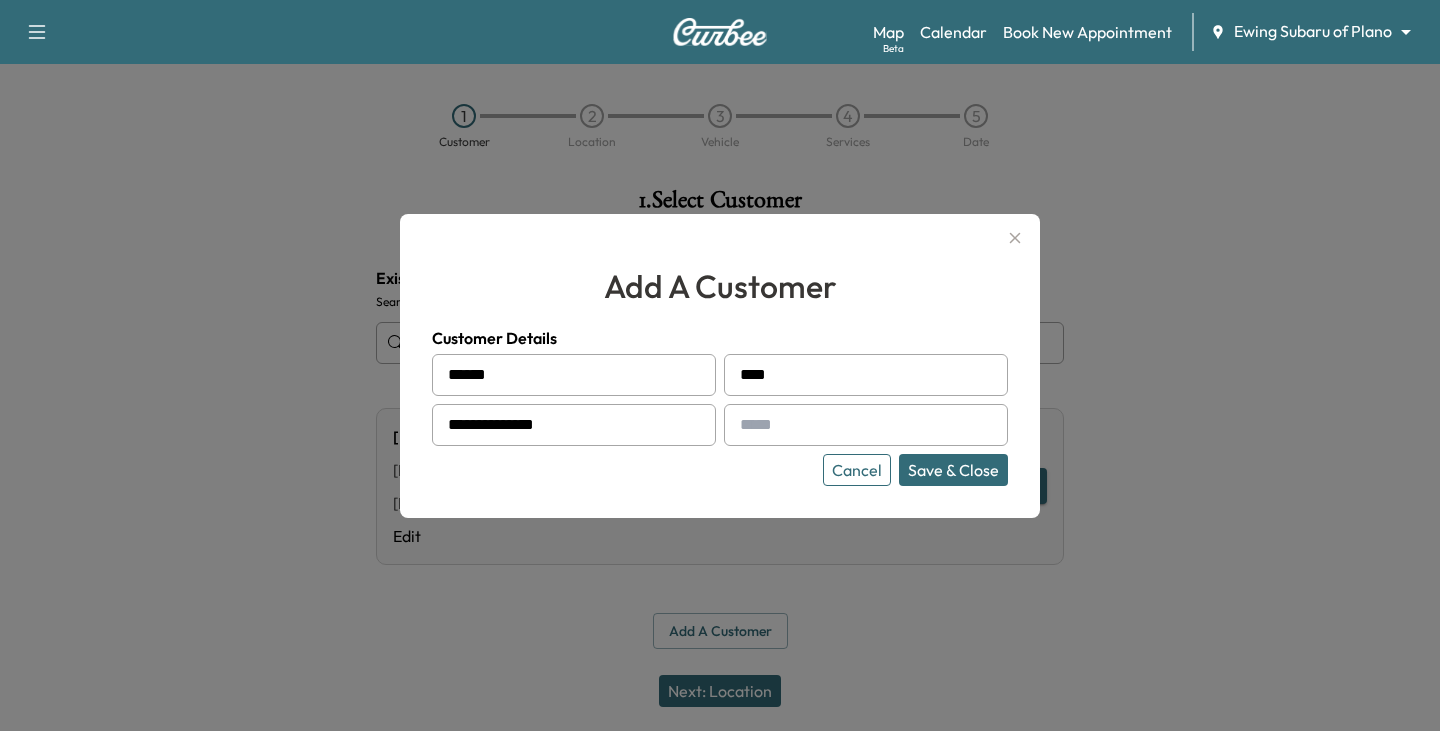 type on "**********" 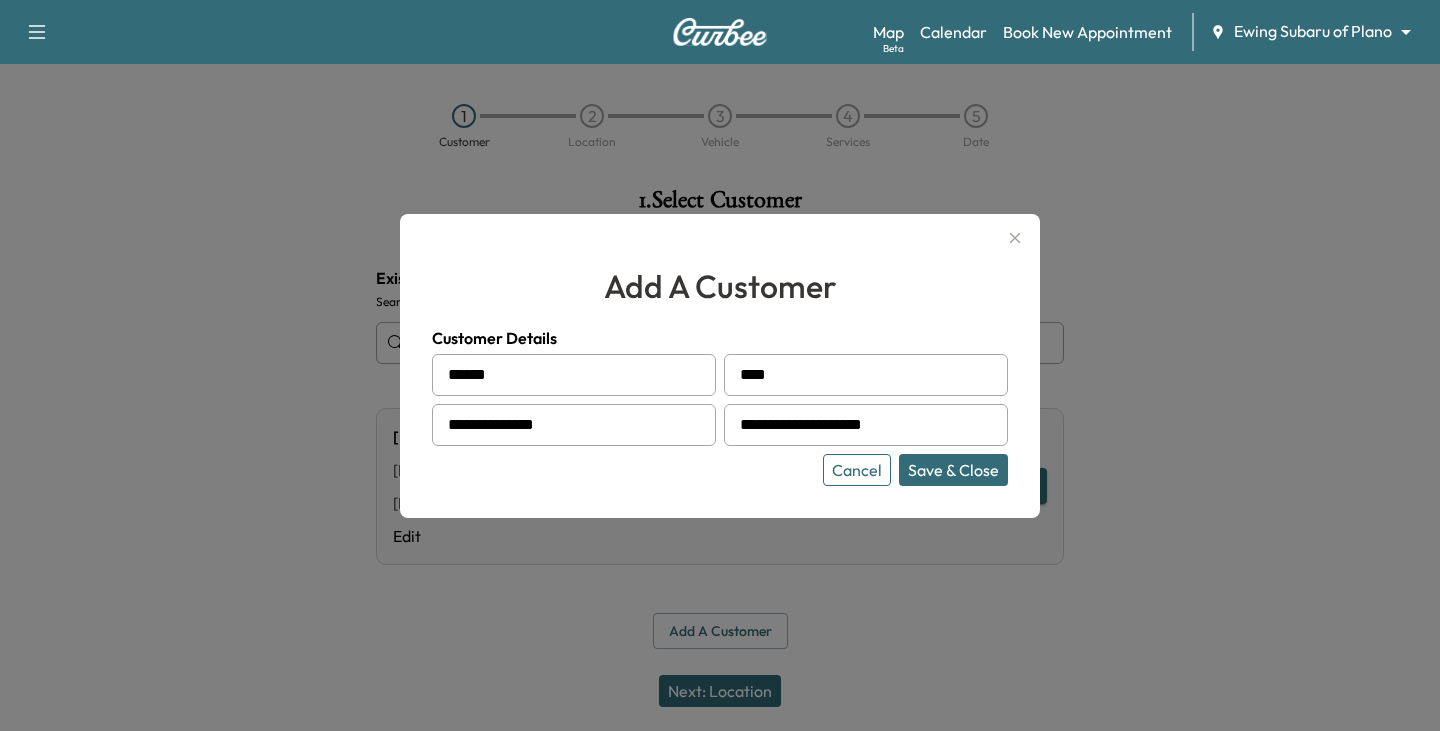 type on "**********" 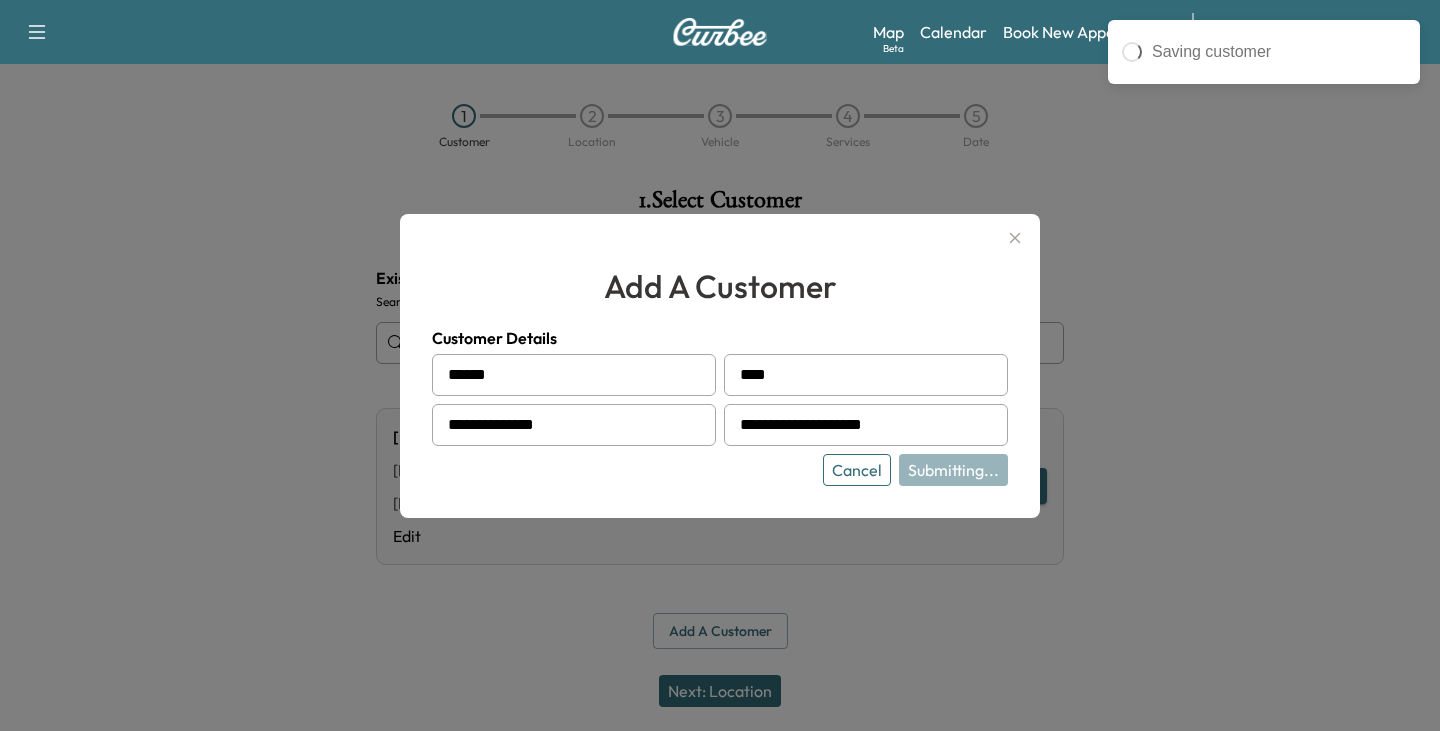type on "**********" 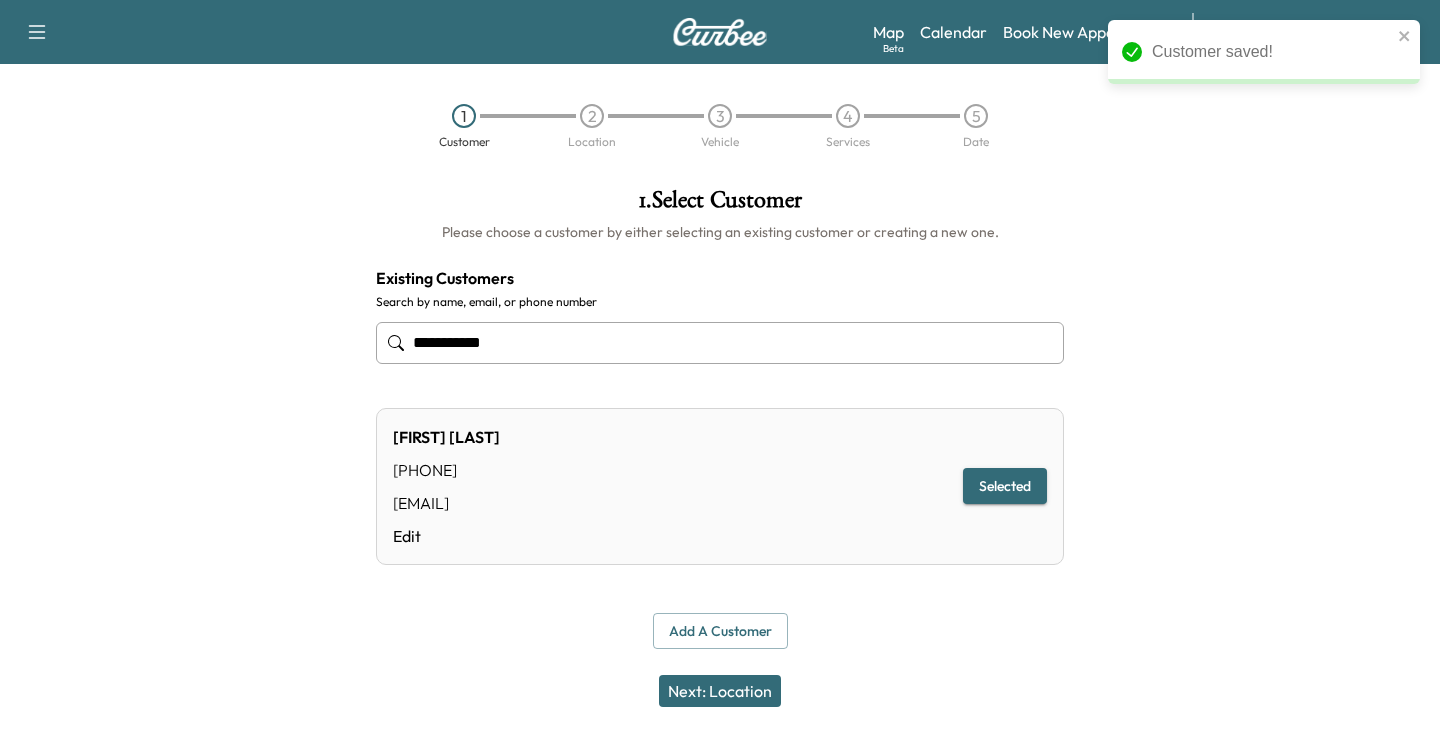 click on "Next: Location" at bounding box center (720, 691) 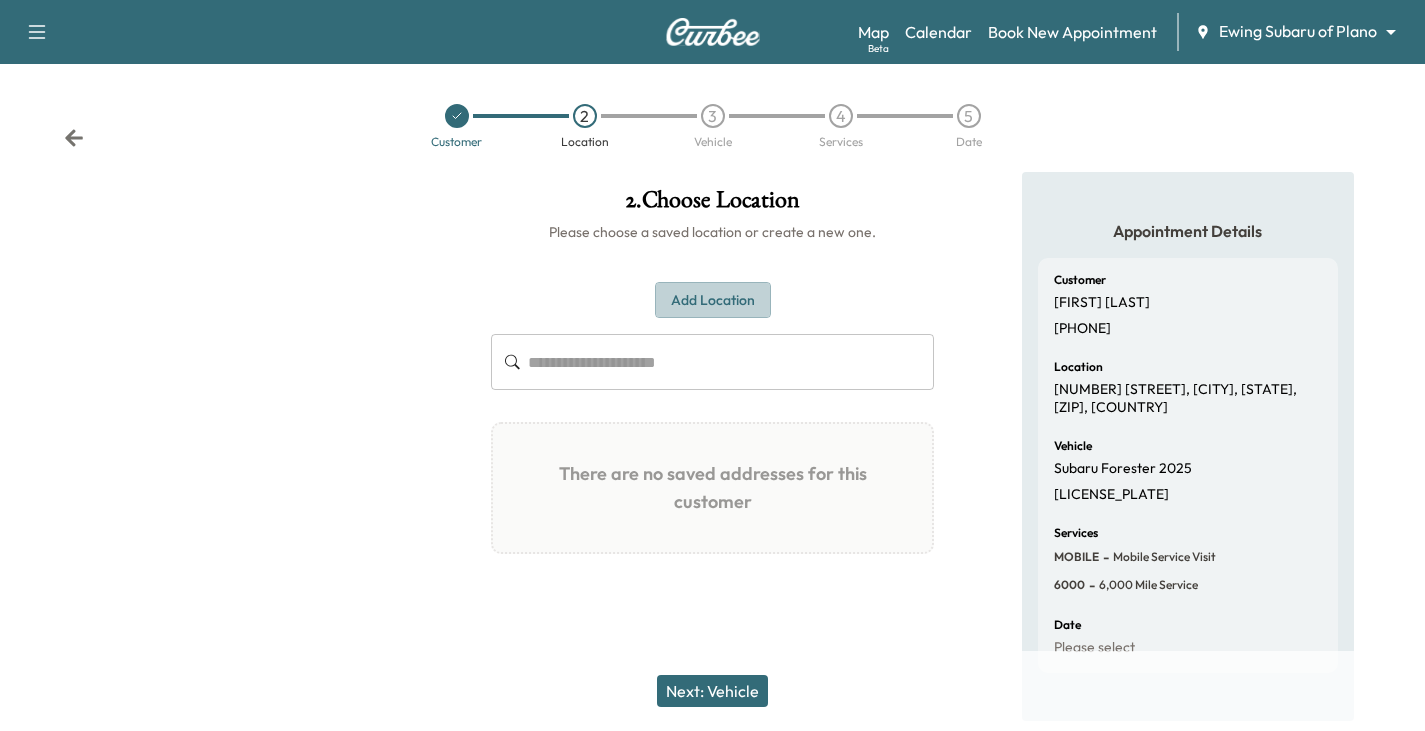 click on "Add Location" at bounding box center [713, 300] 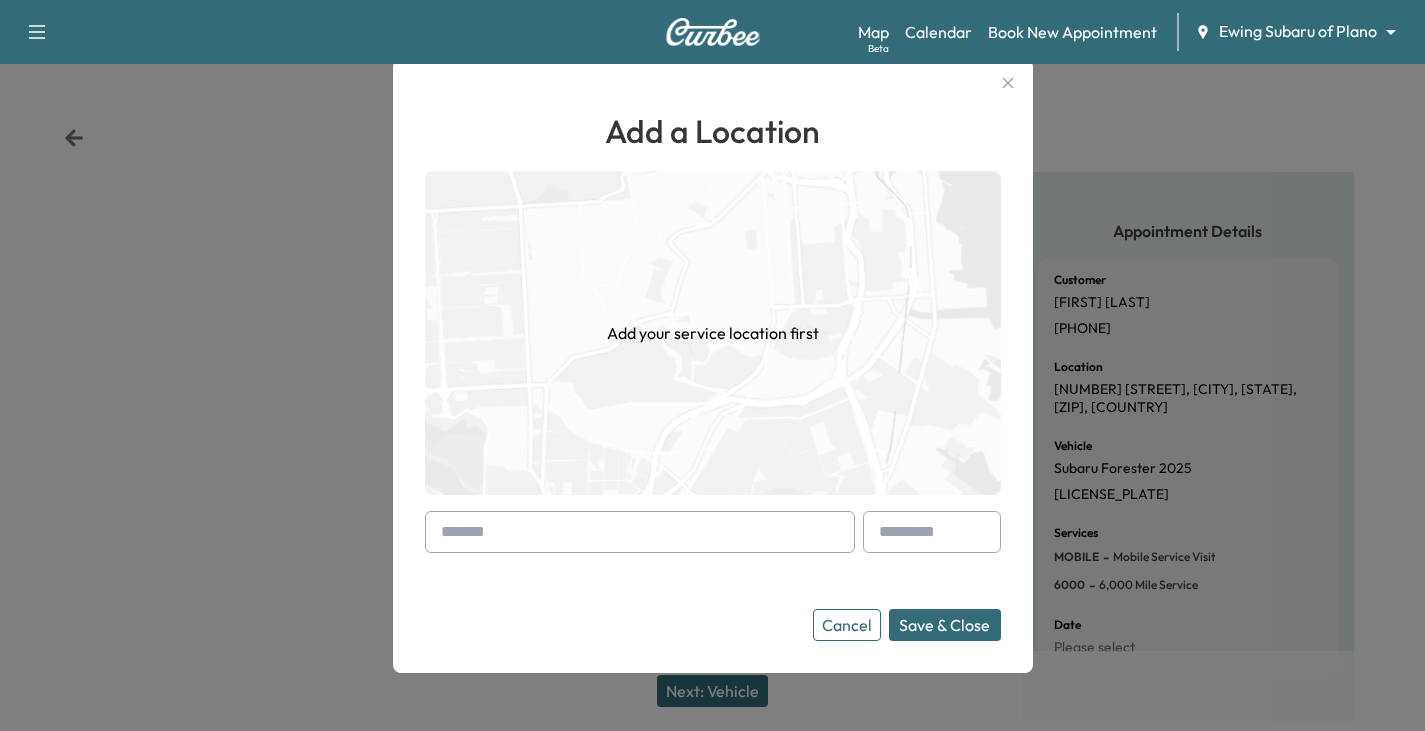 click at bounding box center [640, 532] 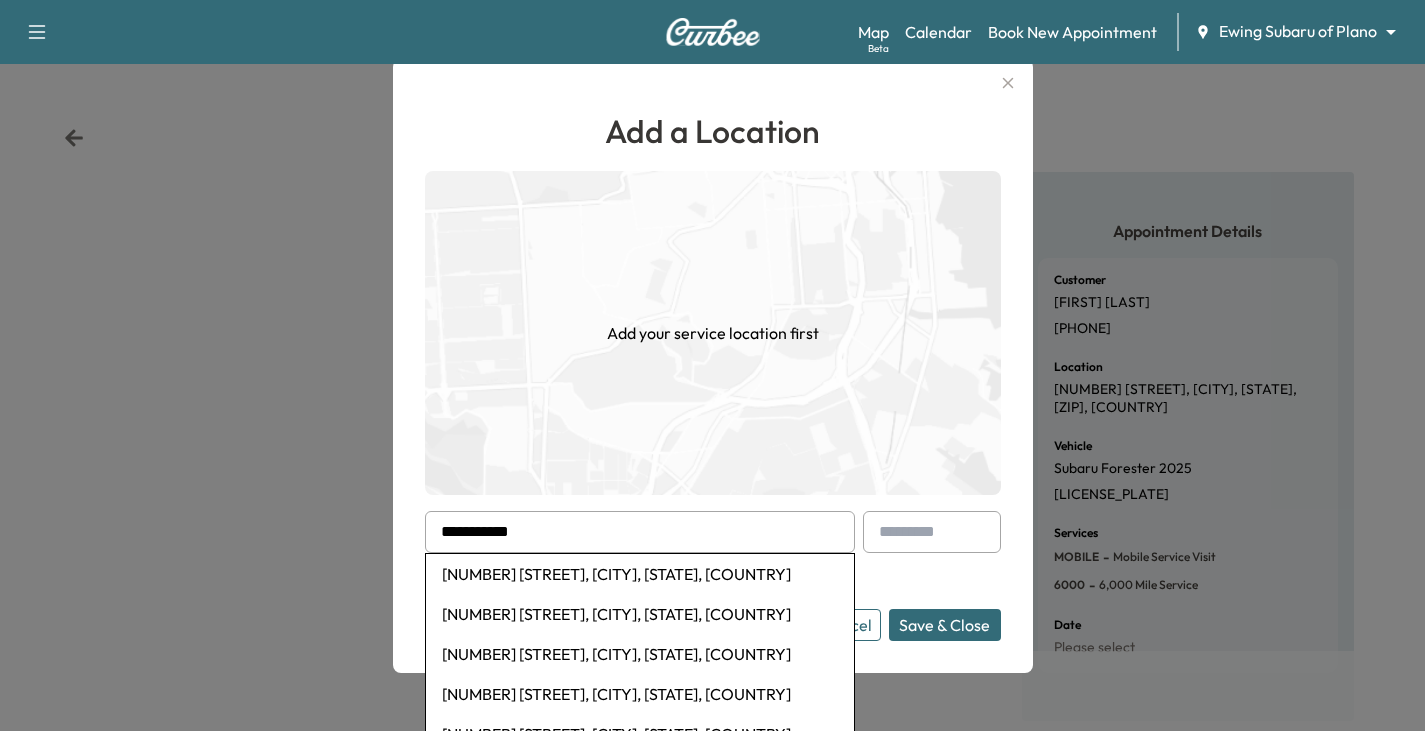 click on "[NUMBER] [STREET], [CITY], [STATE], [COUNTRY]" at bounding box center [640, 574] 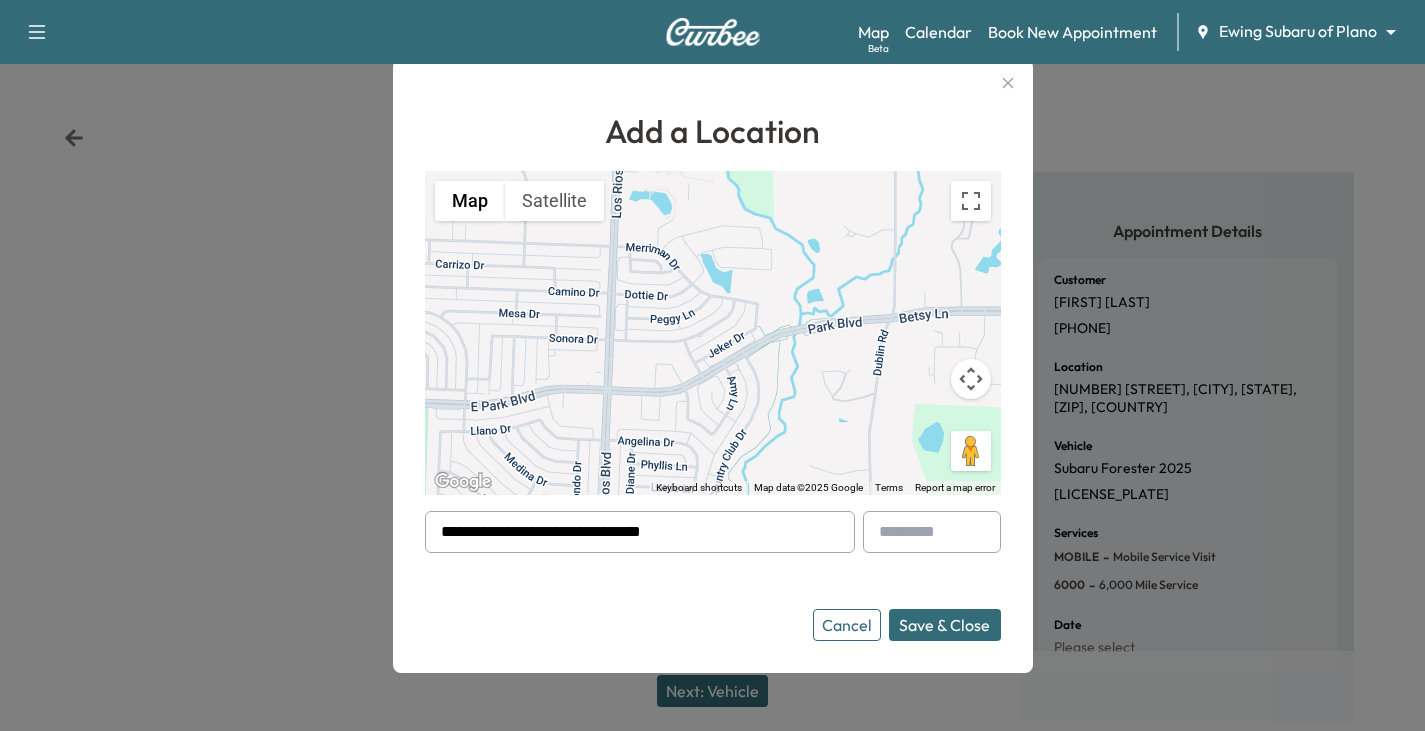click on "Save & Close" at bounding box center [945, 625] 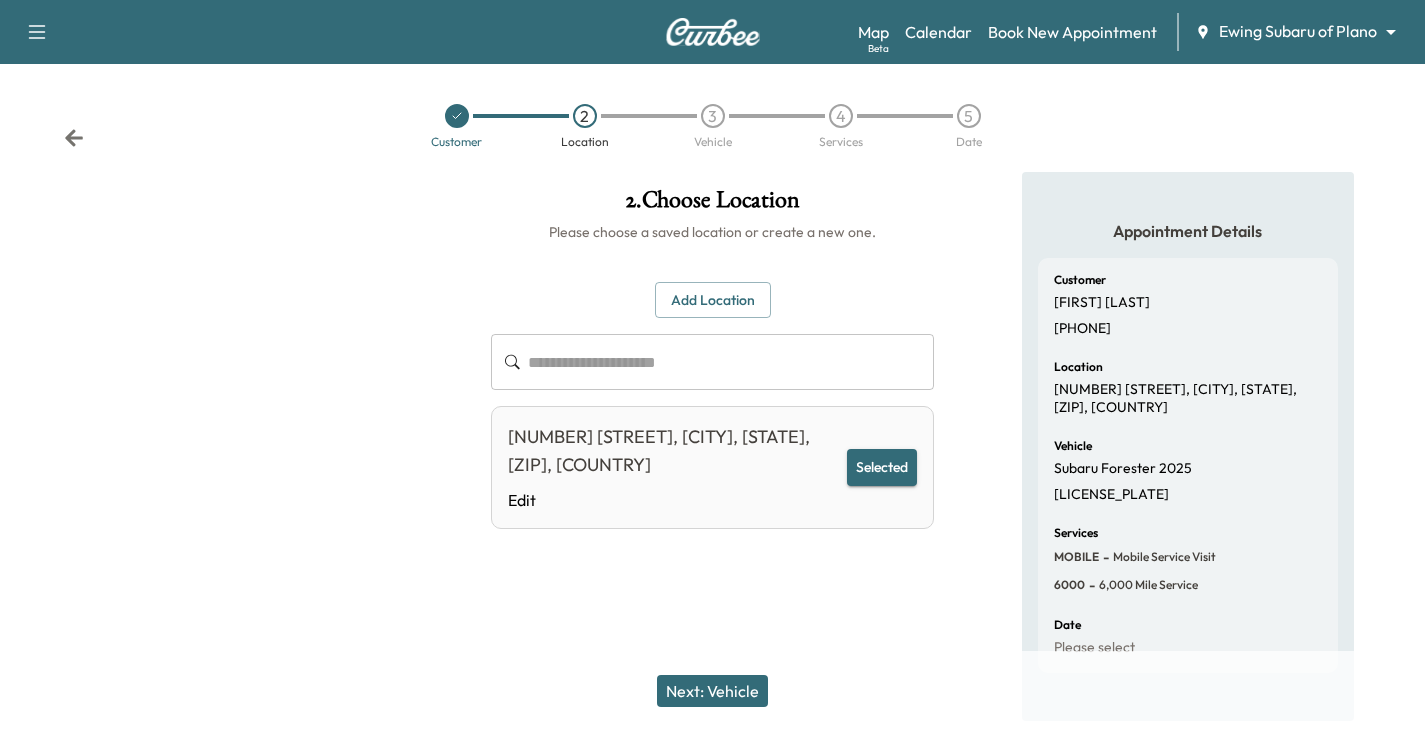 click on "Next: Vehicle" at bounding box center [712, 691] 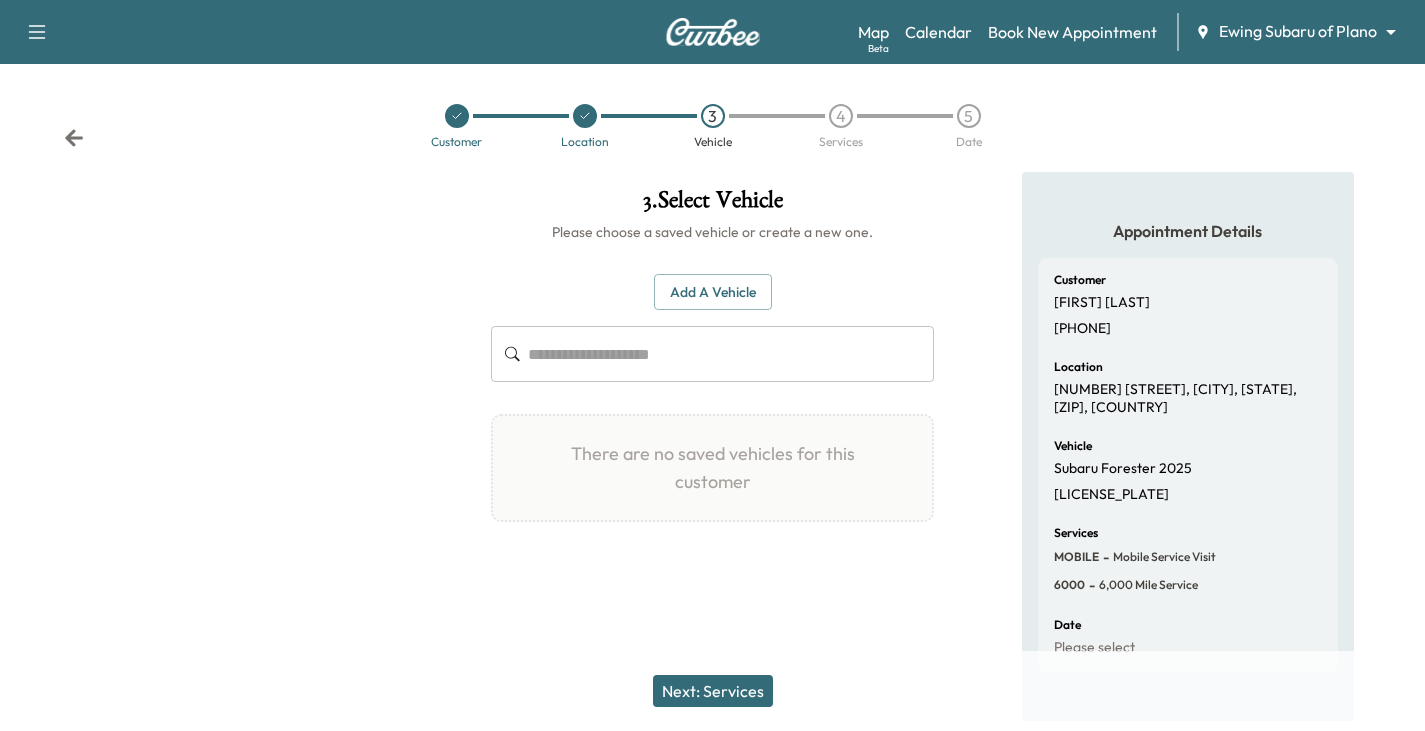 click on "Add a Vehicle" at bounding box center [713, 292] 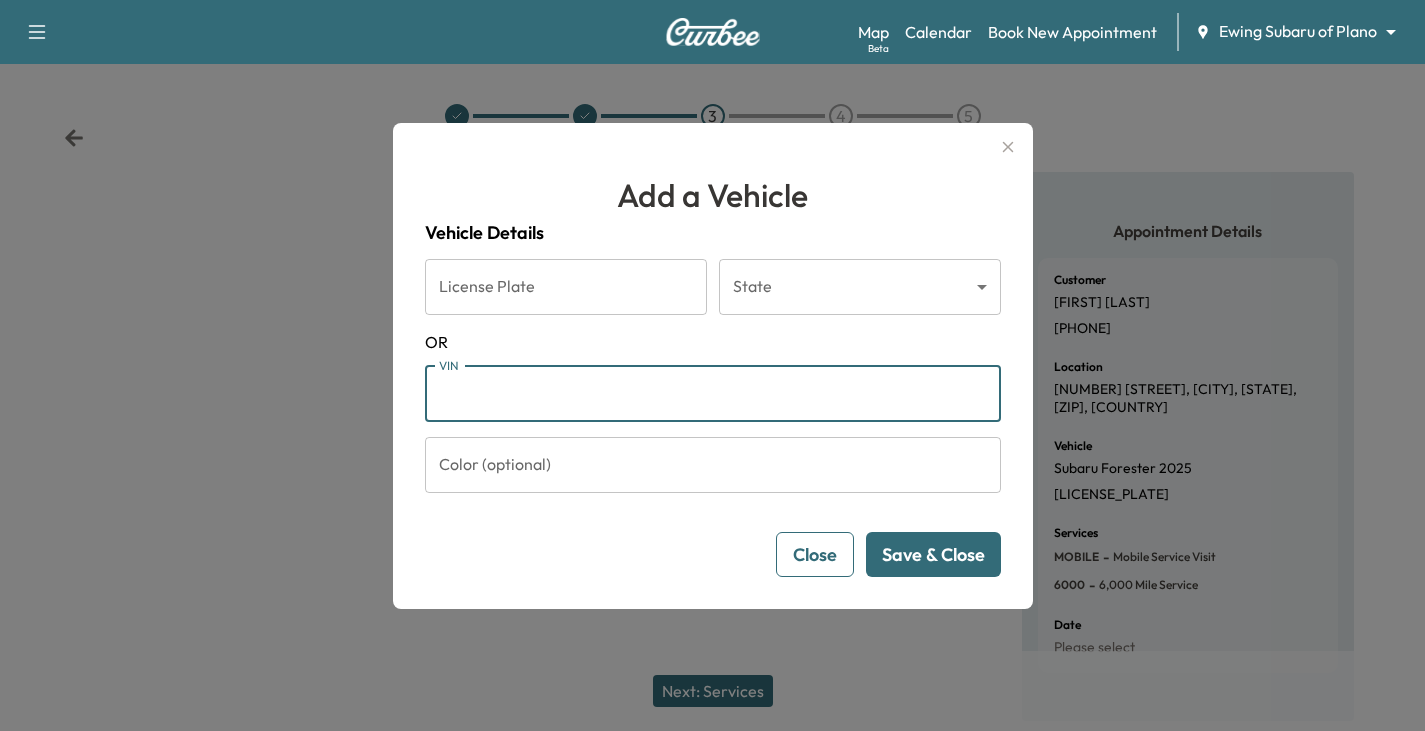 click on "VIN" at bounding box center [713, 394] 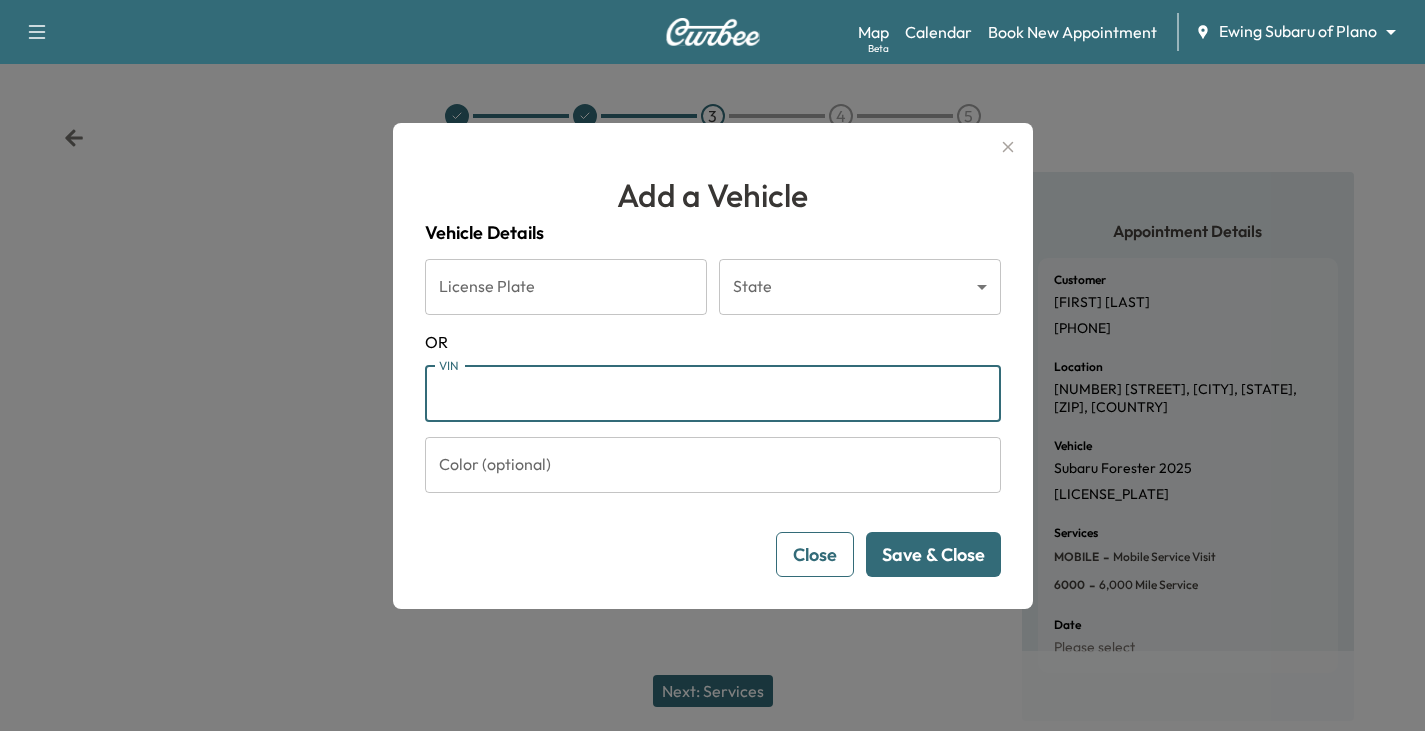 paste on "**********" 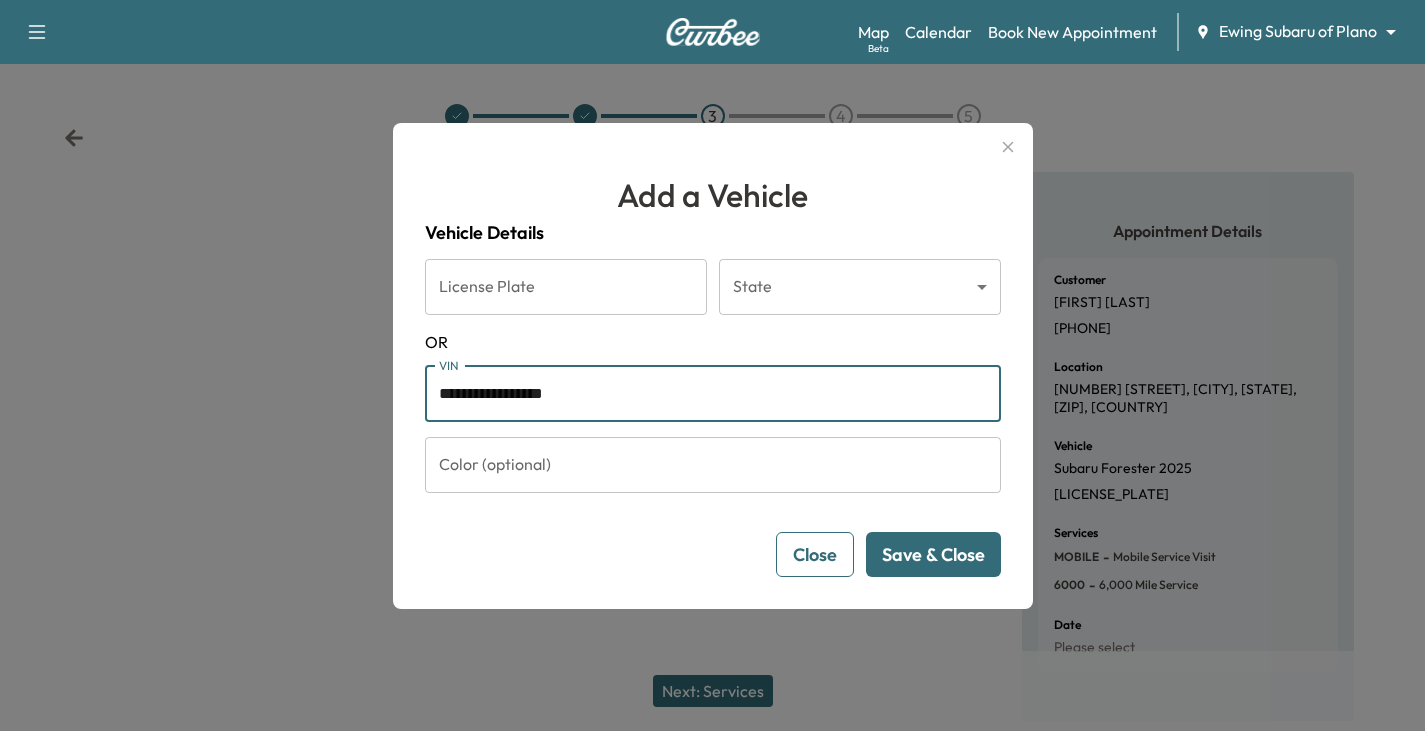 type on "**********" 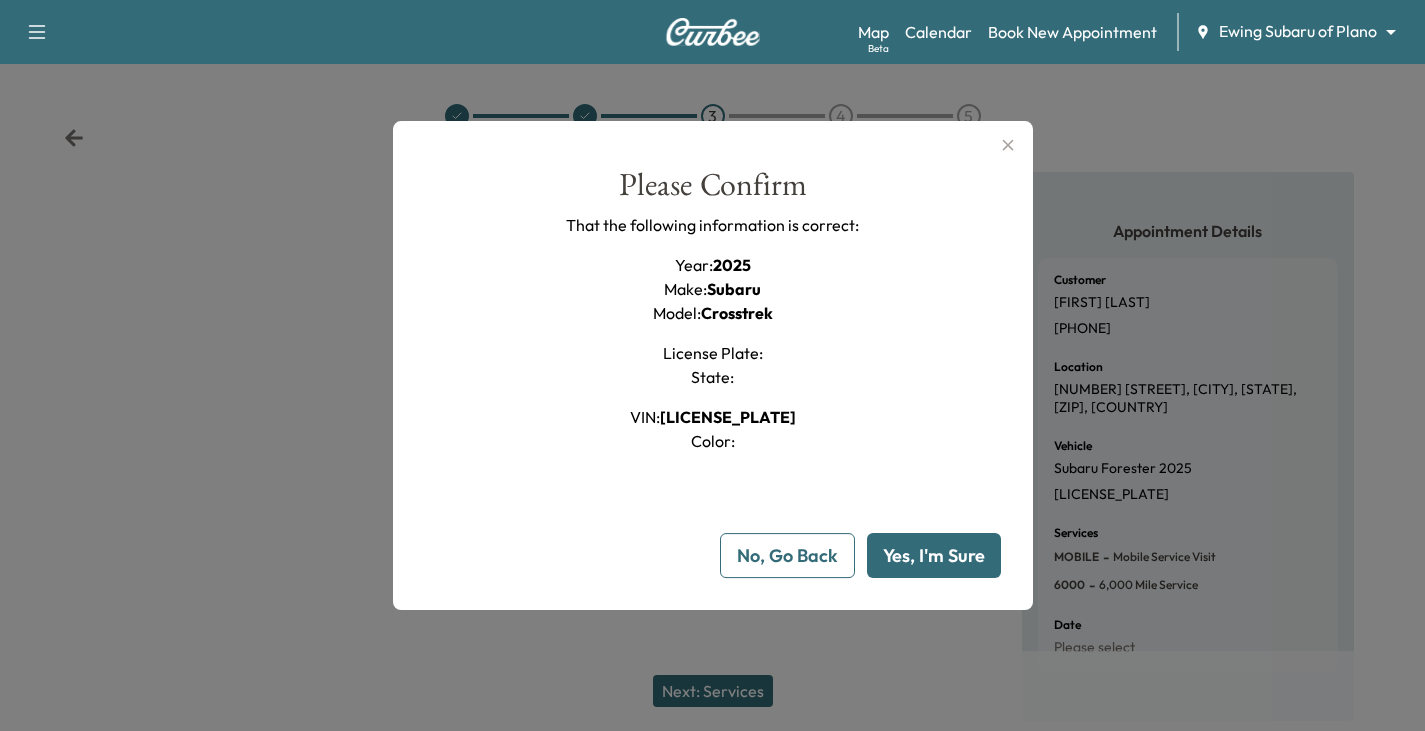 click on "Yes, I'm Sure" at bounding box center [934, 555] 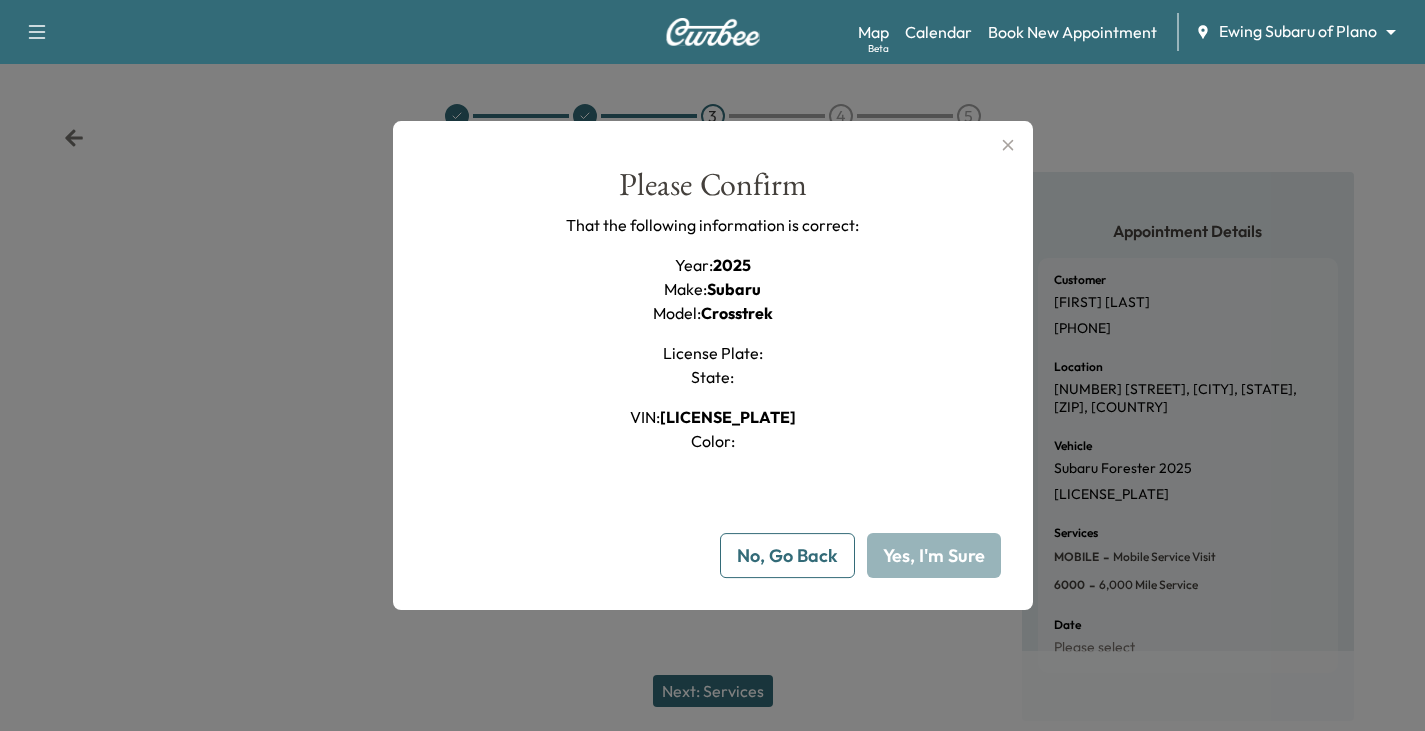 type 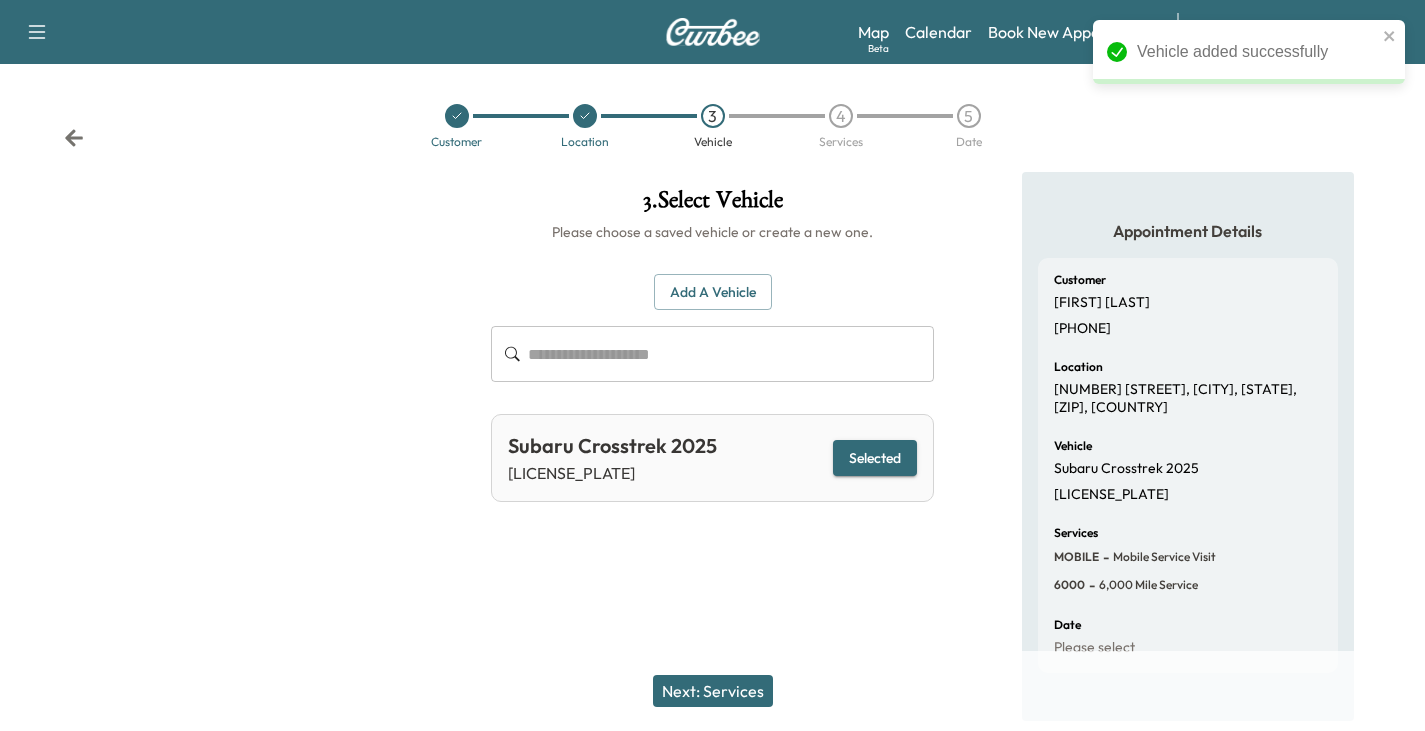 click on "Next: Services" at bounding box center (713, 691) 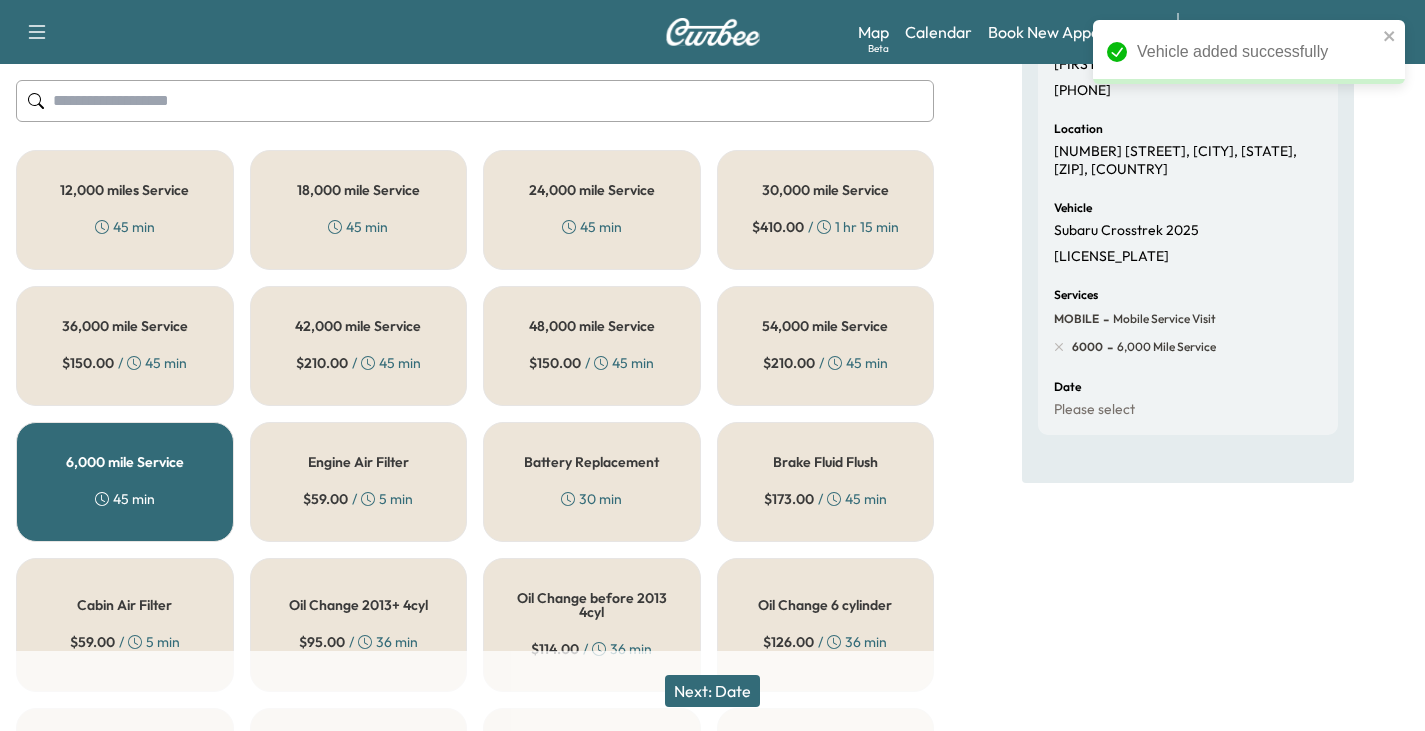 scroll, scrollTop: 300, scrollLeft: 0, axis: vertical 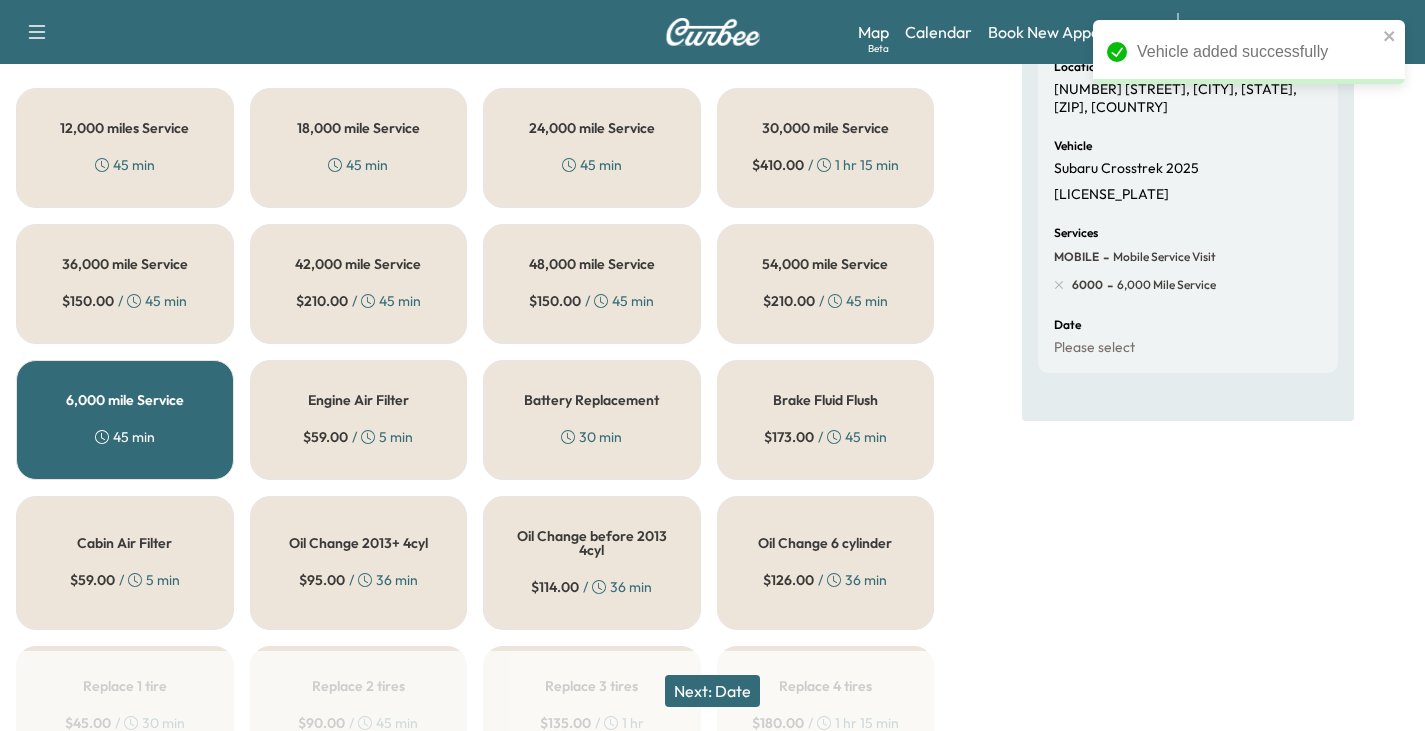 click on "6,000 mile Service 45 min" at bounding box center (125, 420) 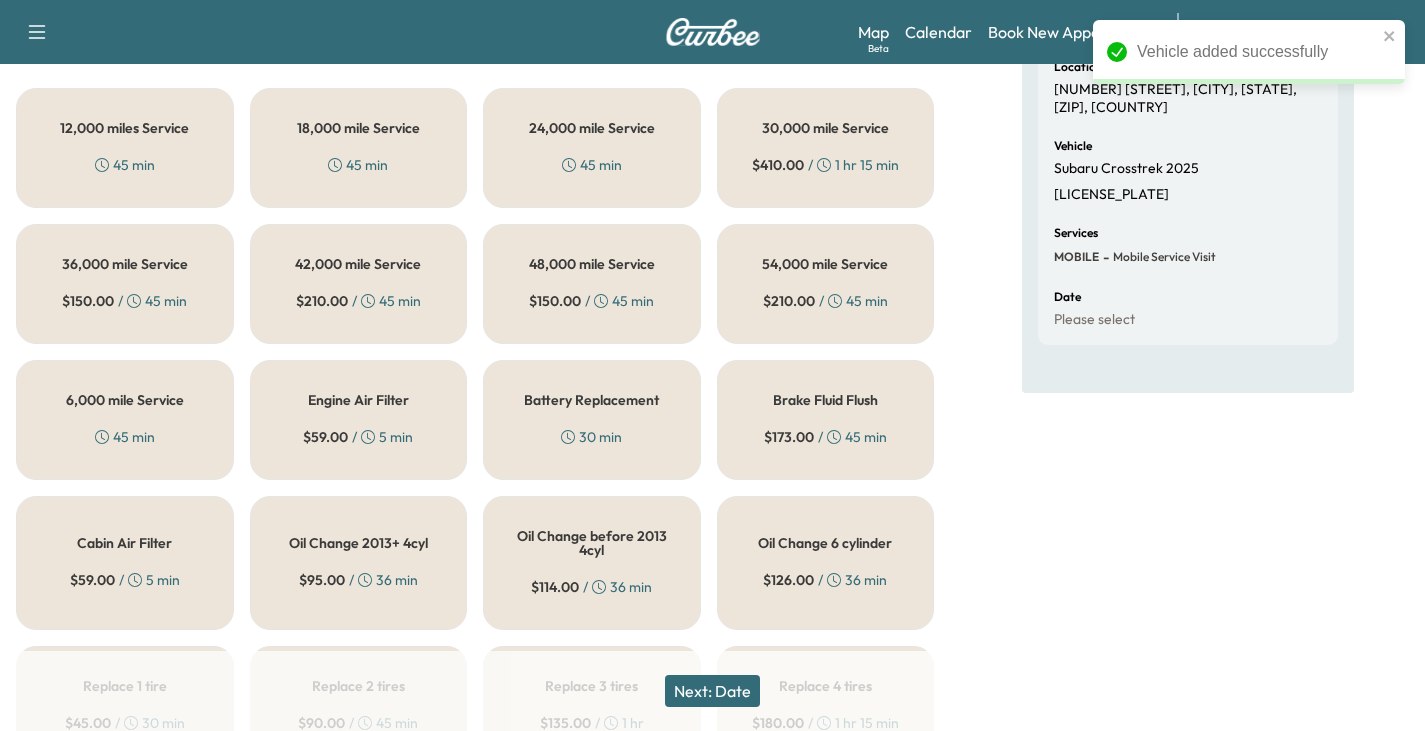 click on "6,000 mile Service 45 min" at bounding box center [125, 420] 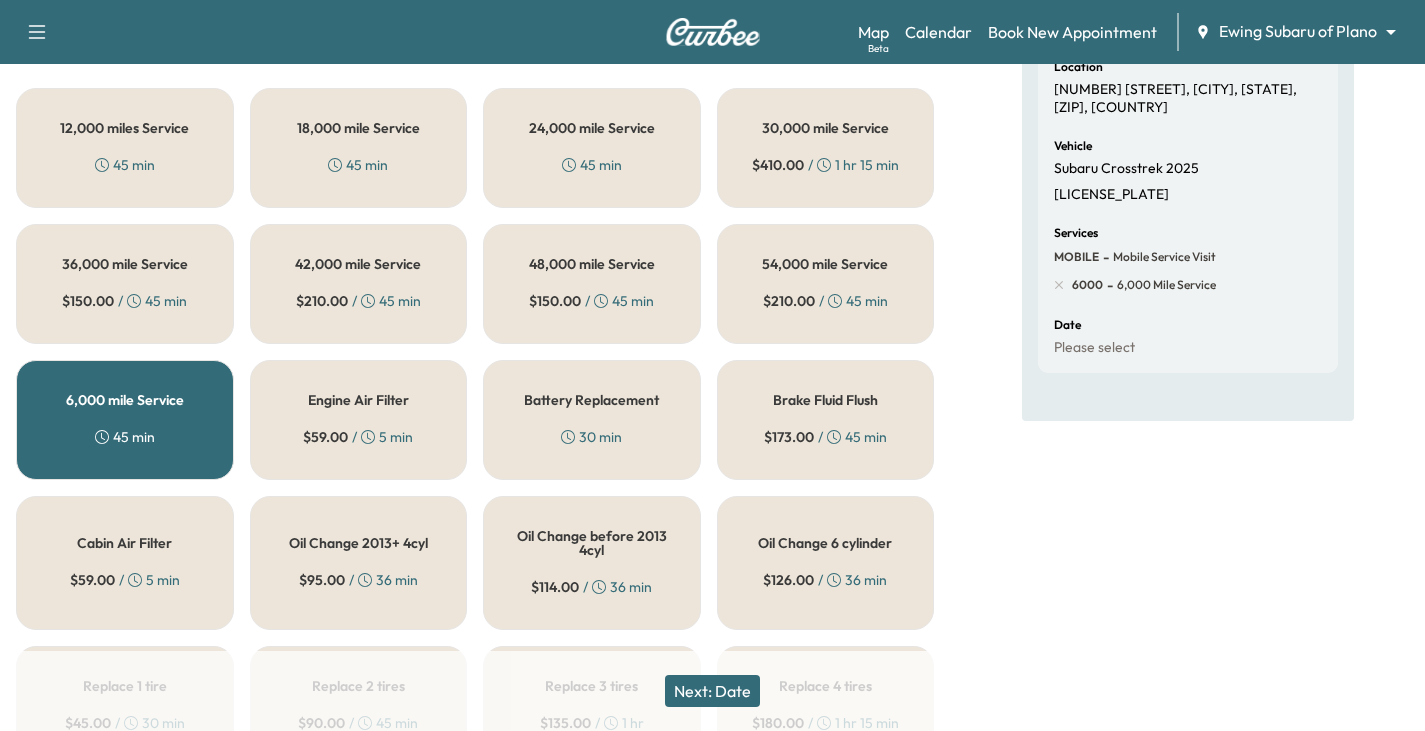 click on "Next: Date" at bounding box center (712, 691) 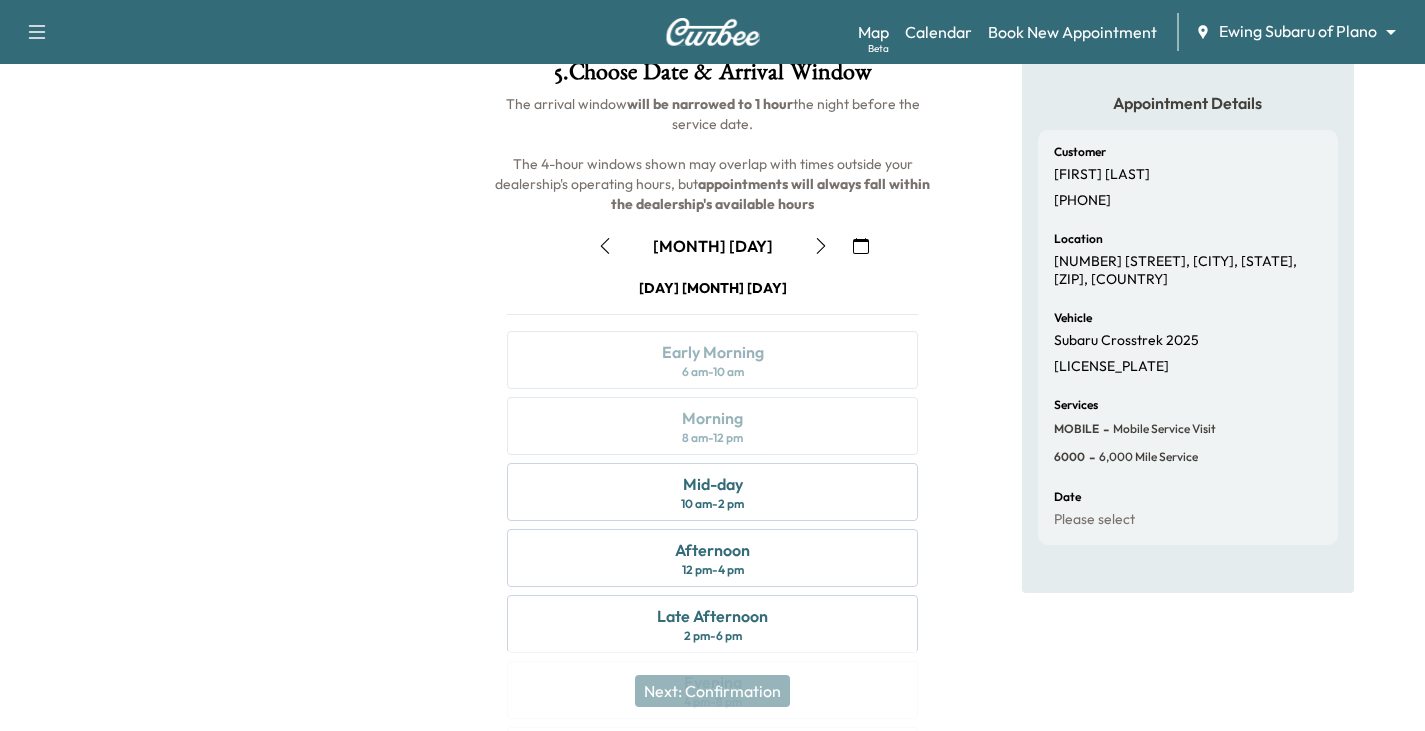 scroll, scrollTop: 0, scrollLeft: 0, axis: both 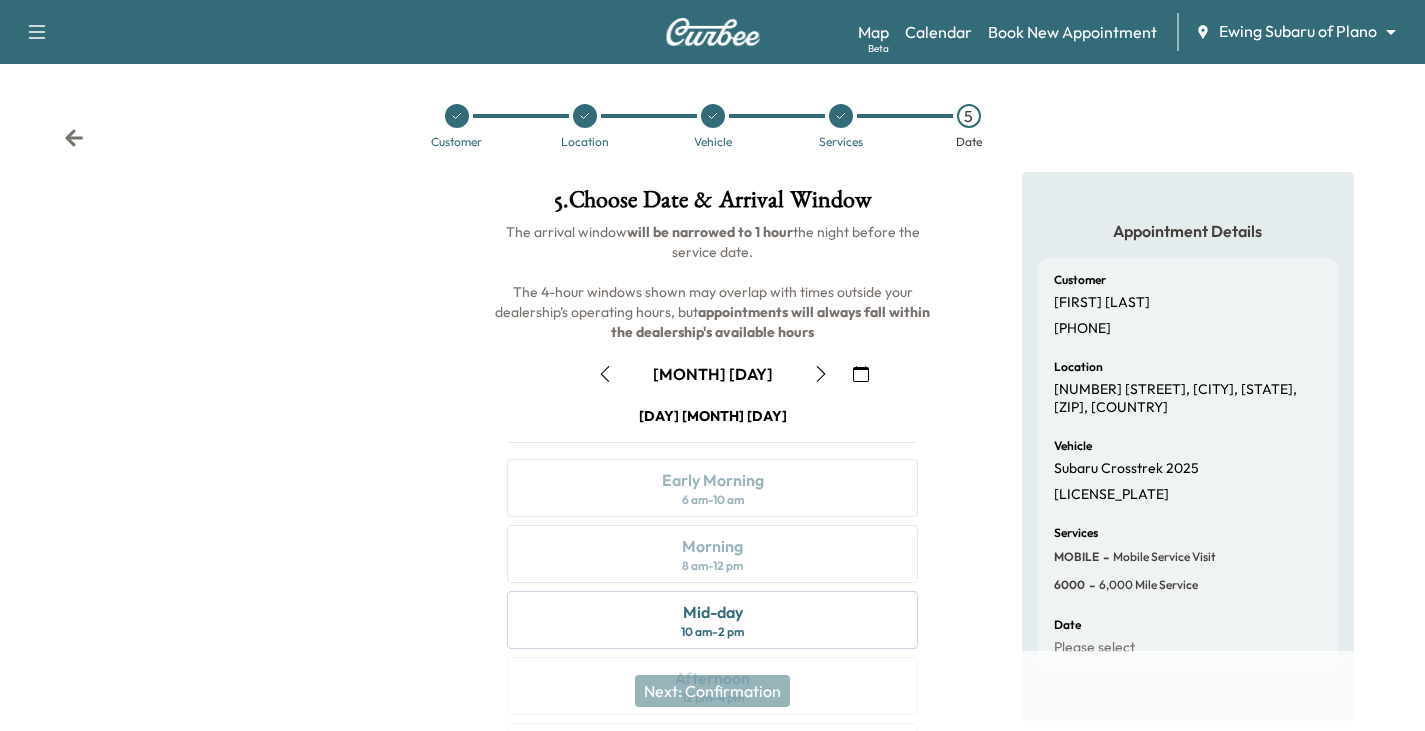 click 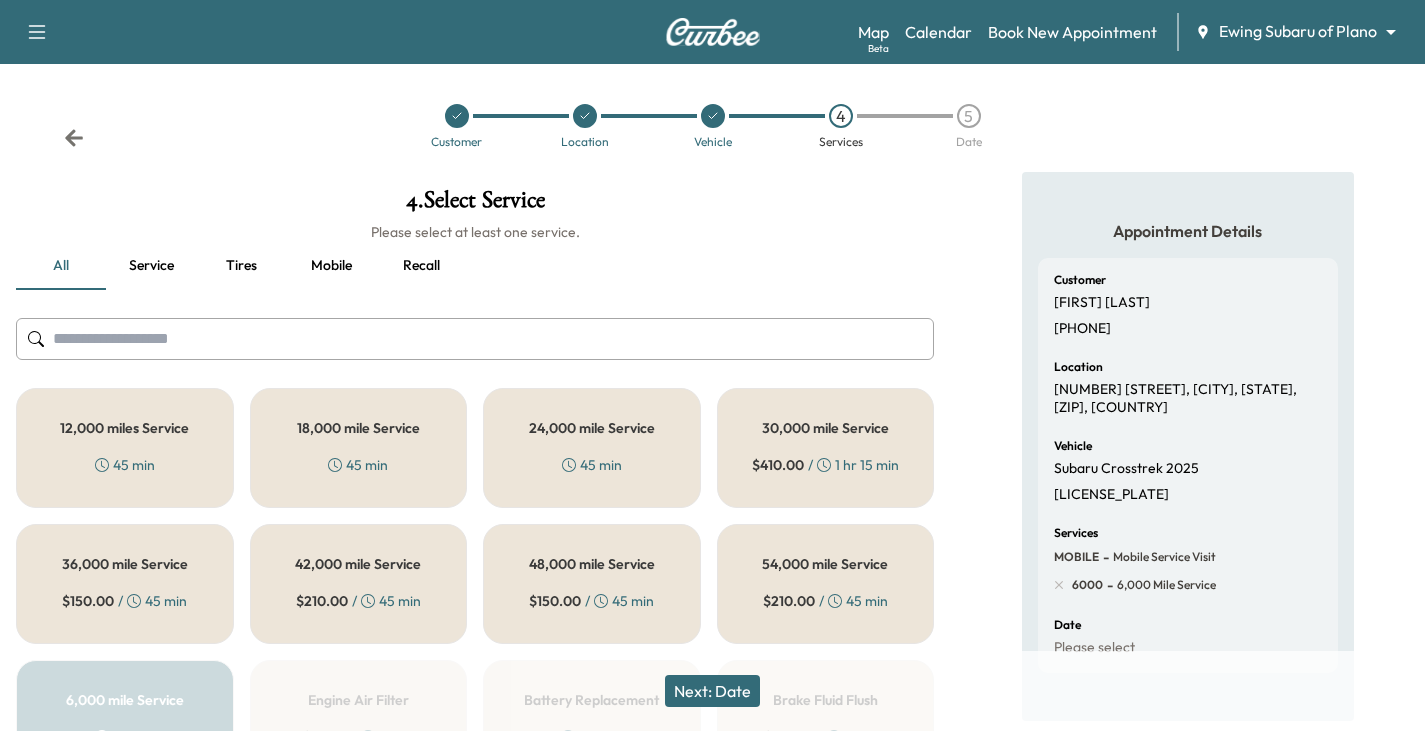 click 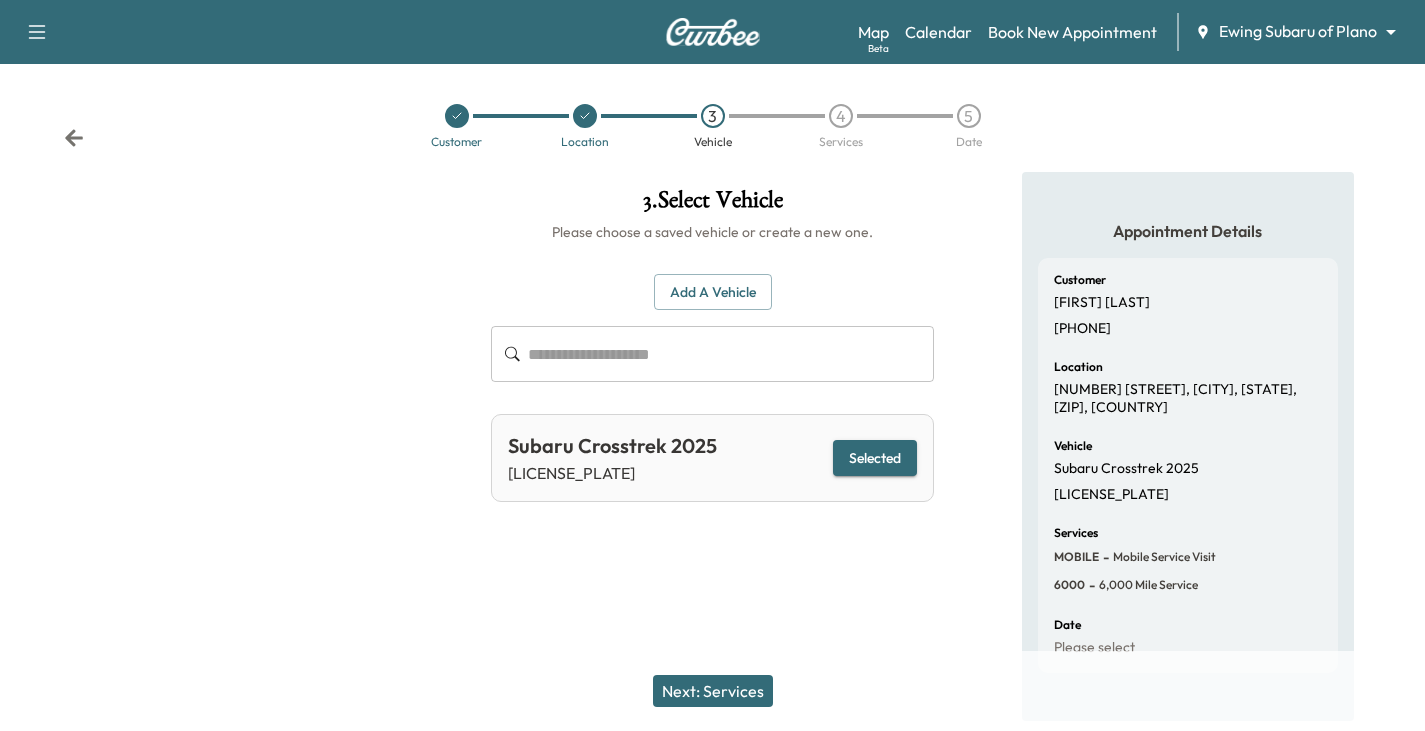 click 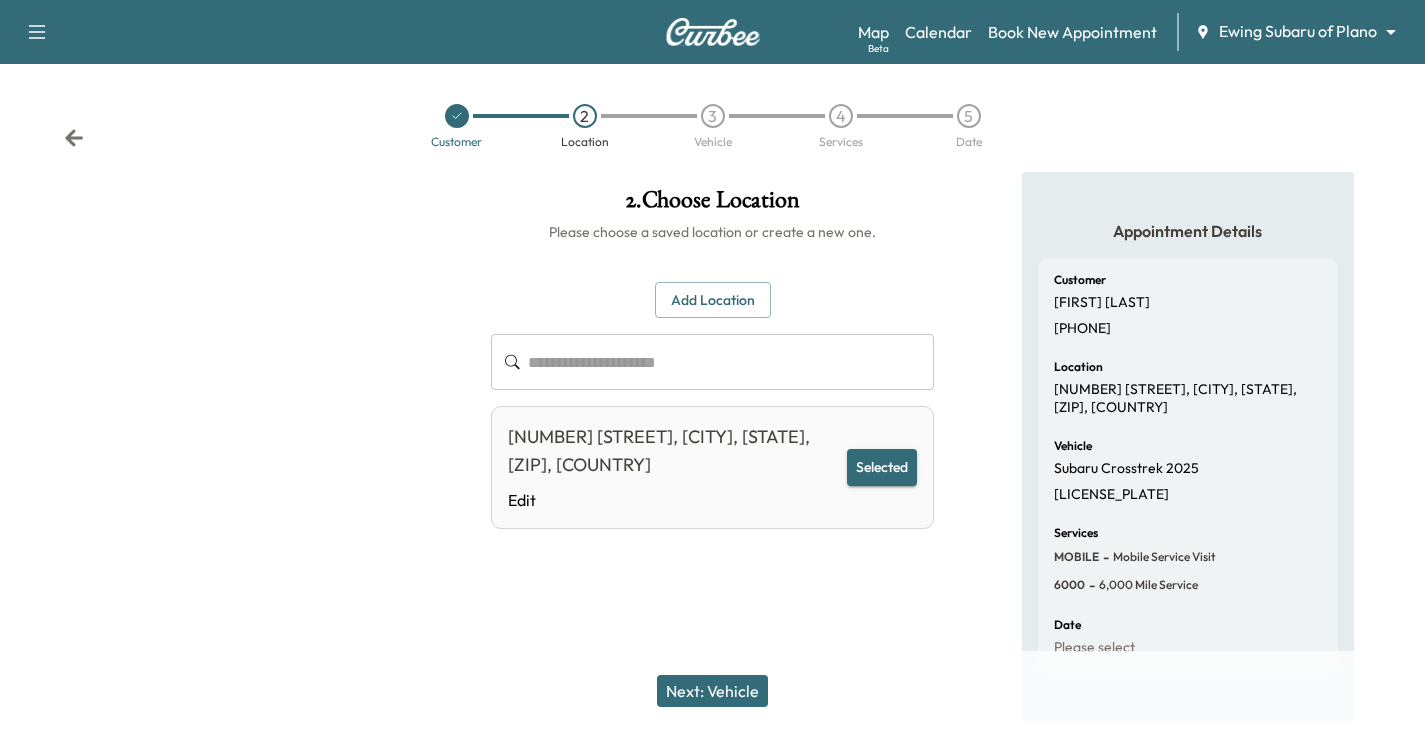 click 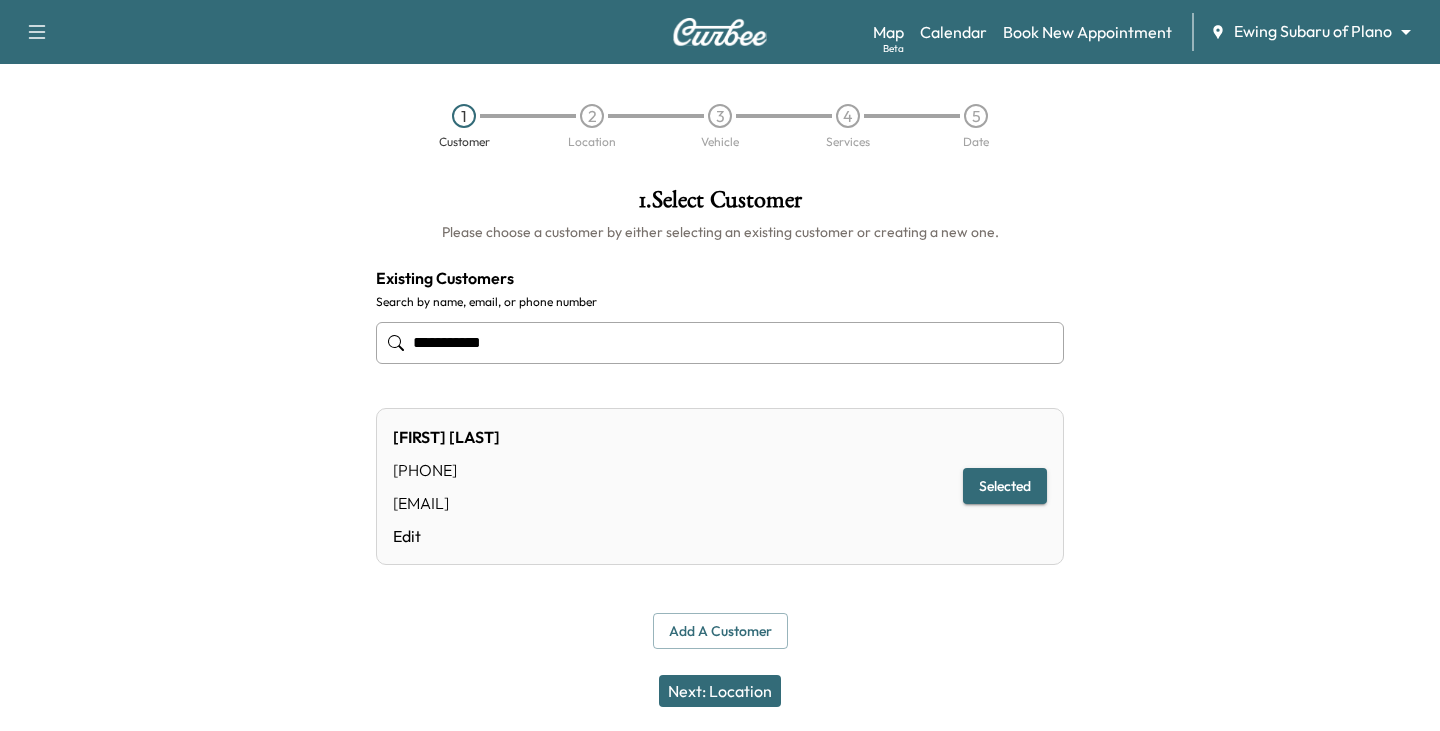 click on "1 Customer 2 Location 3 Vehicle 4 Services 5 Date" at bounding box center [720, 126] 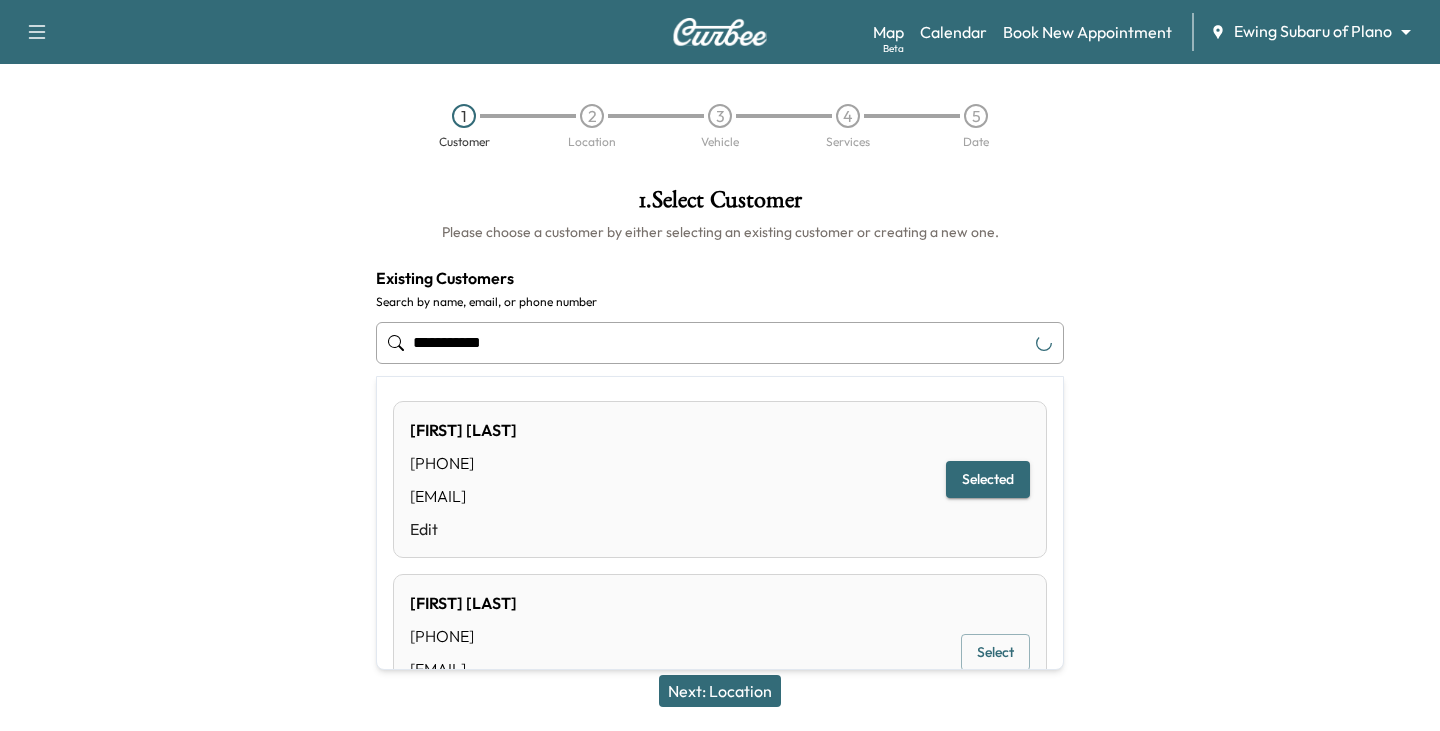 drag, startPoint x: 480, startPoint y: 355, endPoint x: 295, endPoint y: 368, distance: 185.45619 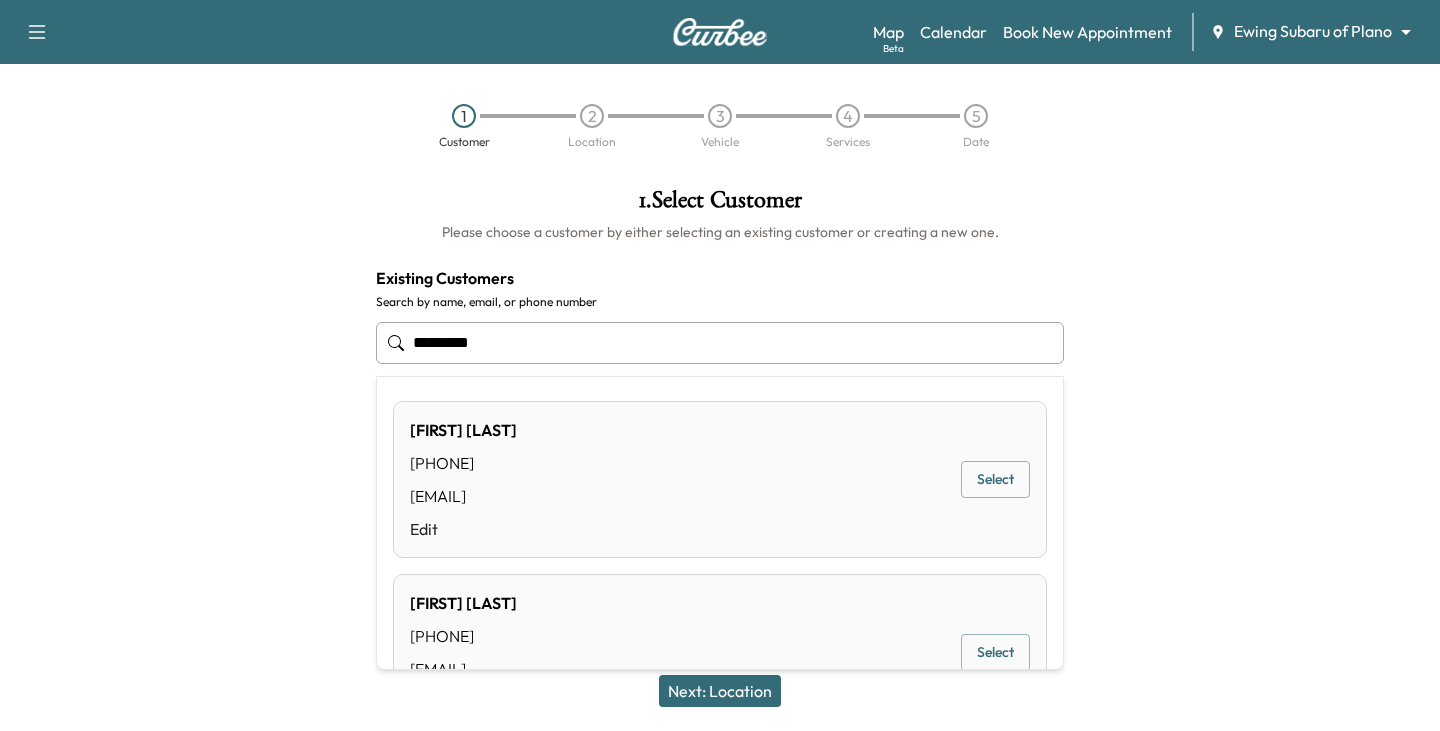 type on "**********" 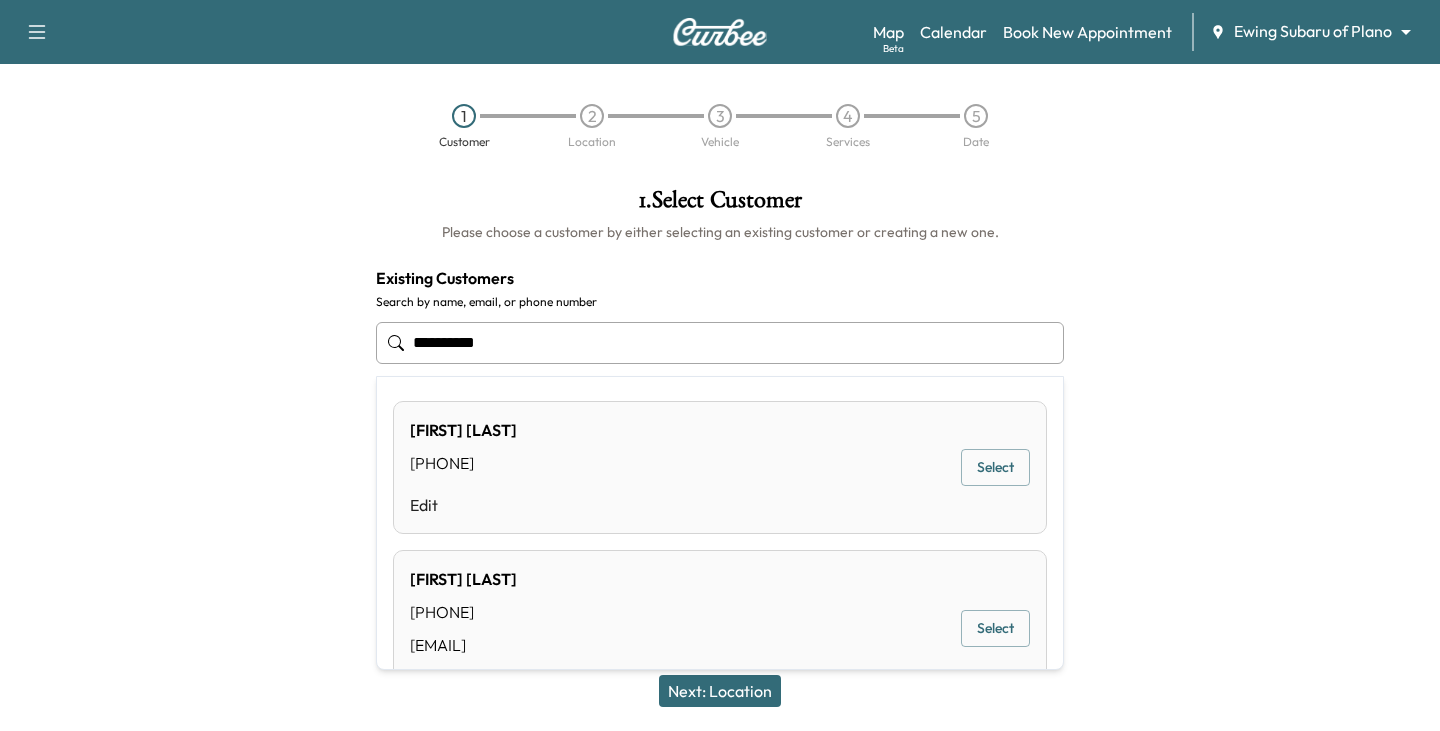 drag, startPoint x: 514, startPoint y: 343, endPoint x: 247, endPoint y: 349, distance: 267.0674 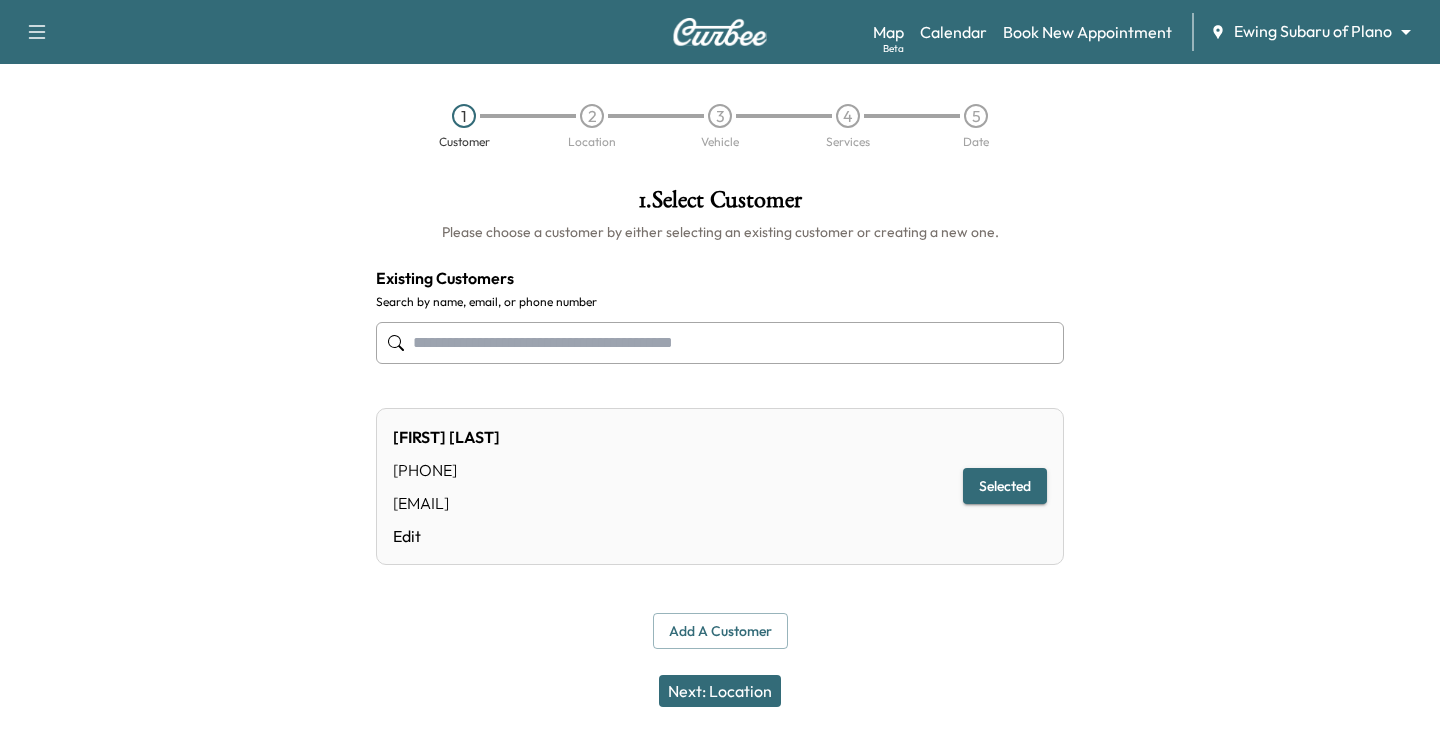 type on "**********" 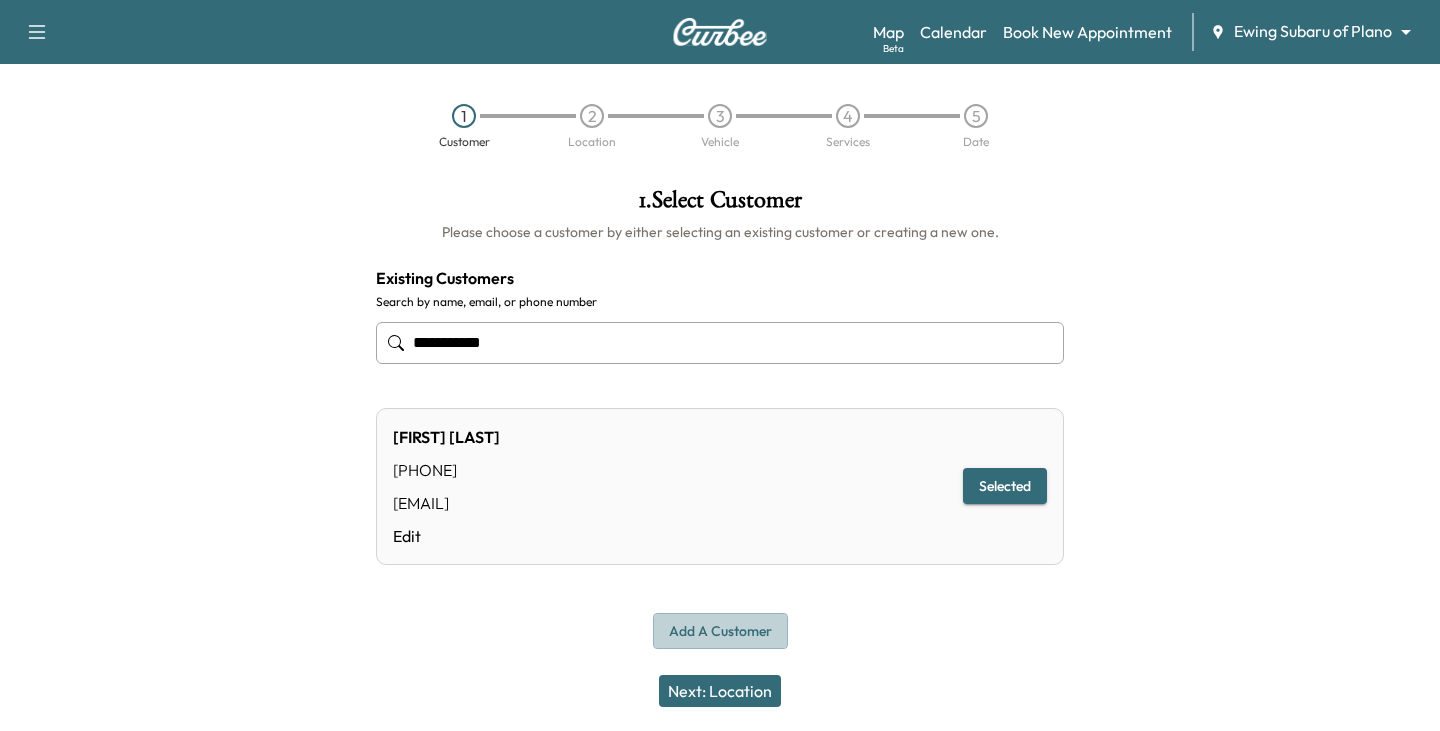click on "Add a customer" at bounding box center (720, 631) 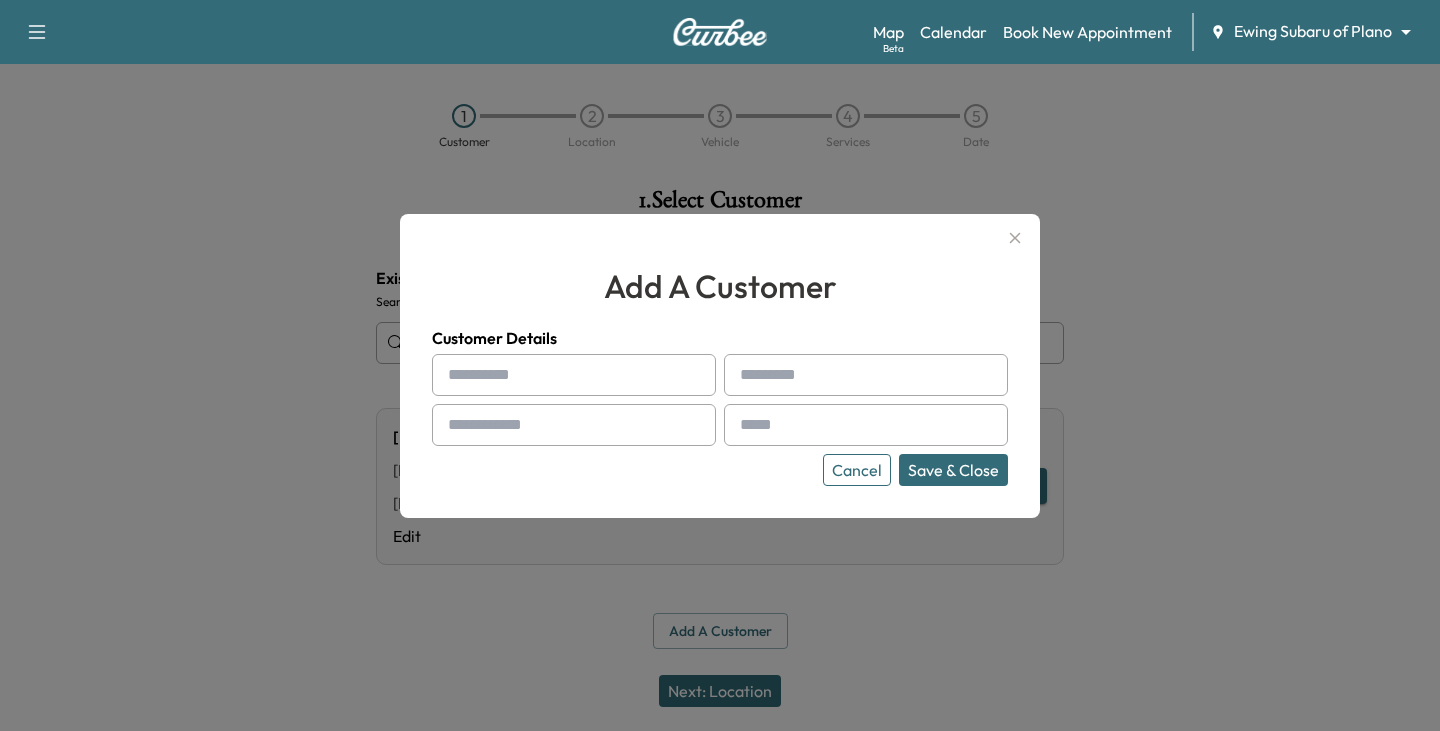 click at bounding box center (574, 375) 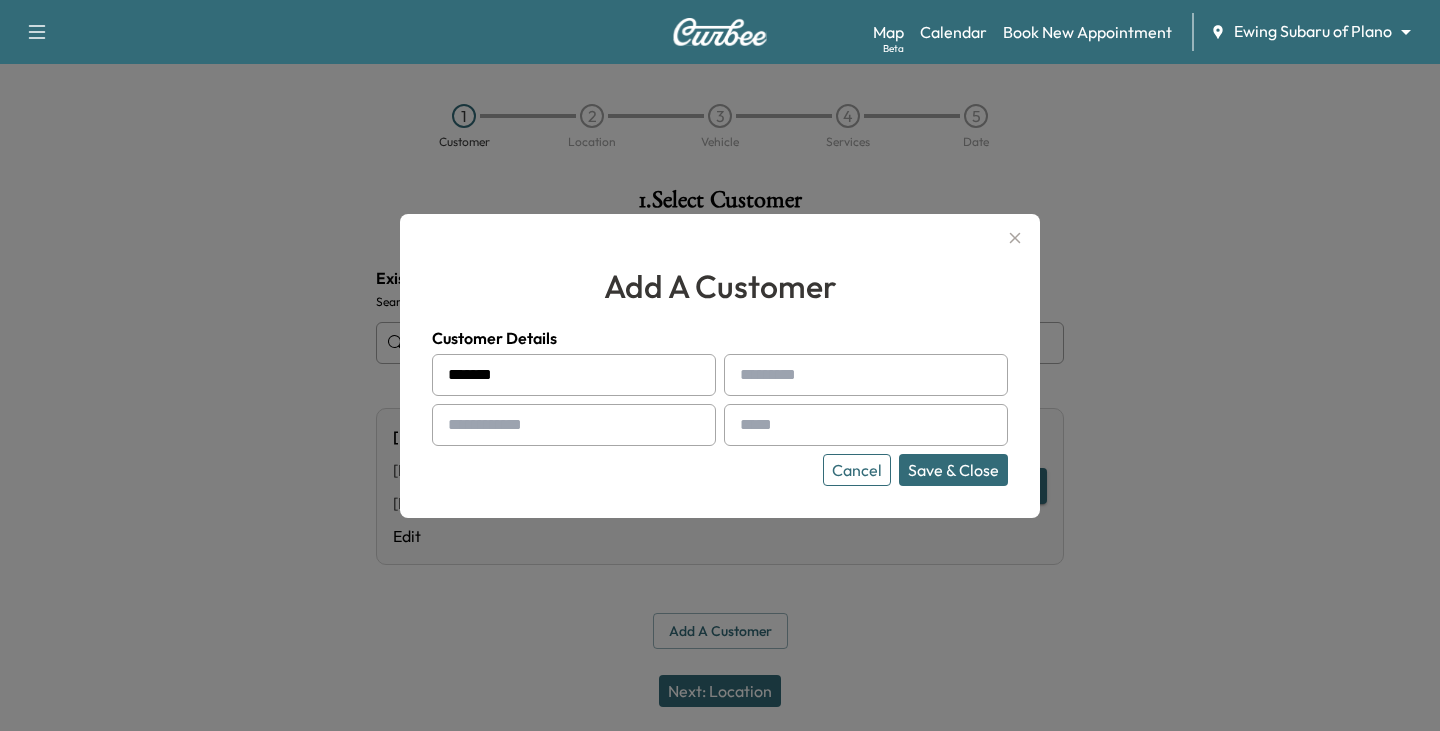 type on "*******" 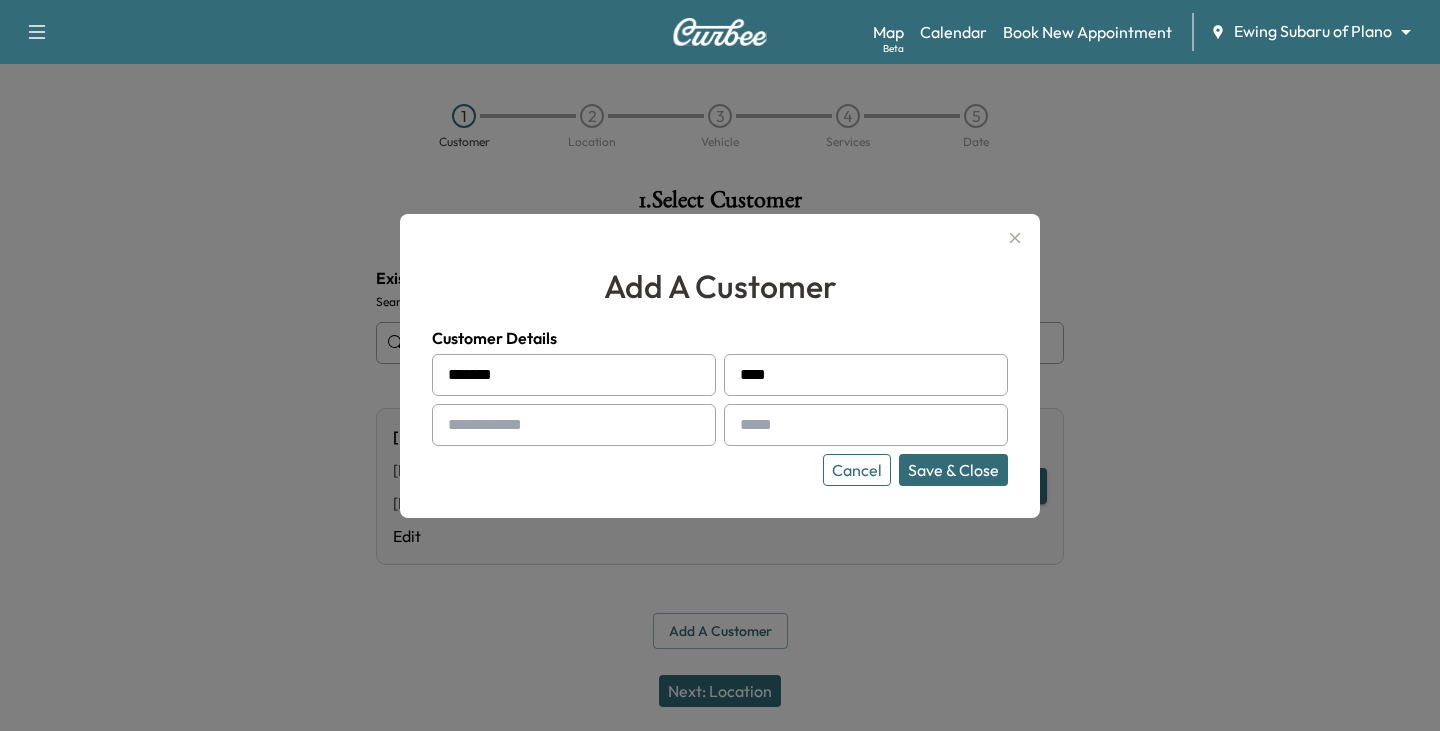 type on "[MASKED_DATA]" 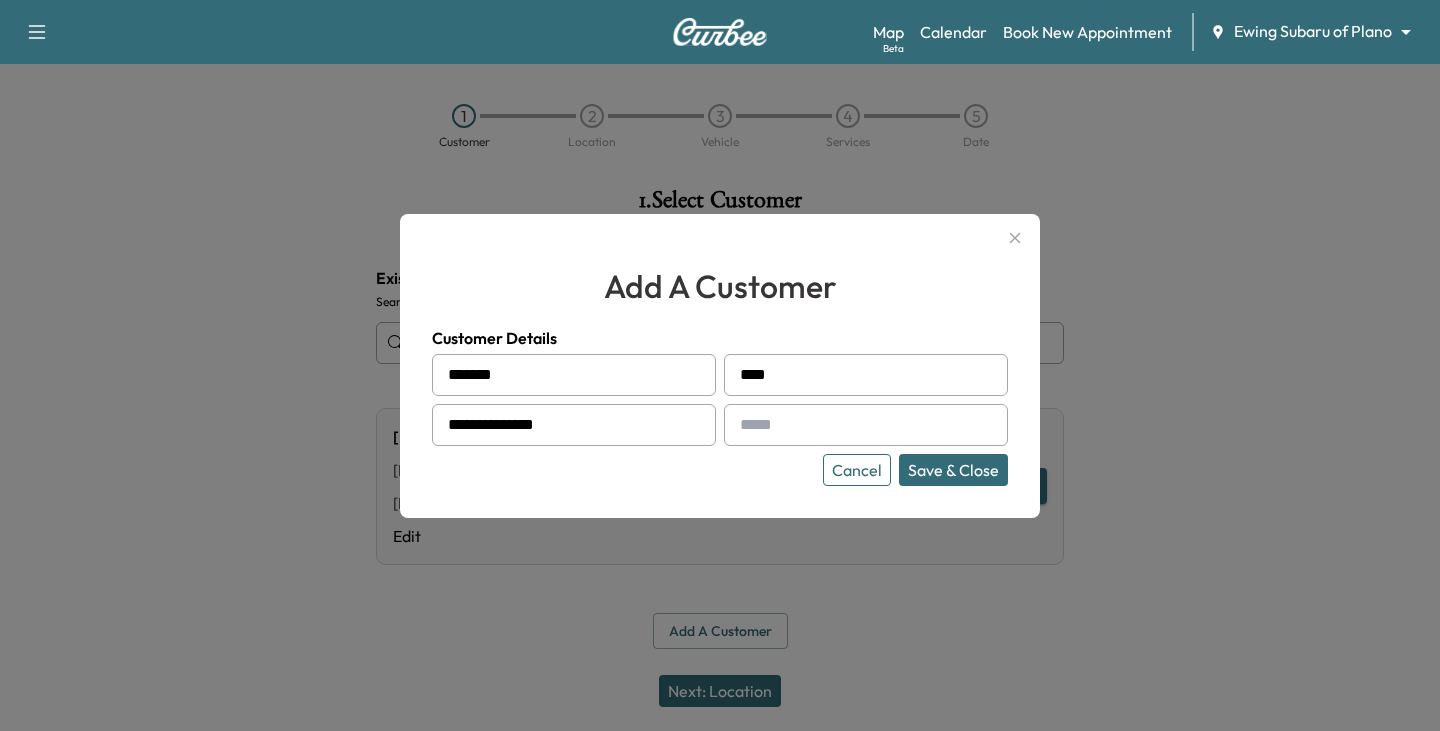 type on "**********" 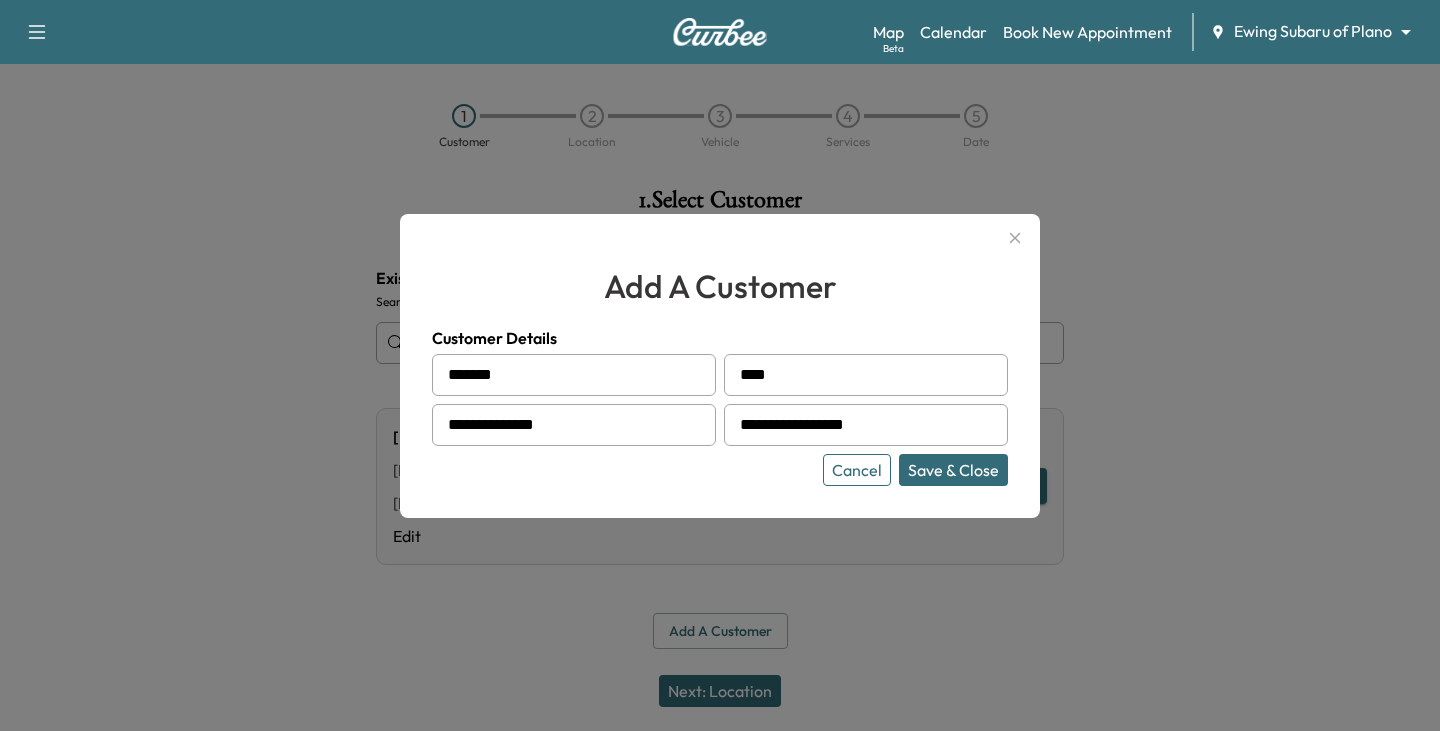 type on "**********" 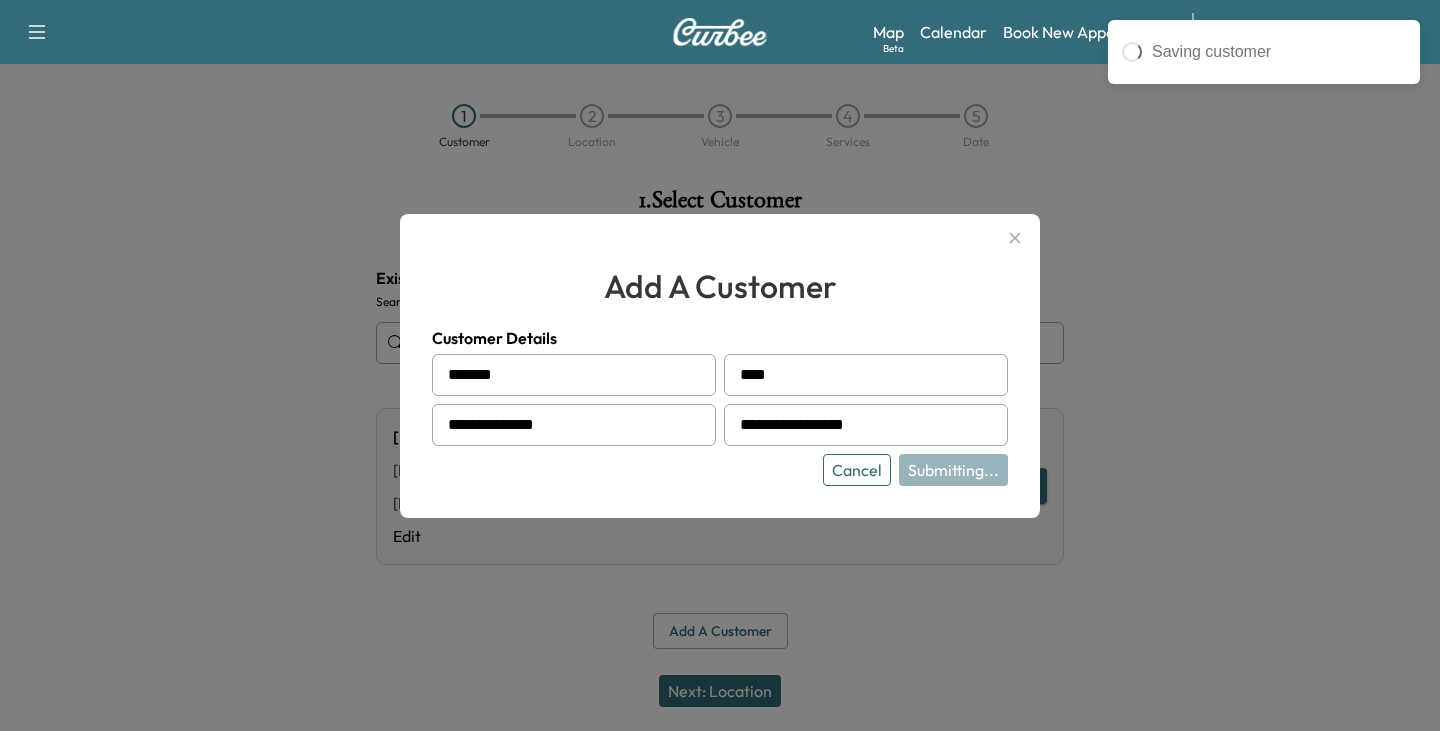 type on "**********" 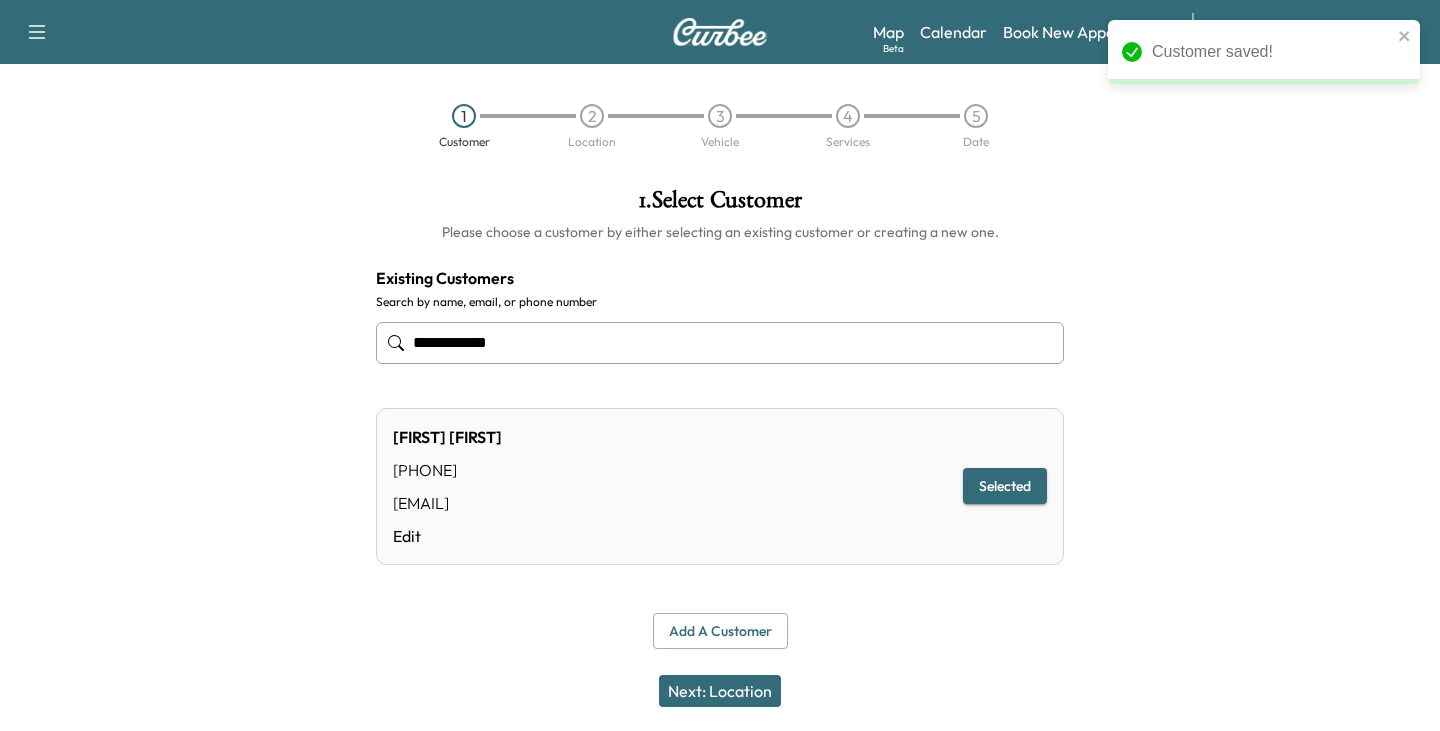 click on "Next: Location" at bounding box center (720, 691) 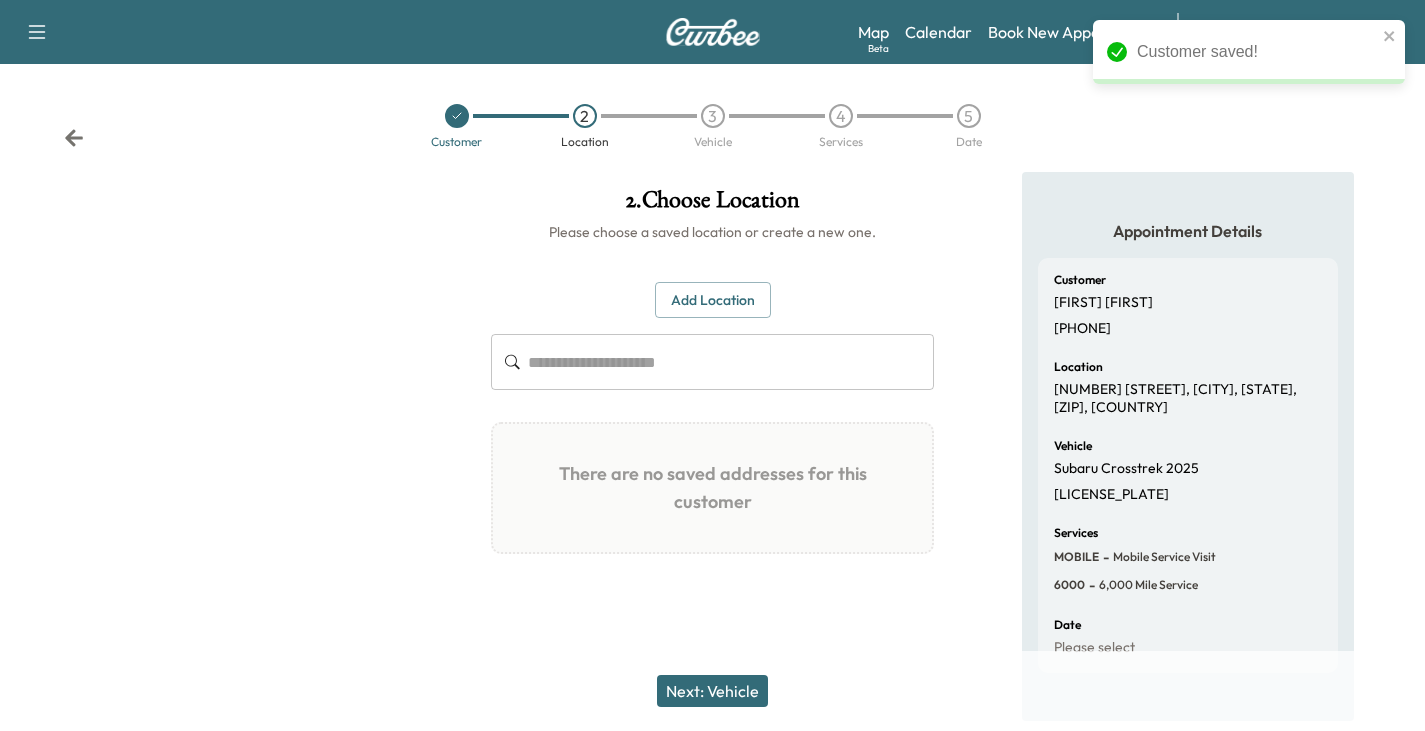 click on "Add Location" at bounding box center [713, 300] 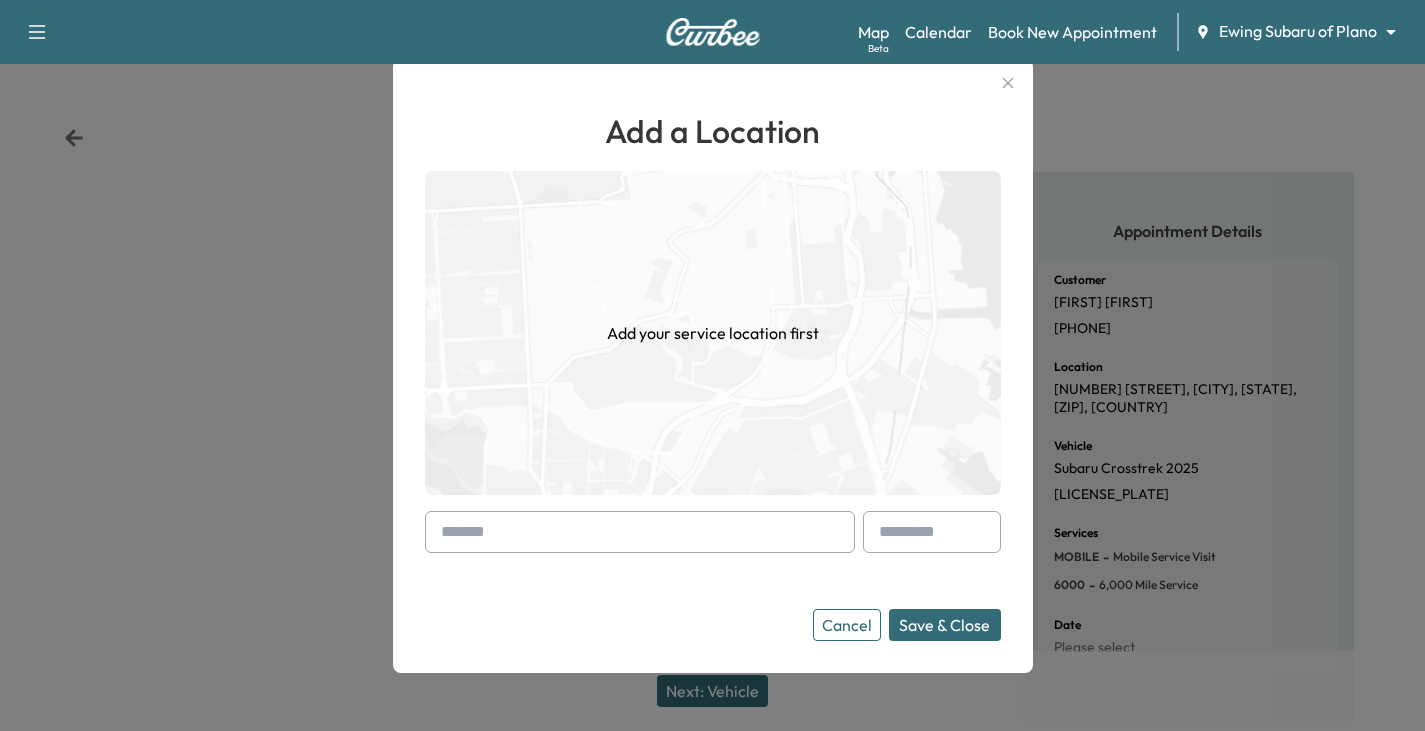drag, startPoint x: 493, startPoint y: 522, endPoint x: 505, endPoint y: 522, distance: 12 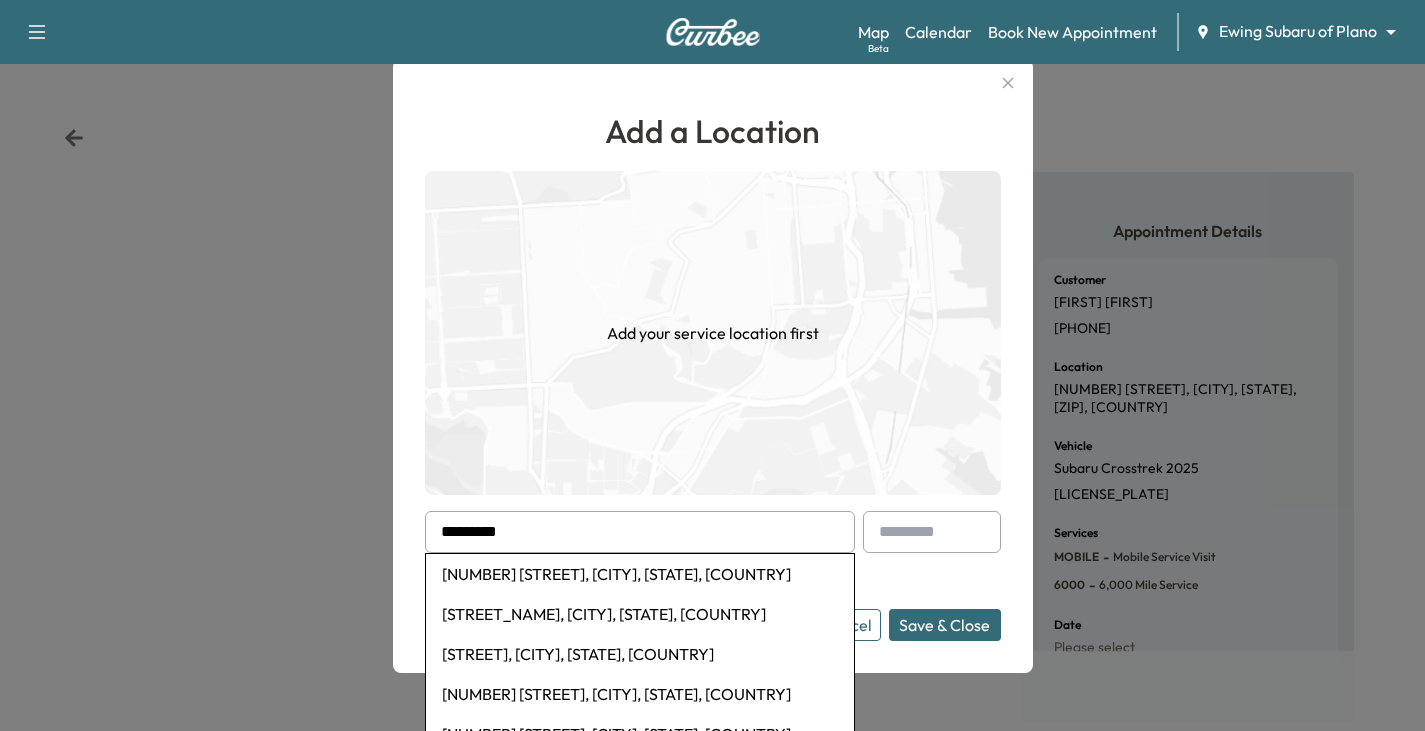 click on "[NUMBER] [STREET], [CITY], [STATE], [COUNTRY]" at bounding box center [640, 574] 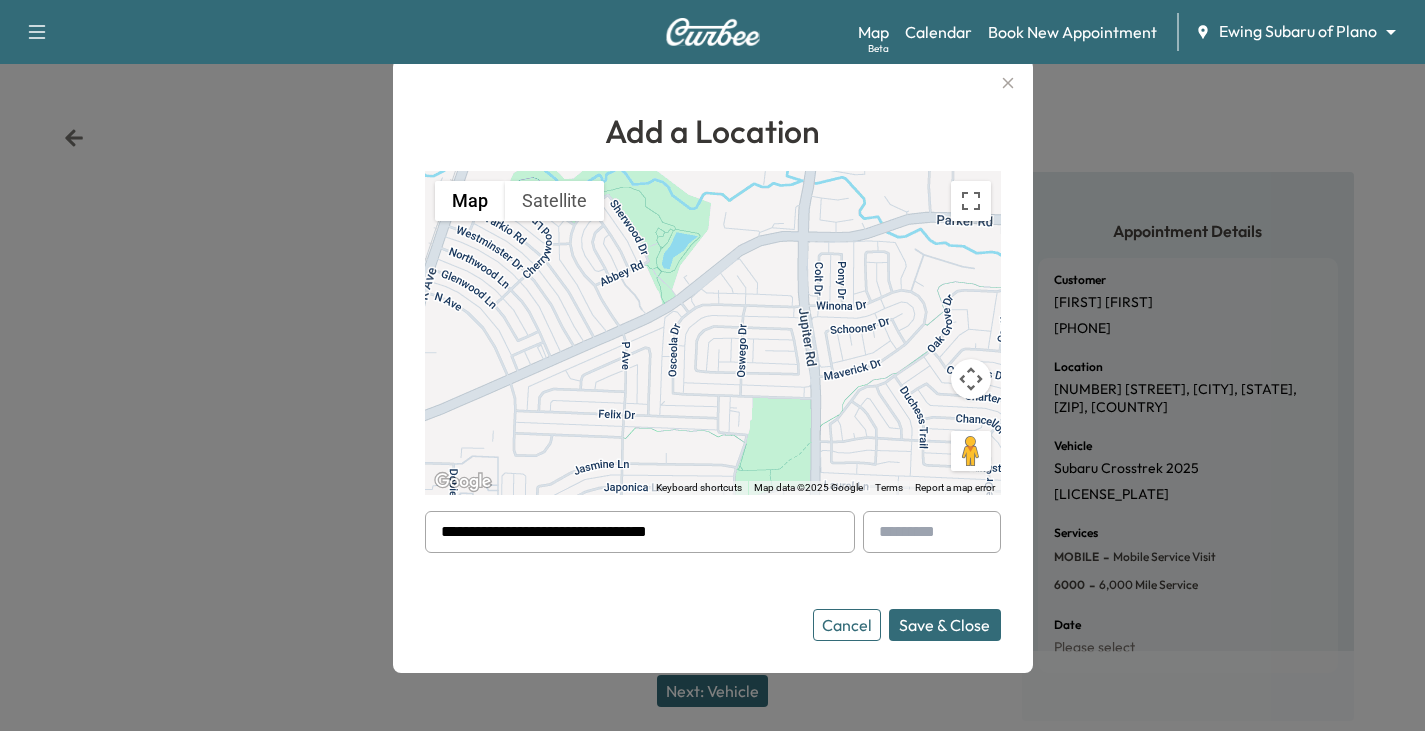 click on "Save & Close" at bounding box center (945, 625) 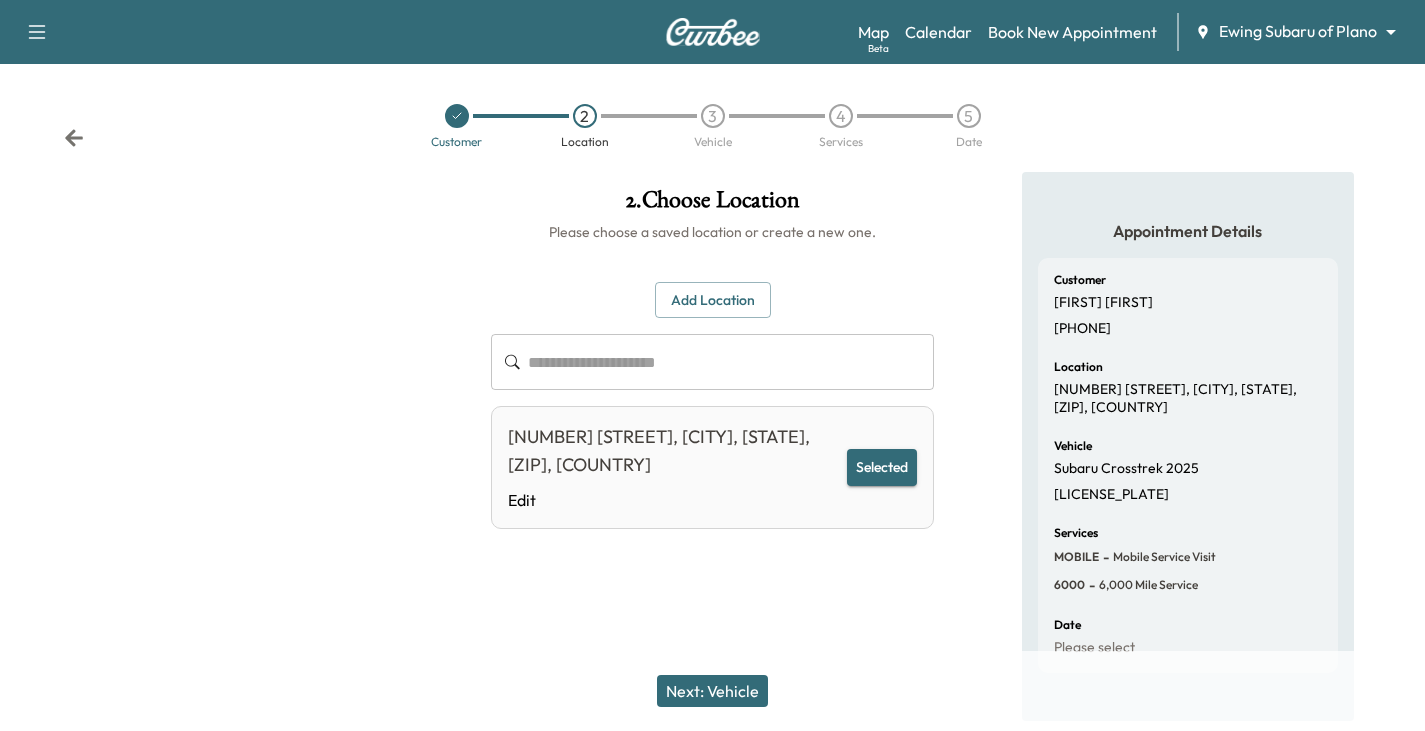 click on "Next: Vehicle" at bounding box center [712, 691] 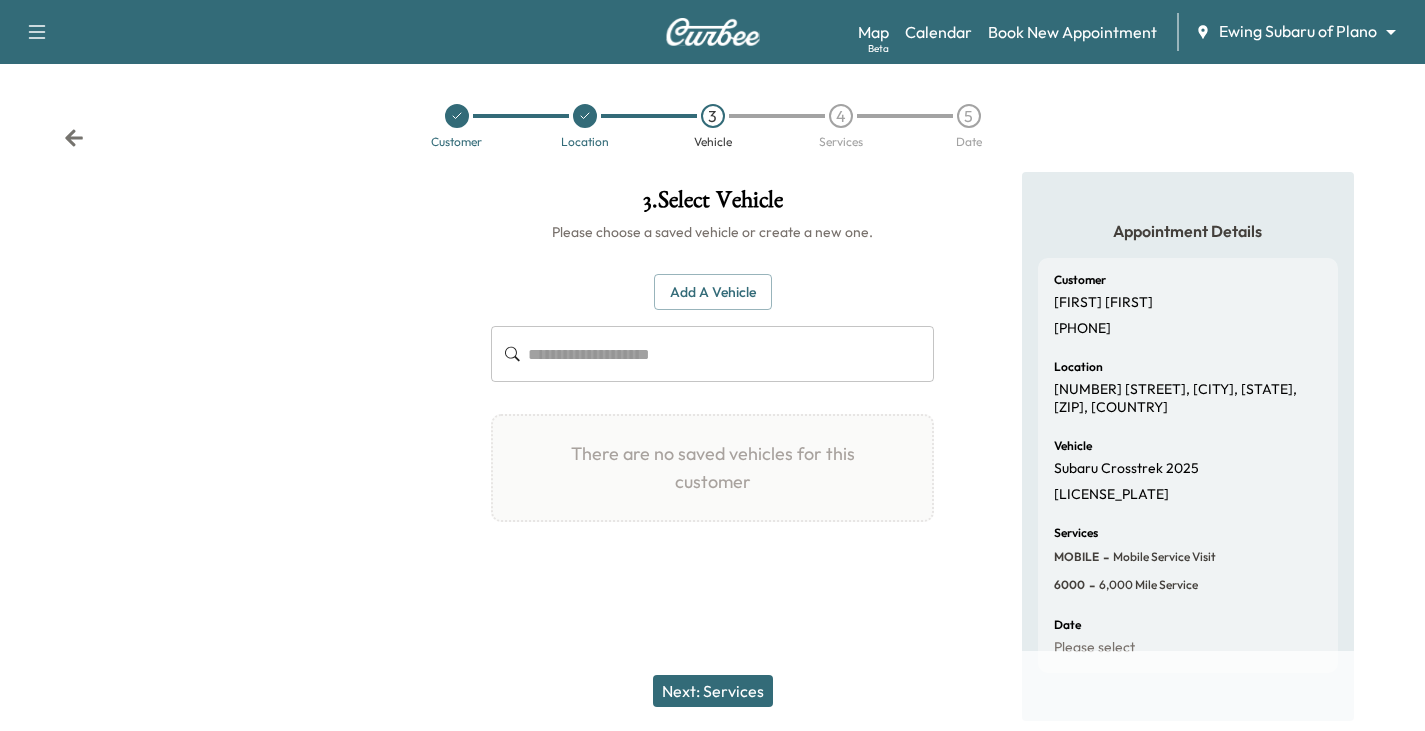 click on "Add a Vehicle" at bounding box center [713, 292] 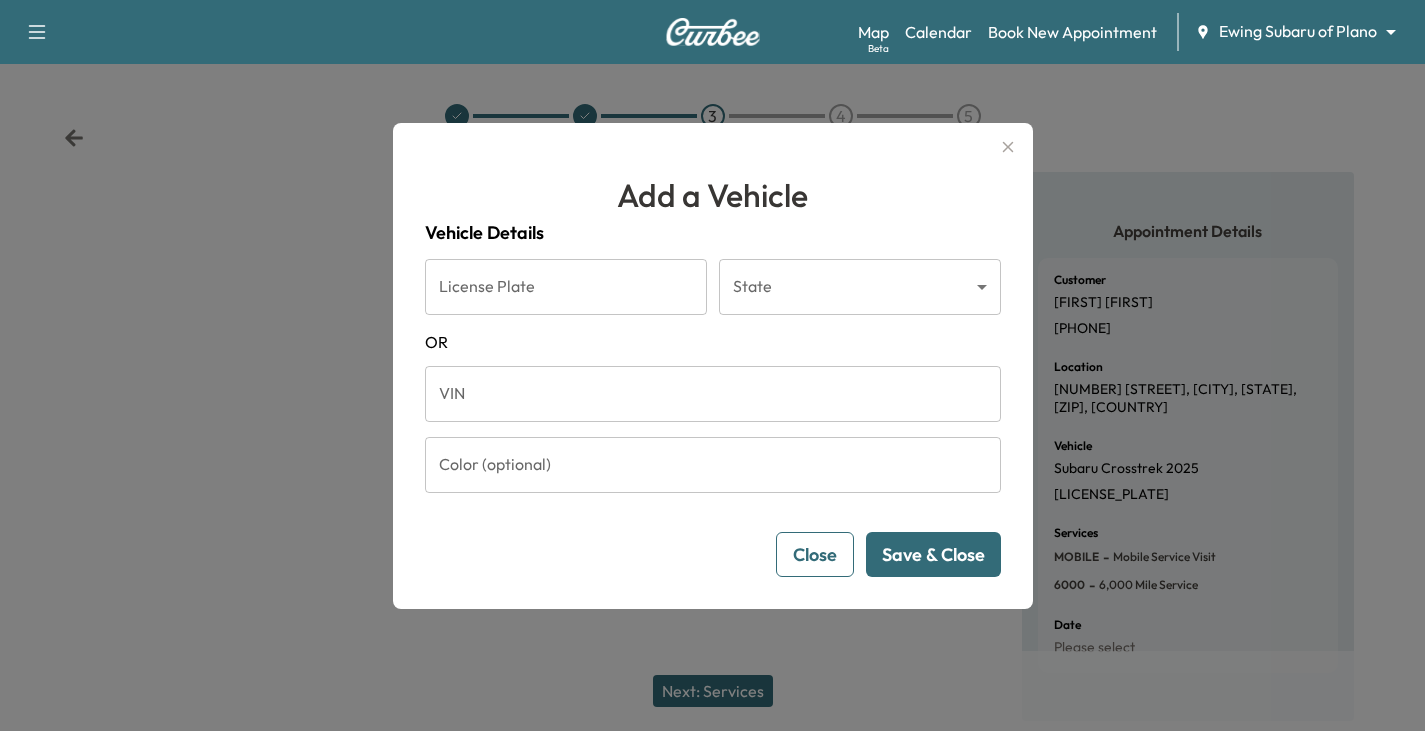 click on "VIN" at bounding box center (713, 394) 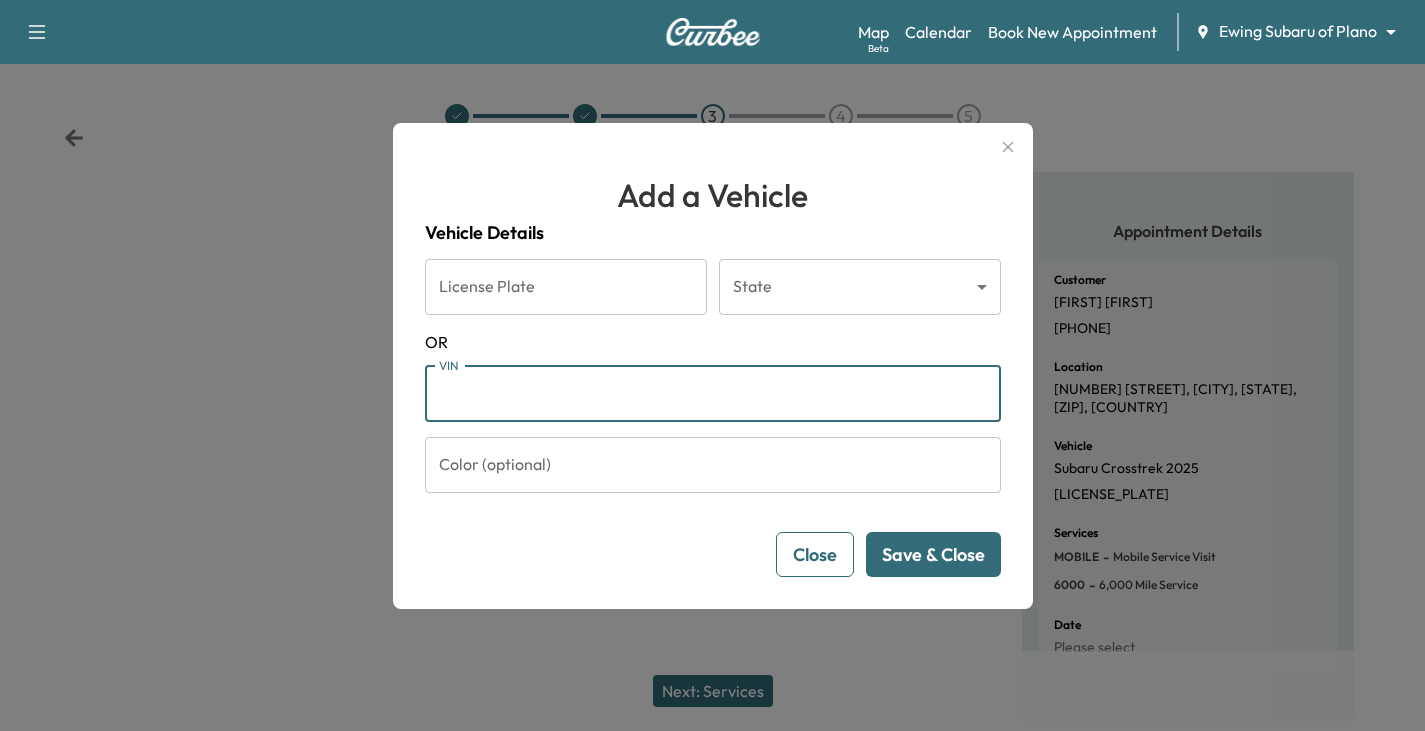 paste on "**********" 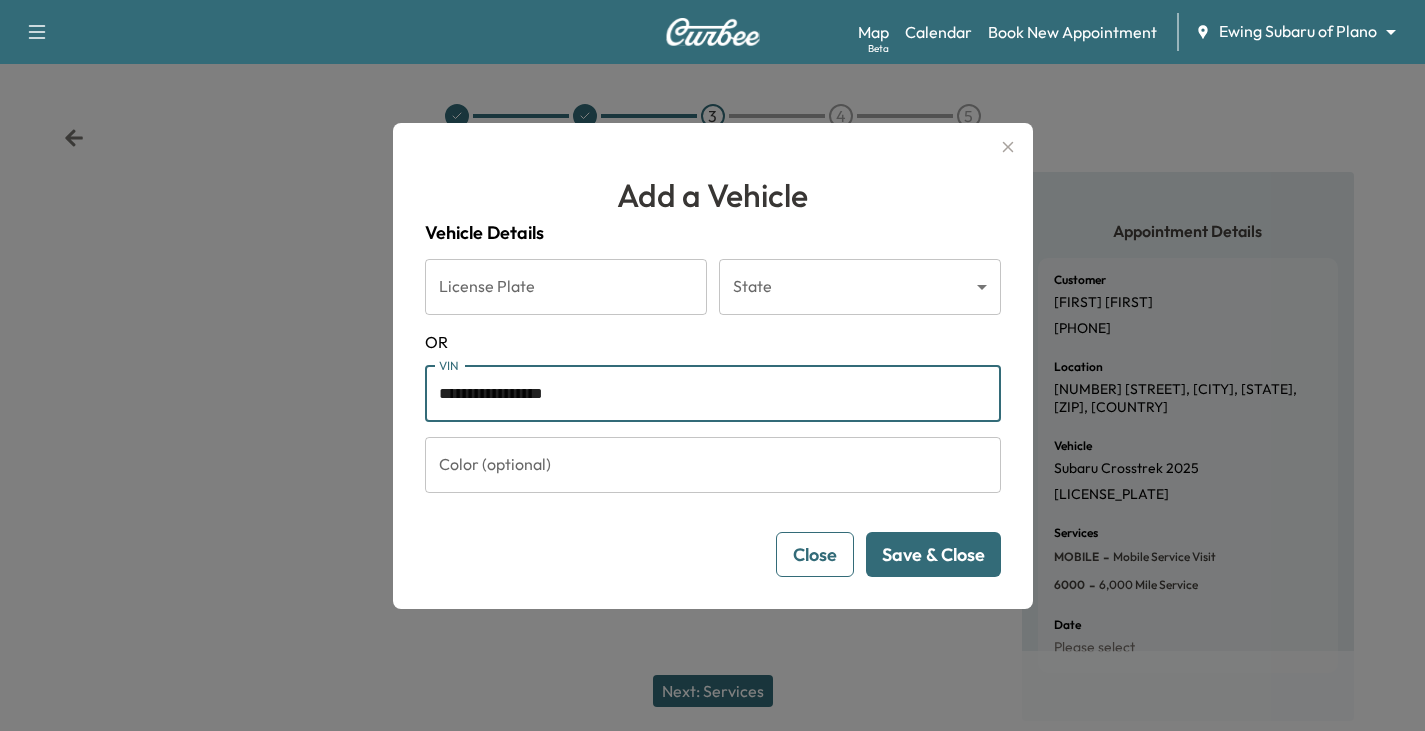 type on "**********" 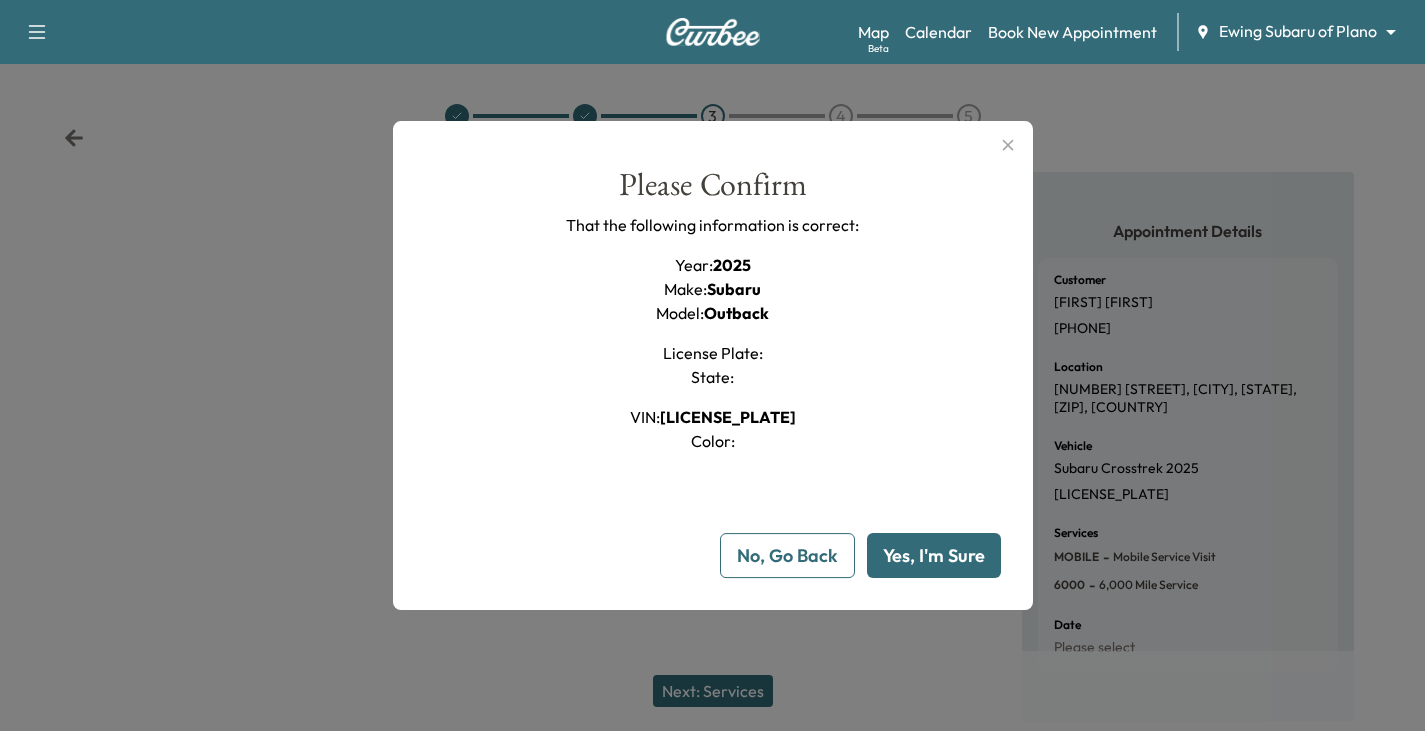 click on "Yes, I'm Sure" at bounding box center (934, 555) 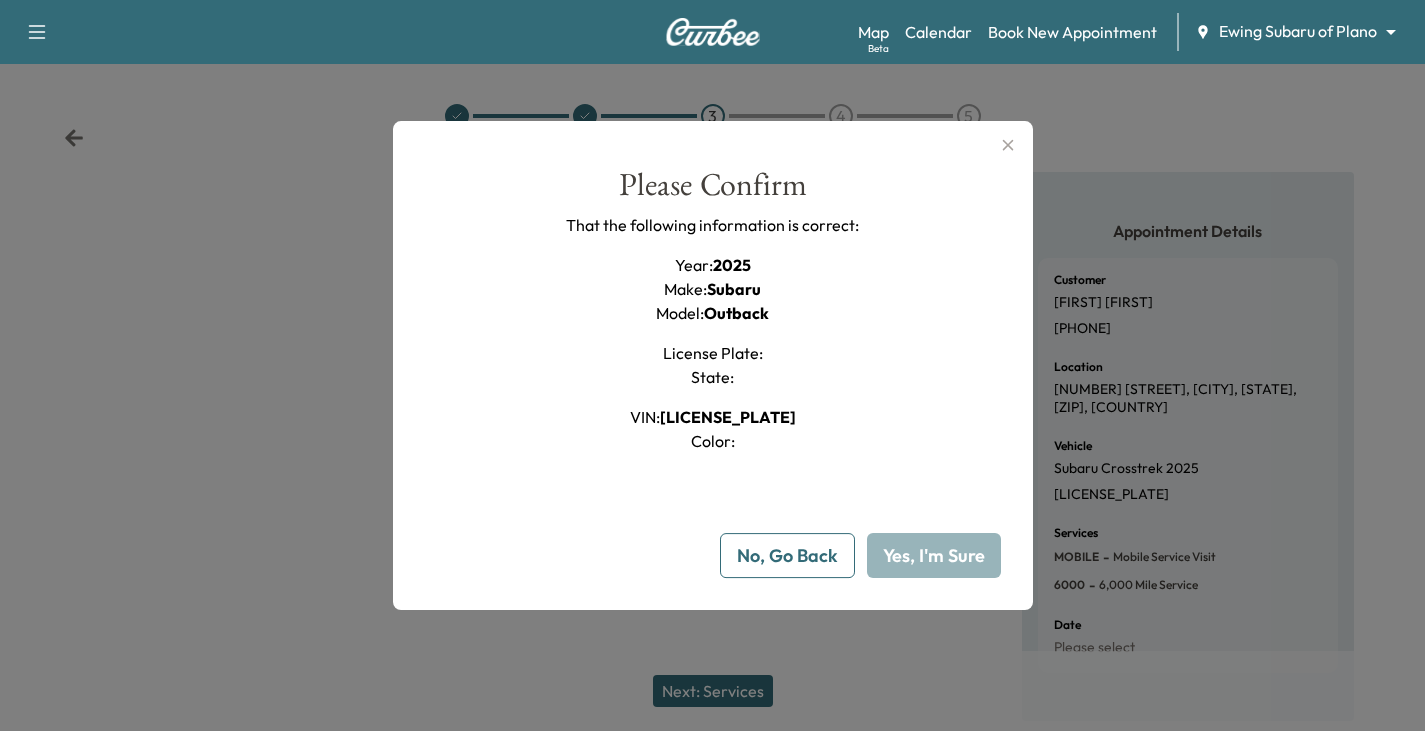 type 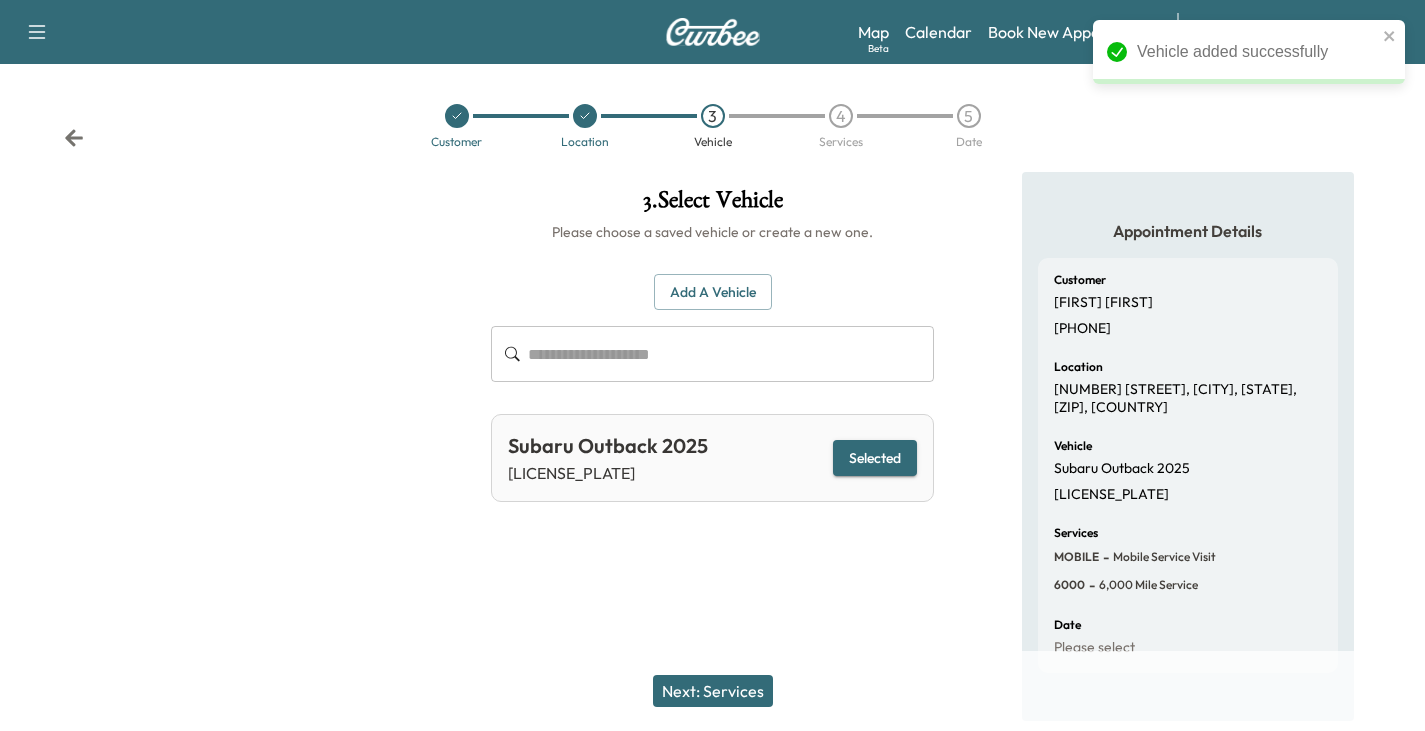 click on "Next: Services" at bounding box center [713, 691] 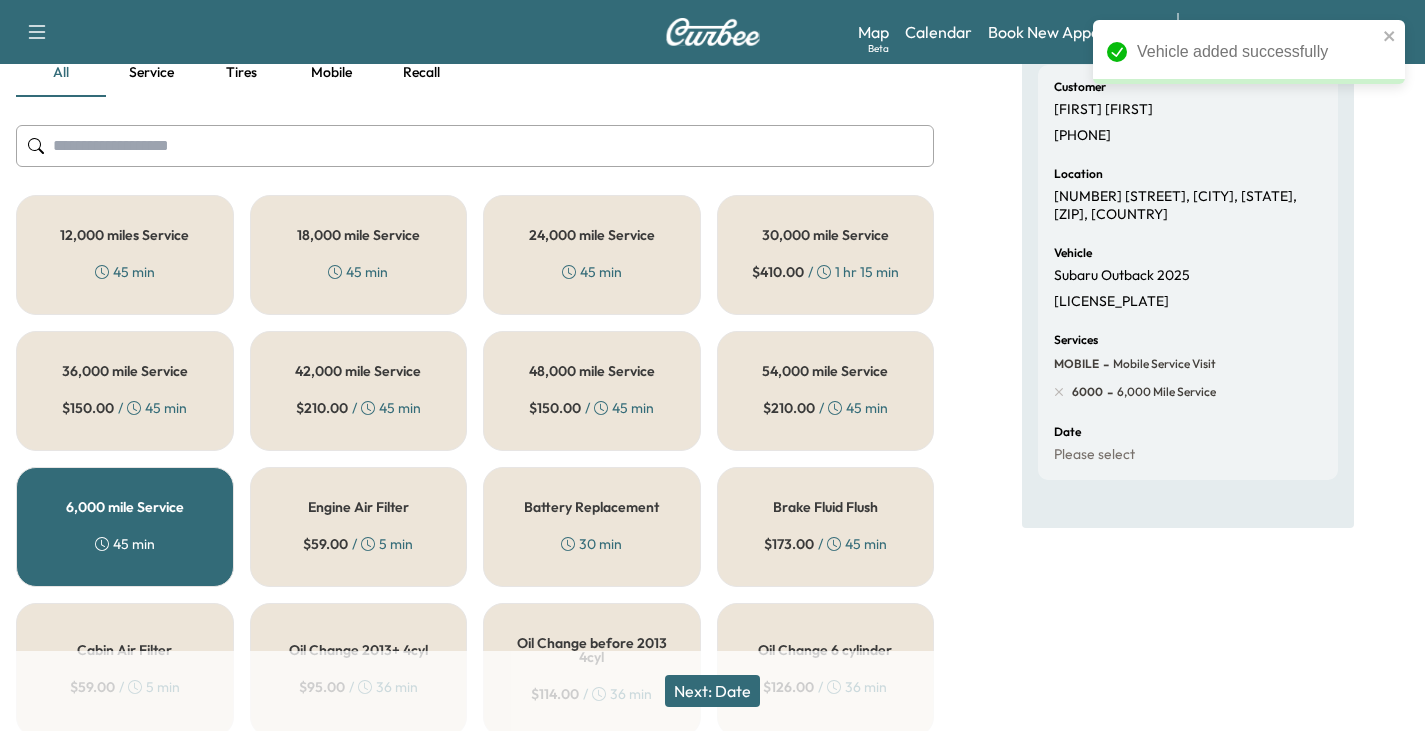 scroll, scrollTop: 200, scrollLeft: 0, axis: vertical 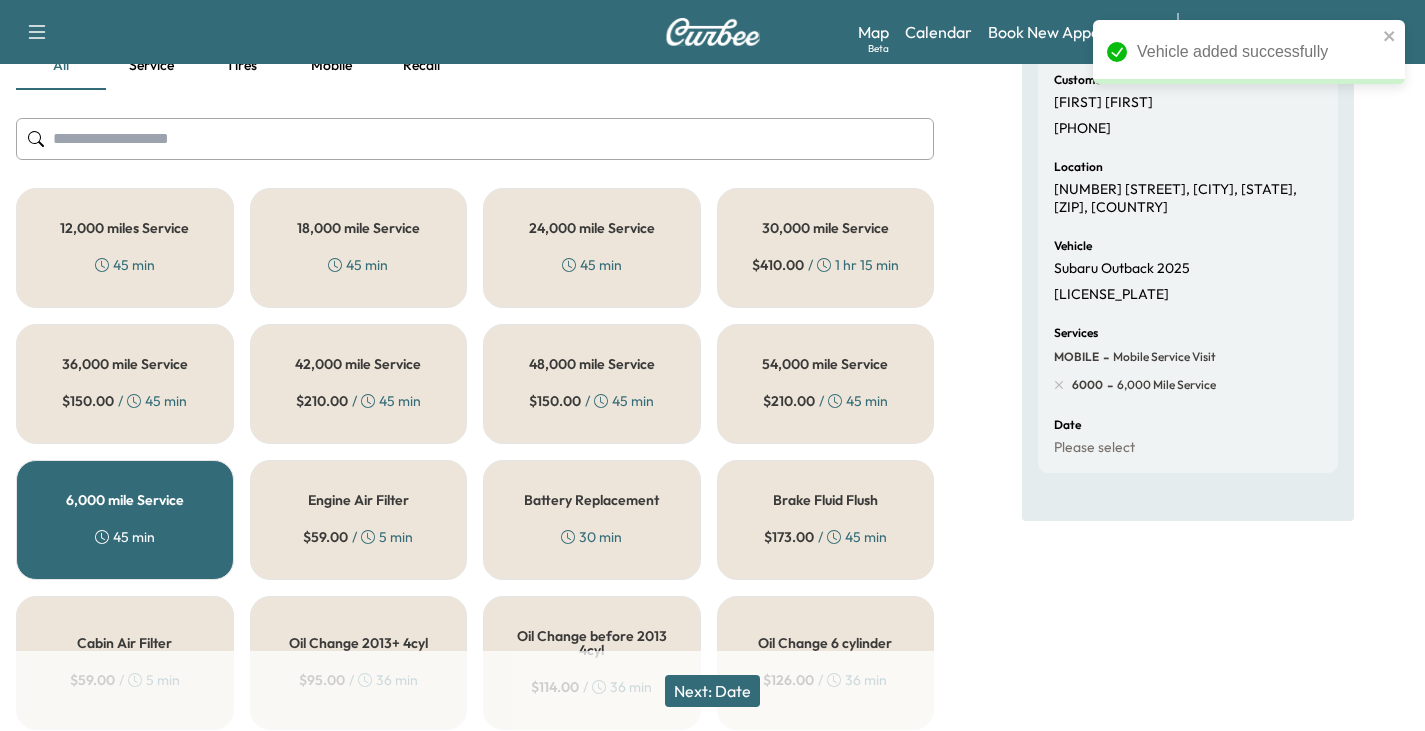 click on "6,000 mile Service 45 min" at bounding box center (125, 520) 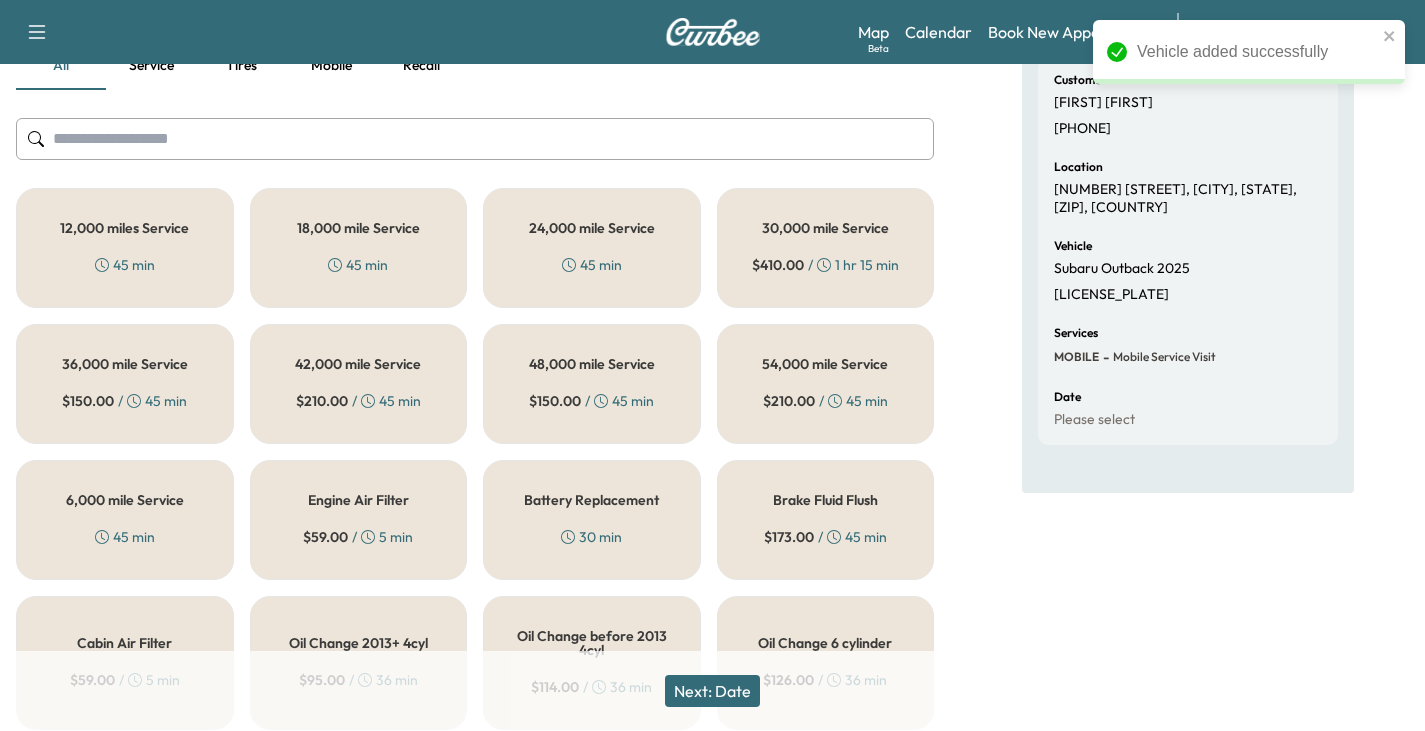 click on "6,000 mile Service 45 min" at bounding box center (125, 520) 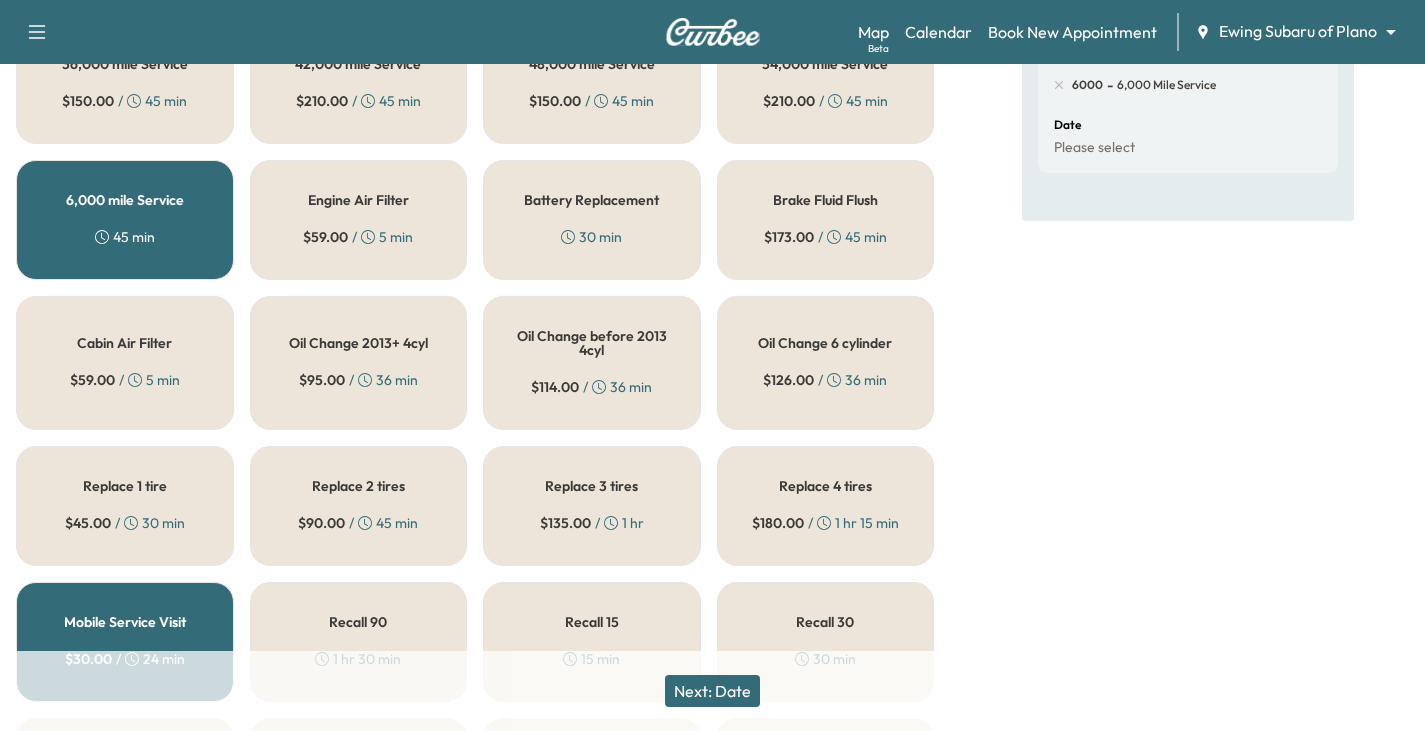 click on "Next: Date" at bounding box center (712, 691) 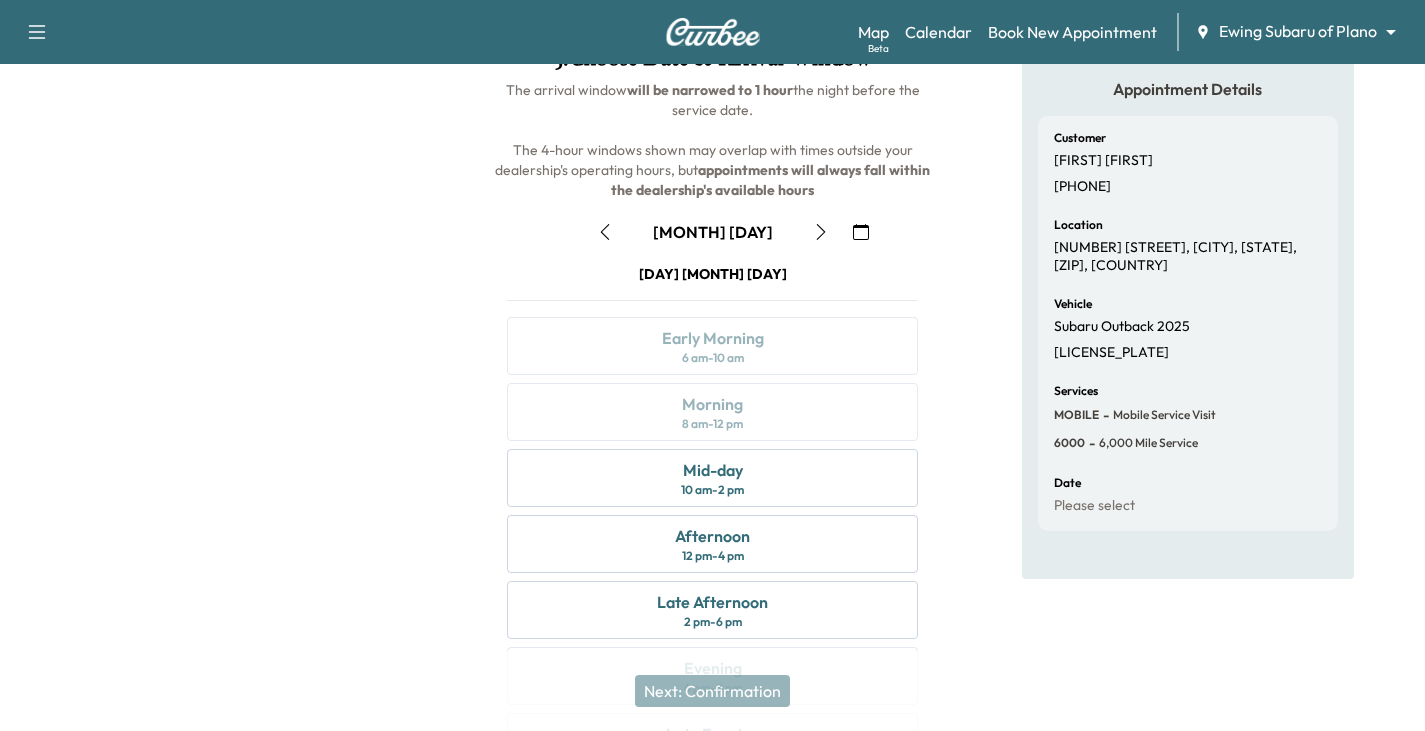 scroll, scrollTop: 170, scrollLeft: 0, axis: vertical 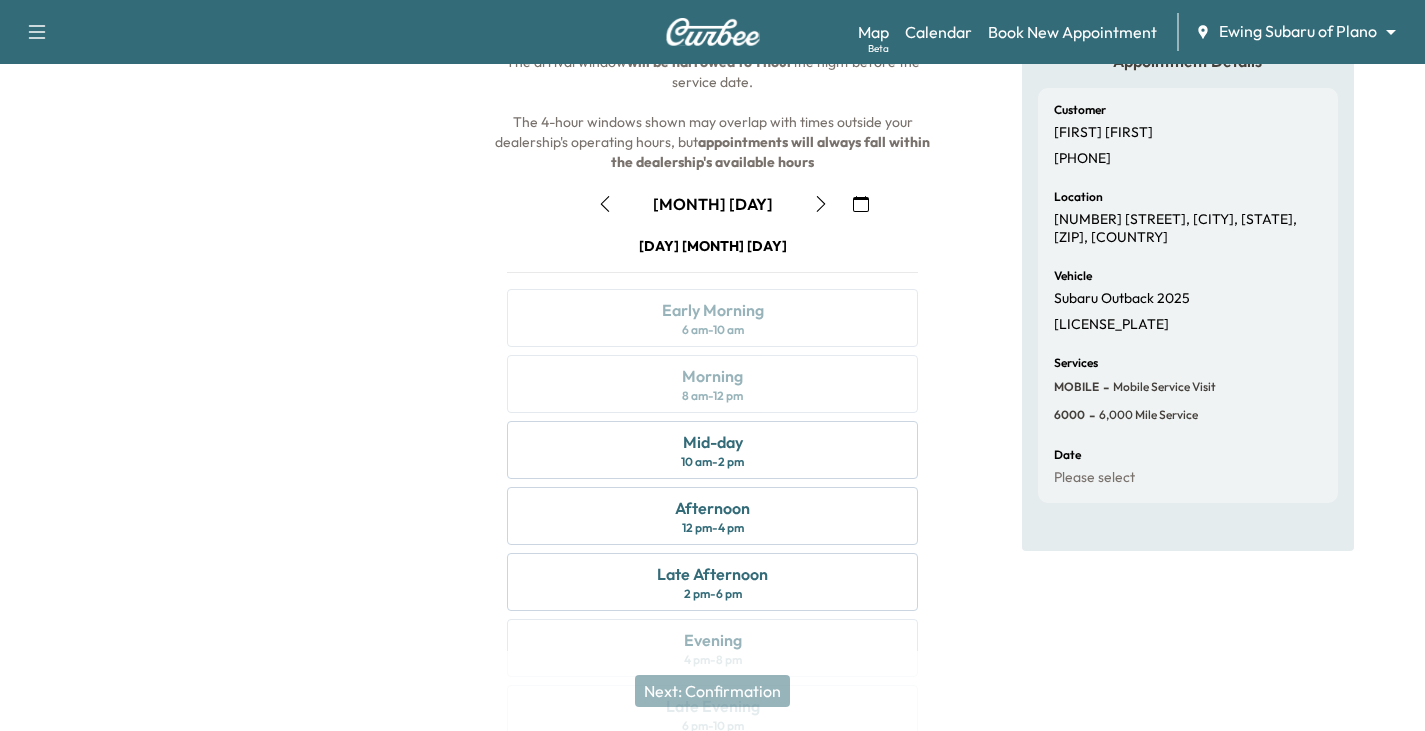 click 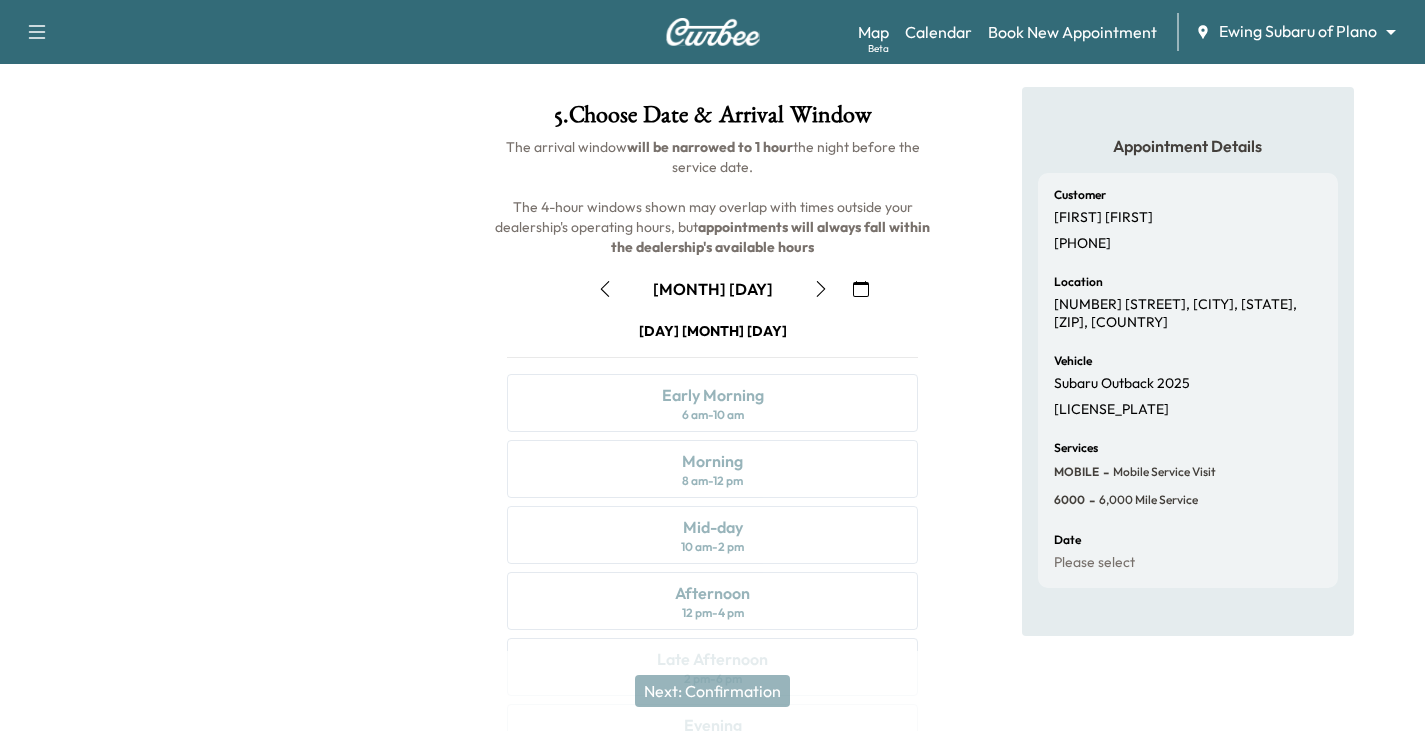 scroll, scrollTop: 0, scrollLeft: 0, axis: both 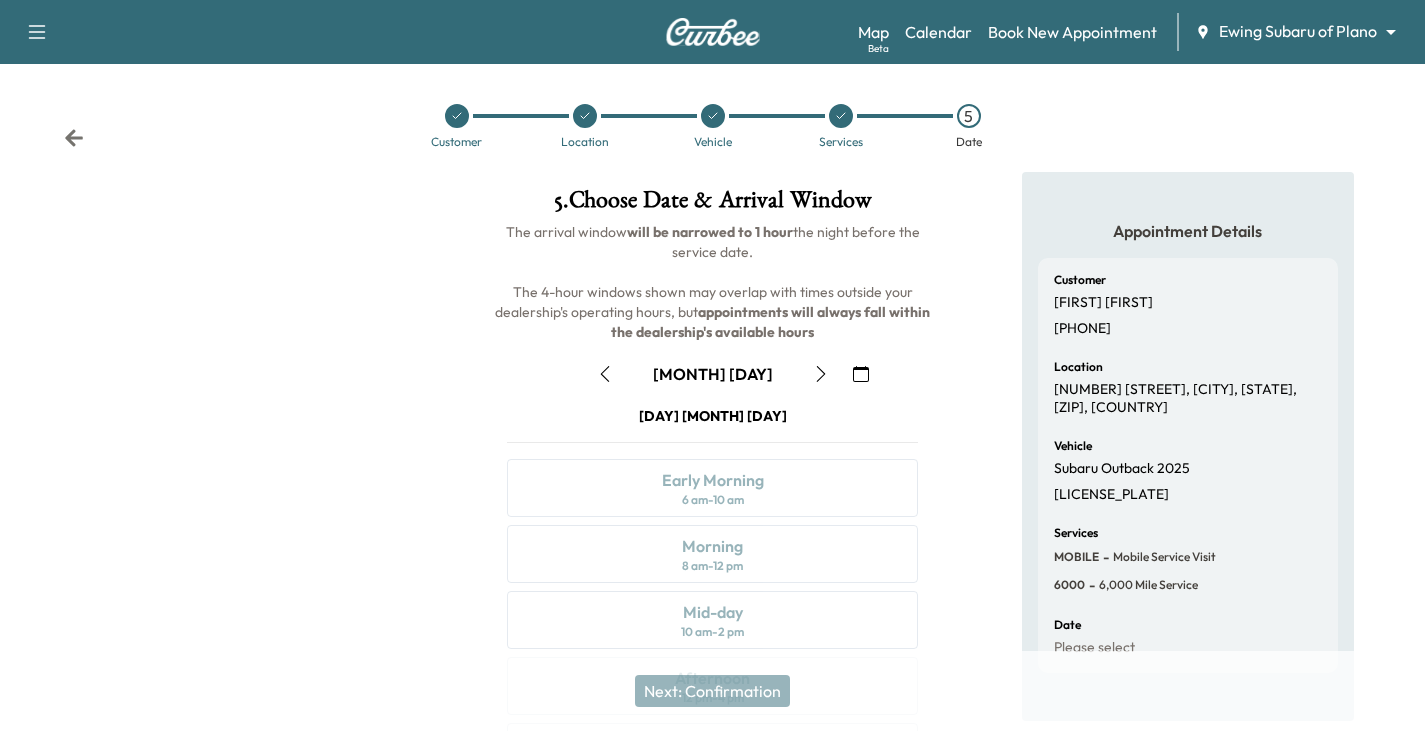click 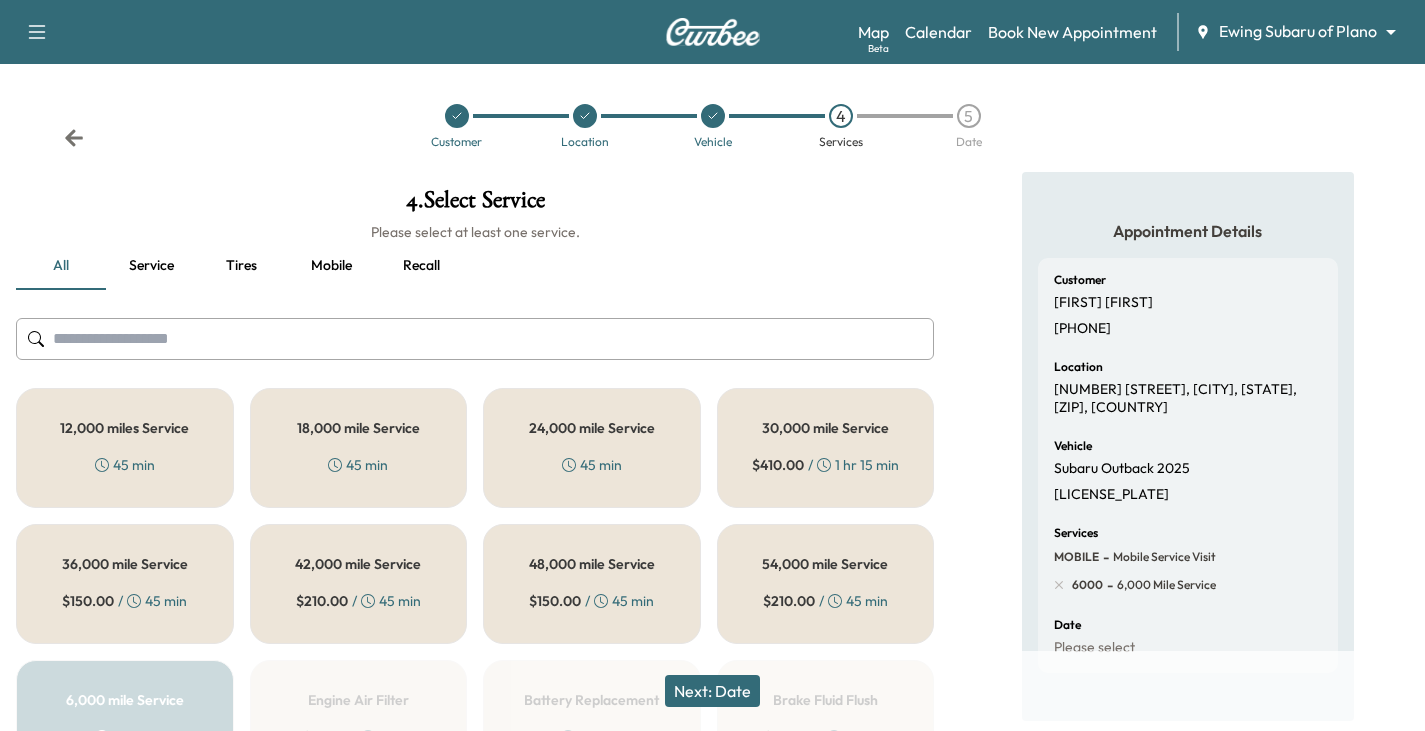 click 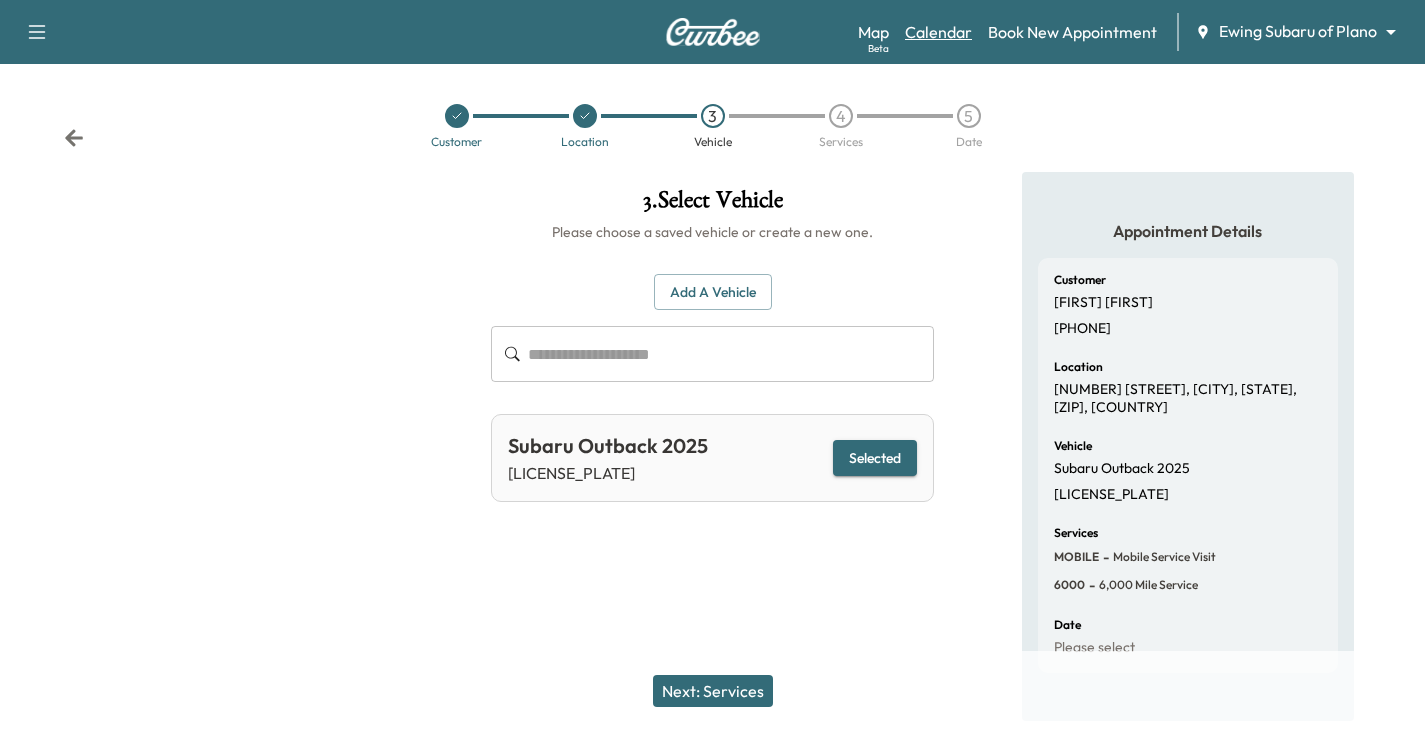 click on "Calendar" at bounding box center (938, 32) 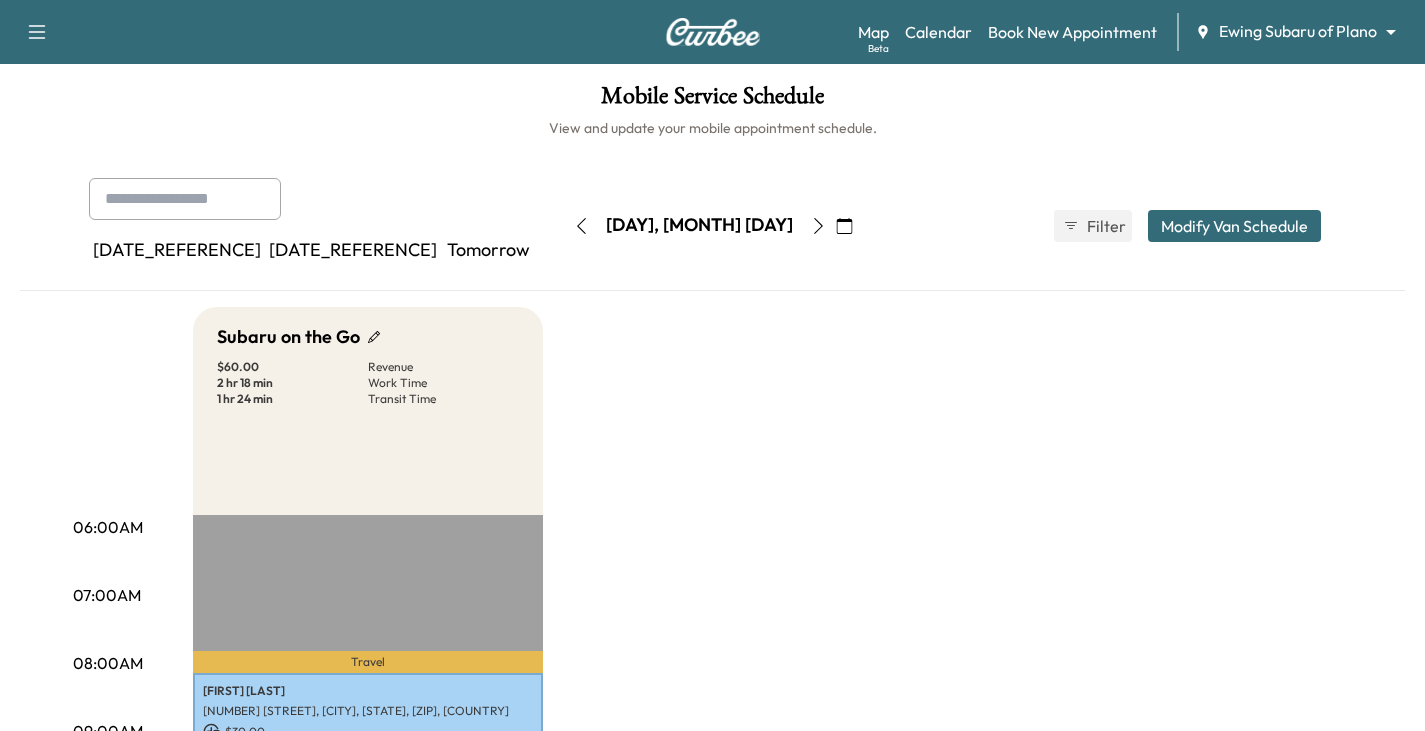 click 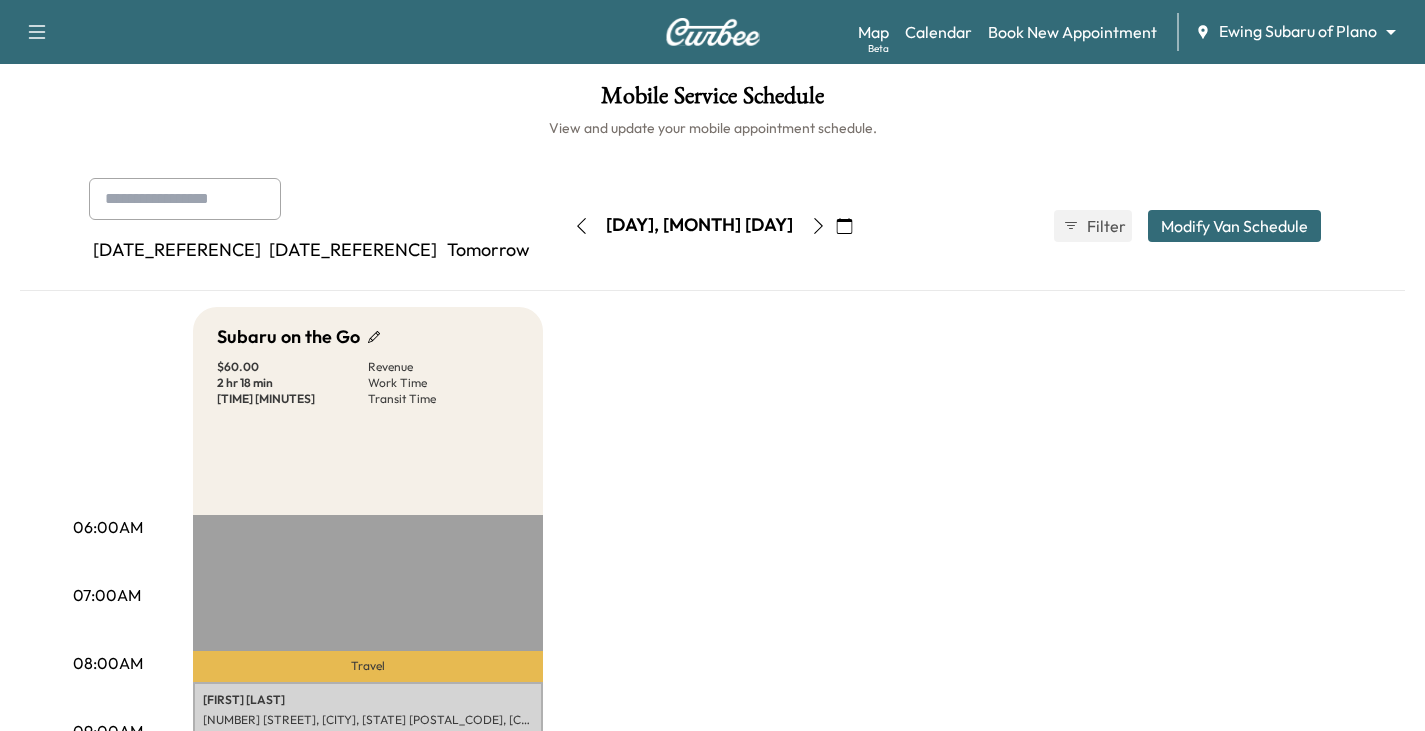 click 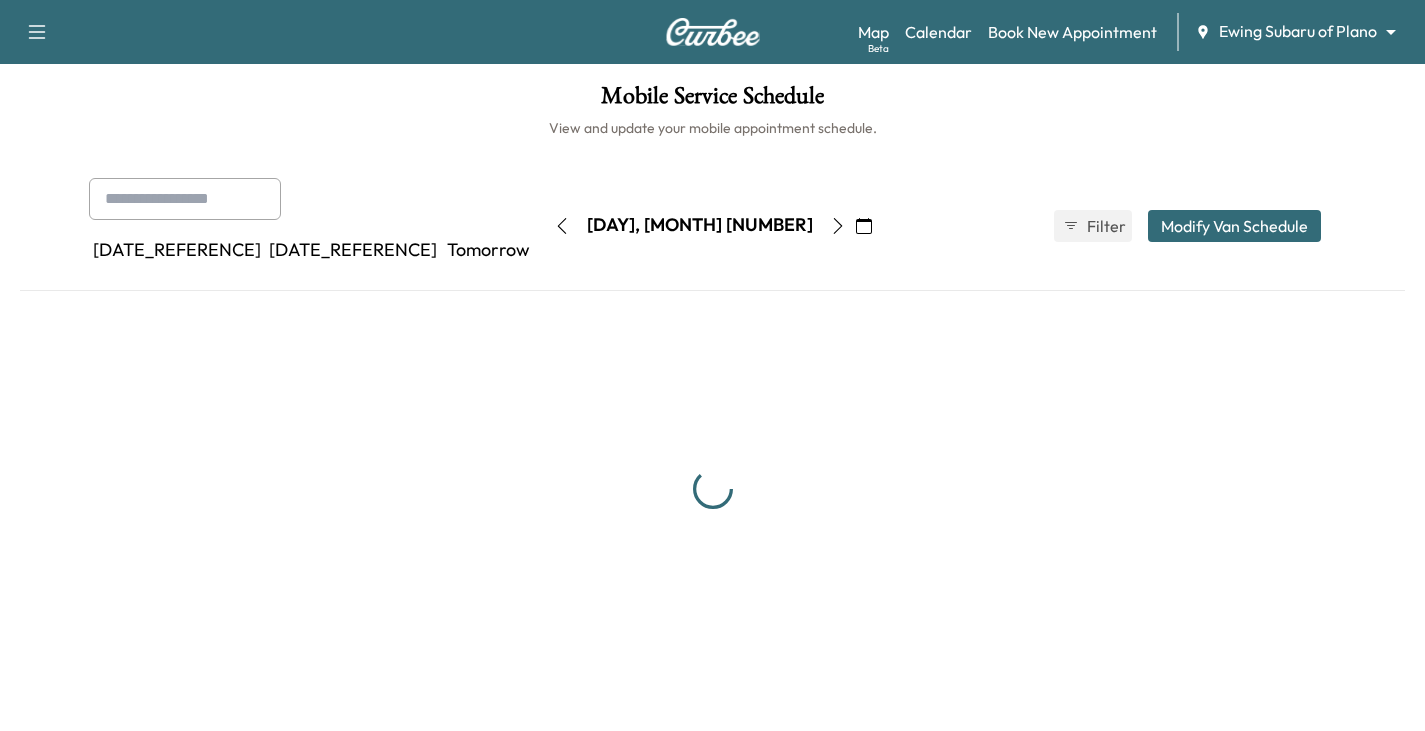 click 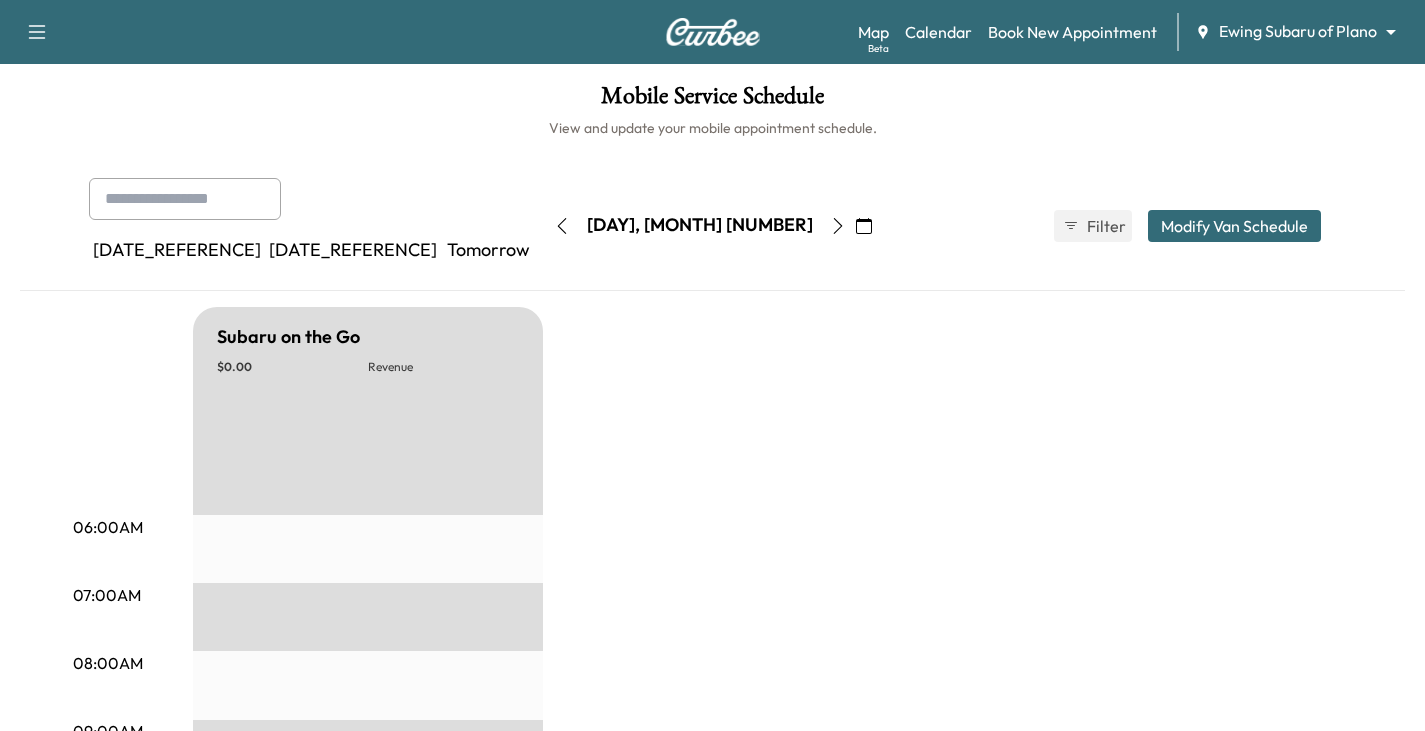 click 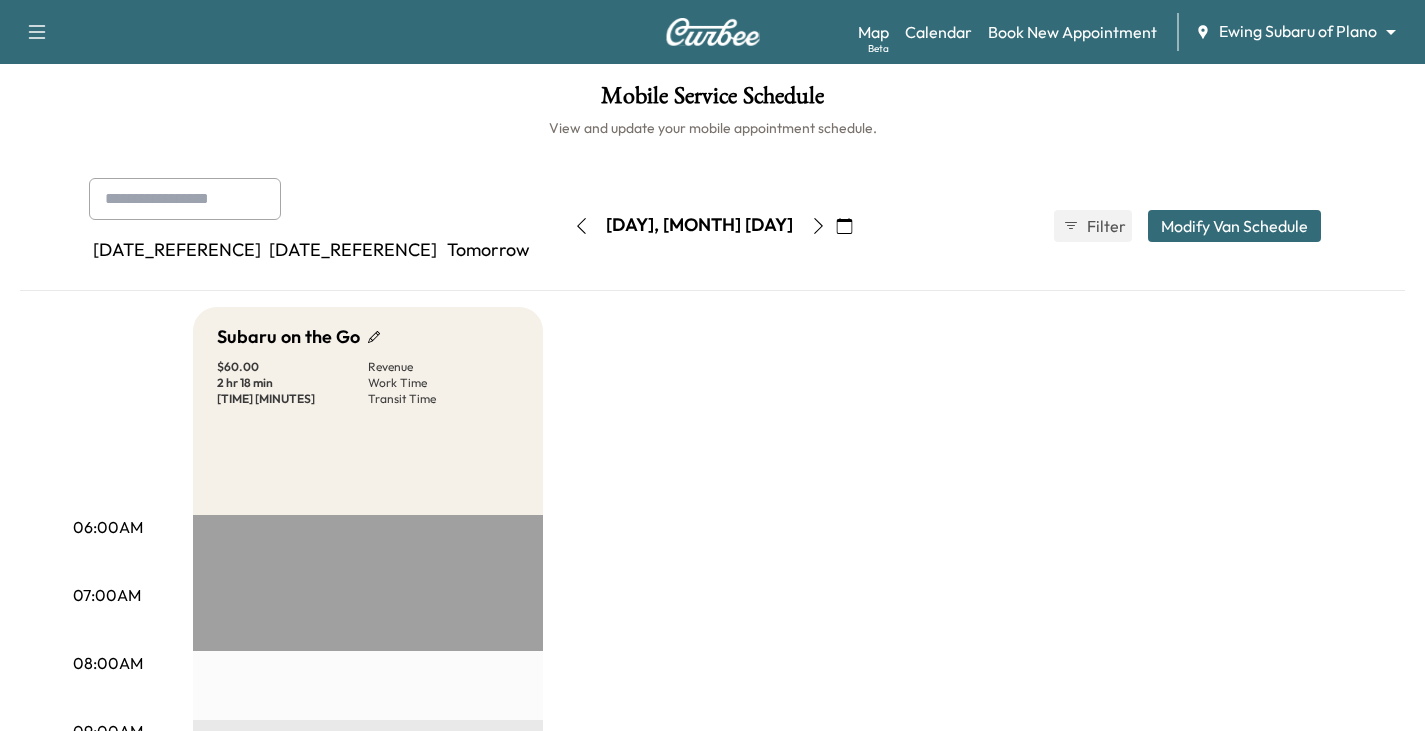 click 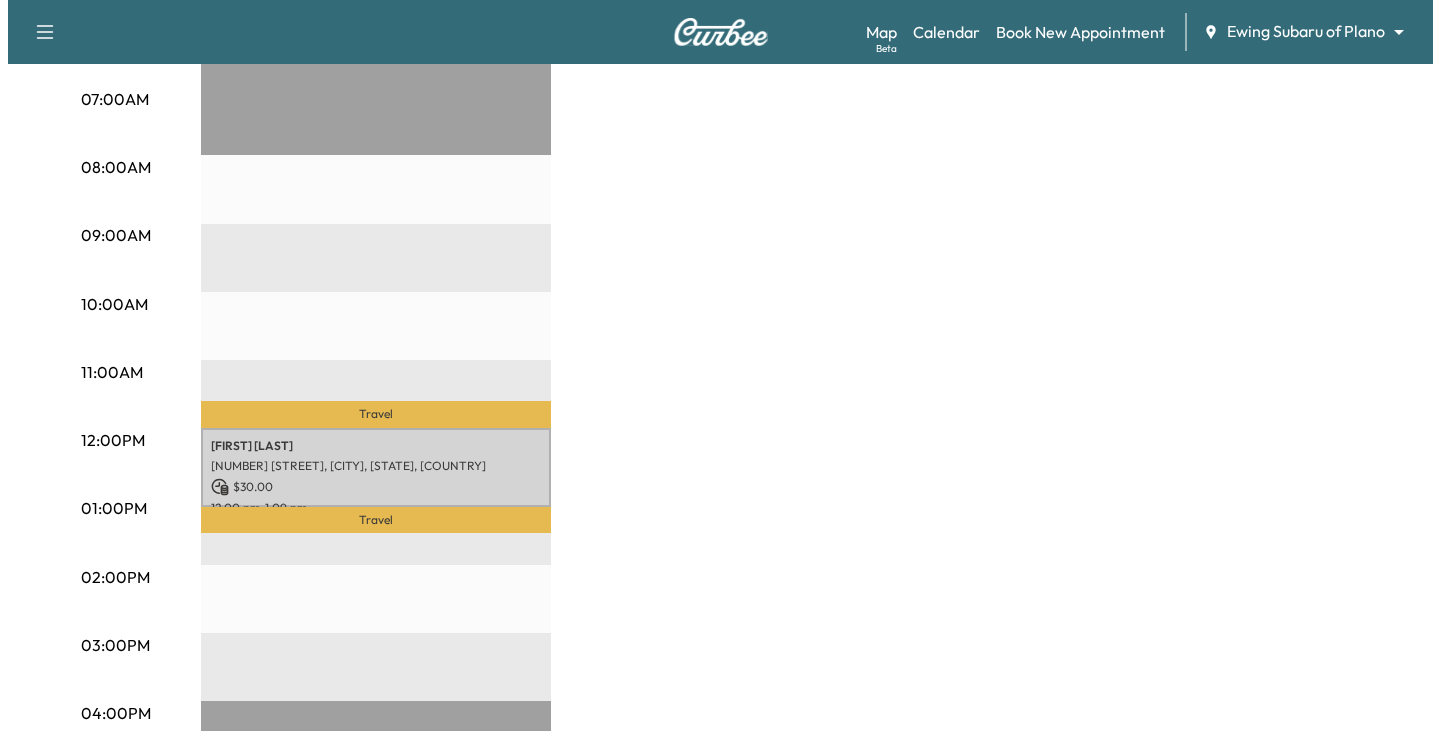 scroll, scrollTop: 500, scrollLeft: 0, axis: vertical 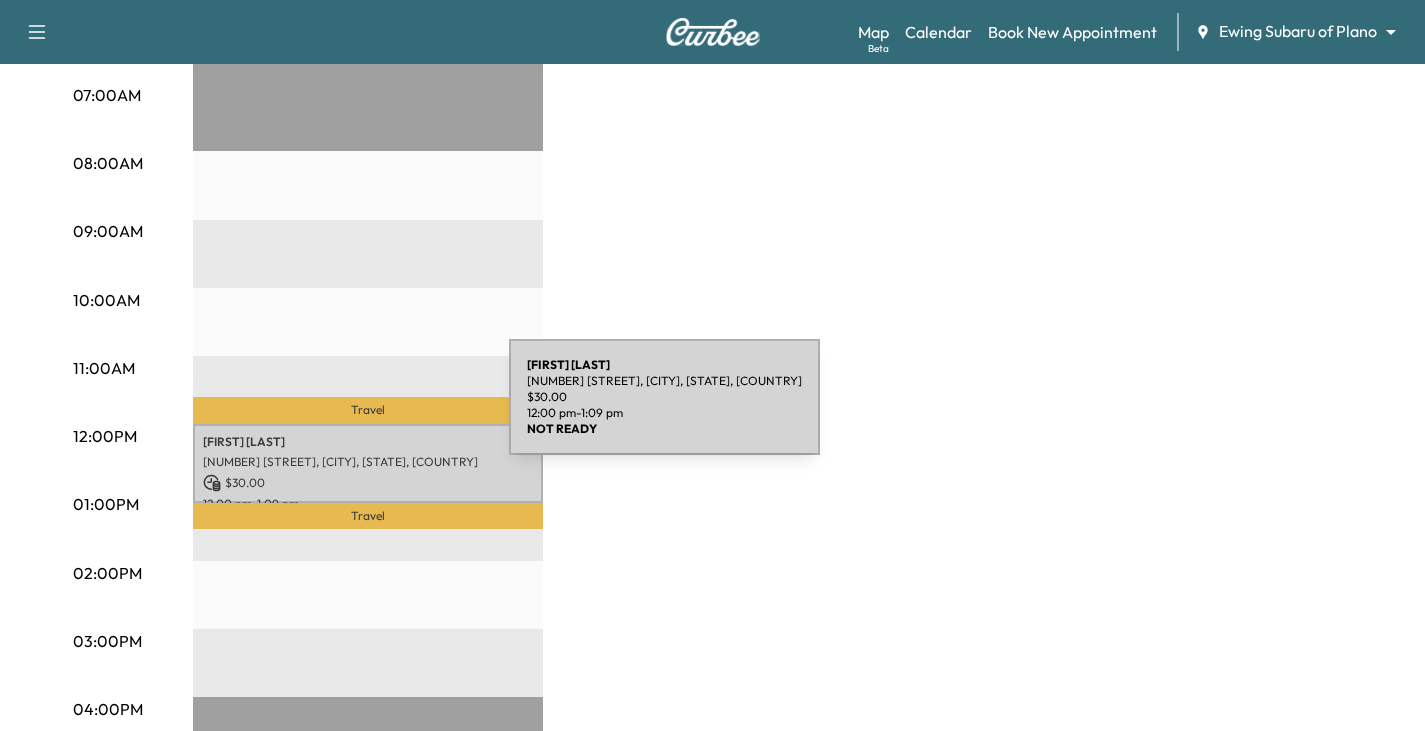 click on "[NUMBER] [STREET], [CITY], [STATE], [COUNTRY]" at bounding box center (368, 462) 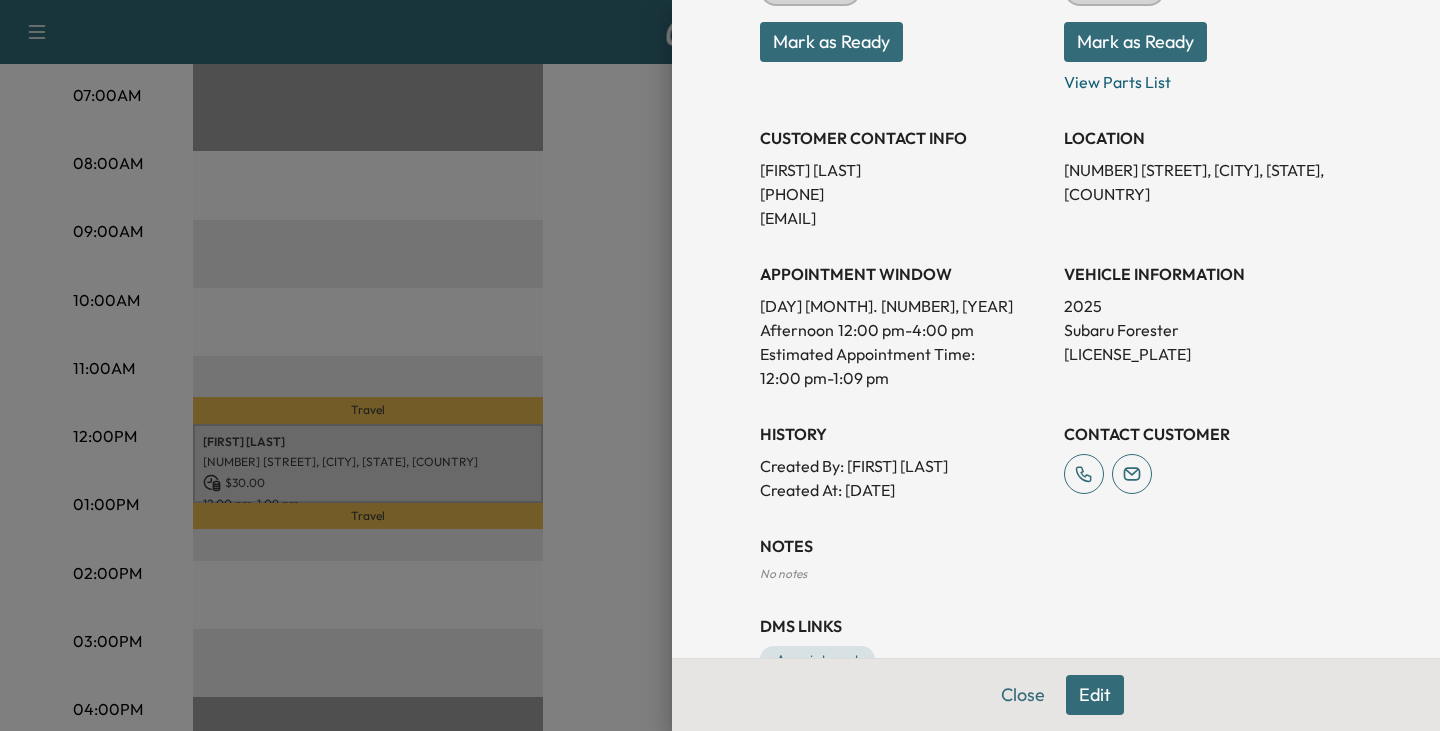 scroll, scrollTop: 289, scrollLeft: 0, axis: vertical 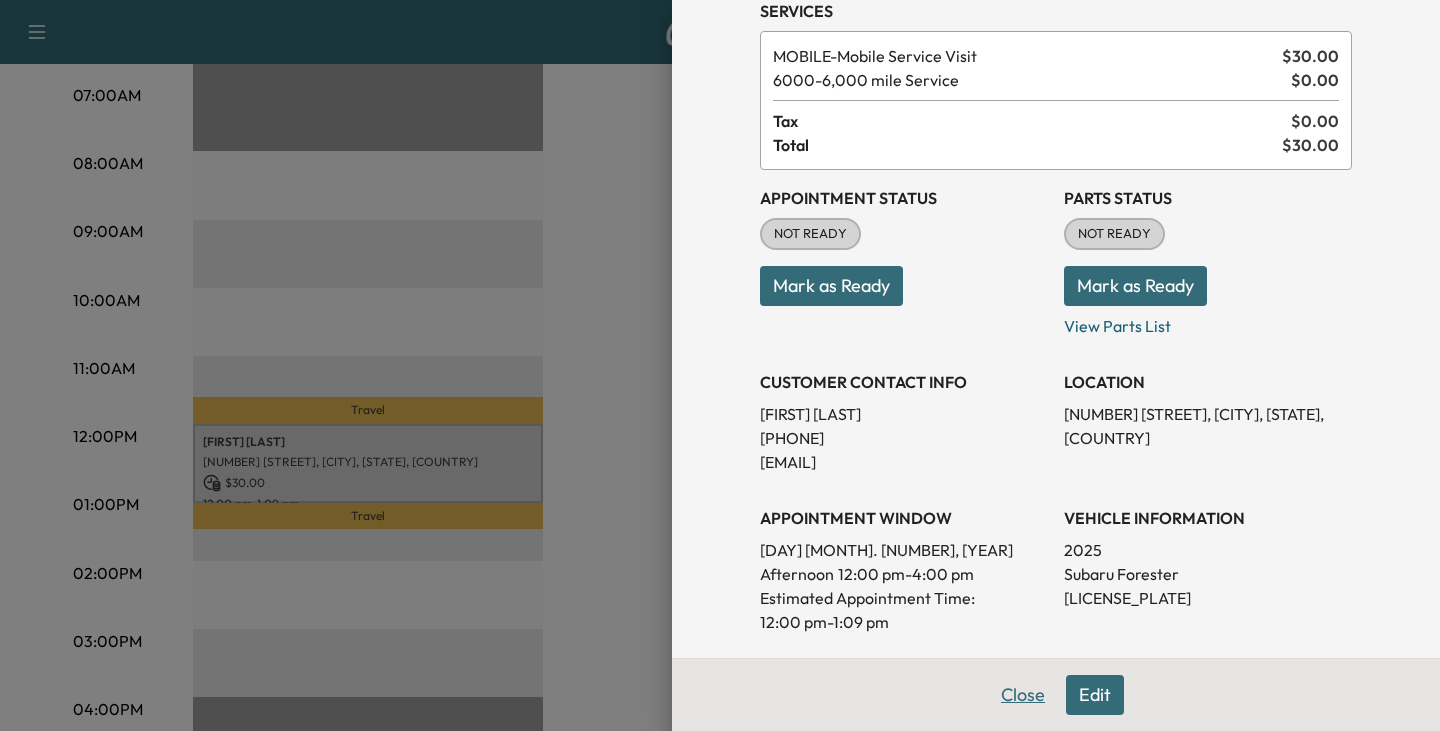 click on "Close" at bounding box center (1023, 695) 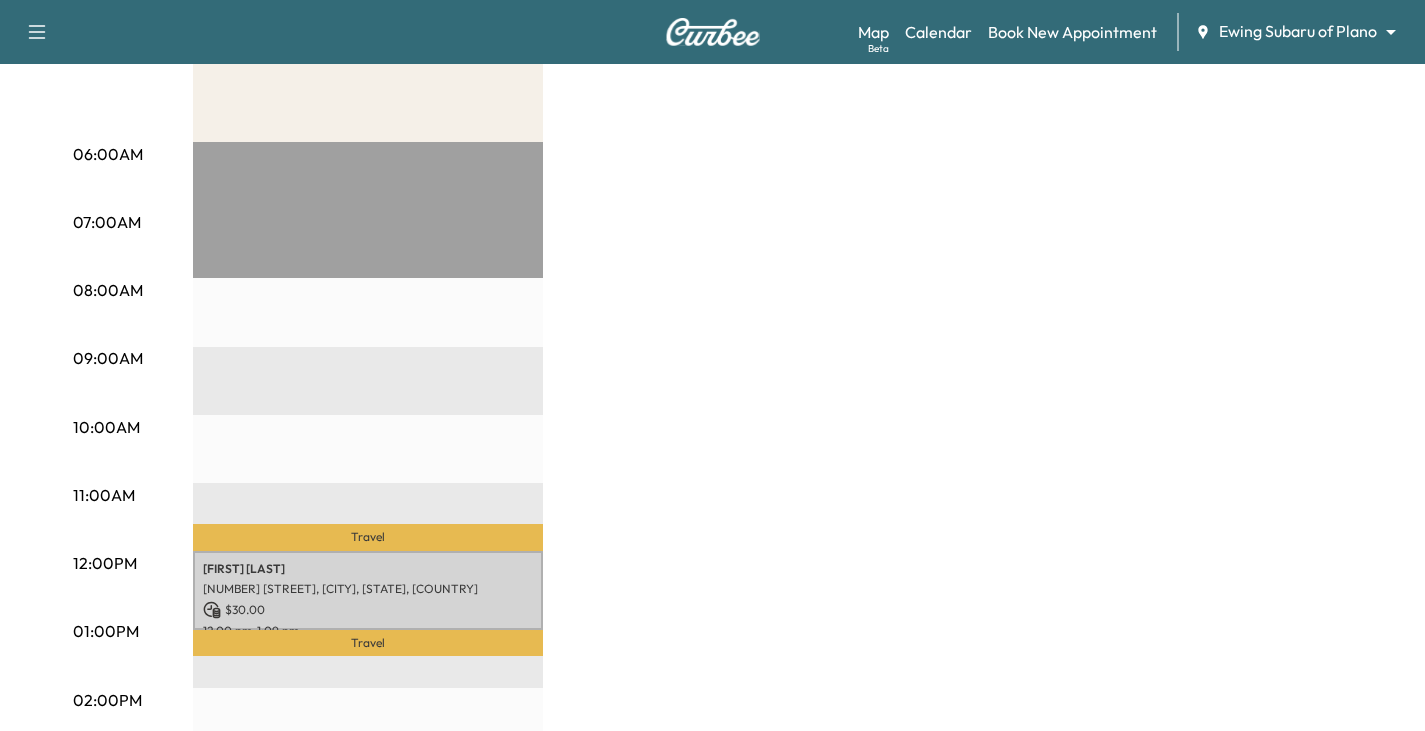 scroll, scrollTop: 0, scrollLeft: 0, axis: both 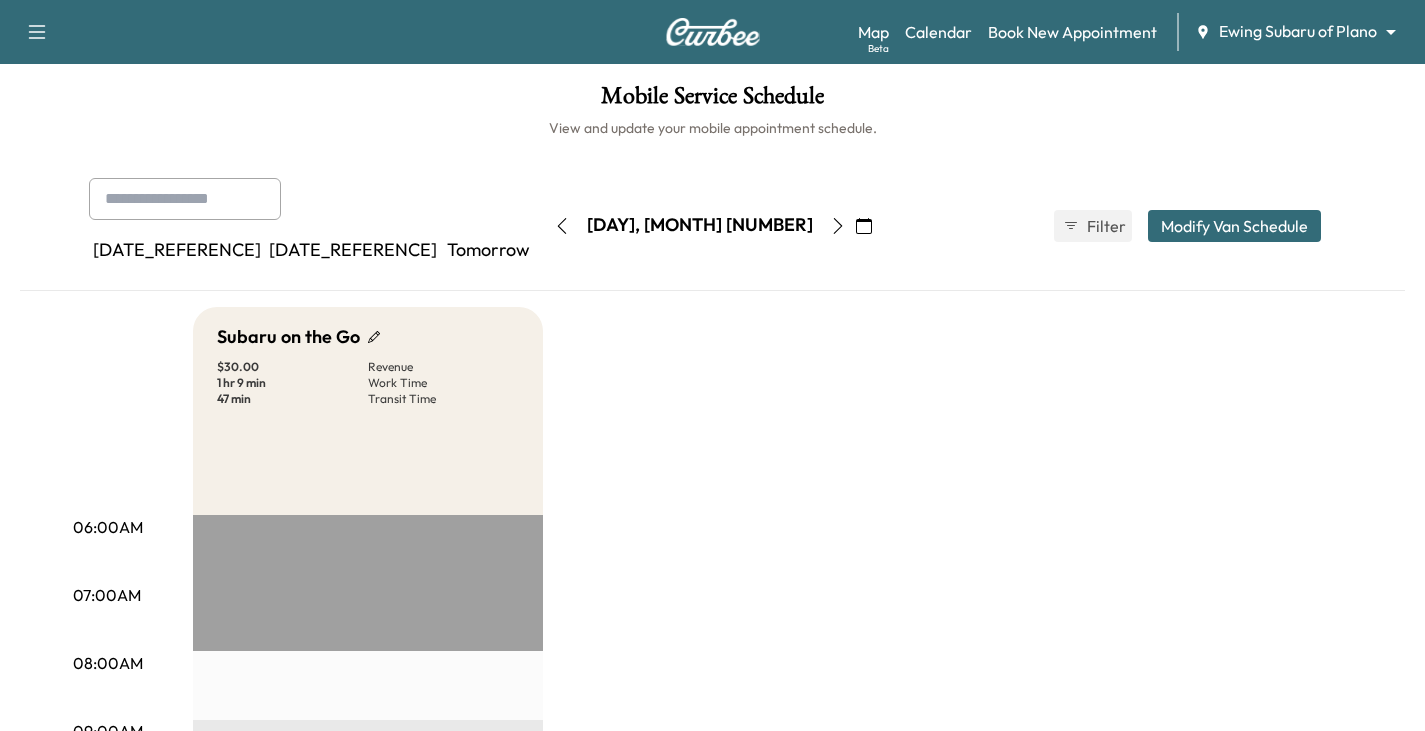 click on "[DATE_REFERENCE]" at bounding box center (353, 251) 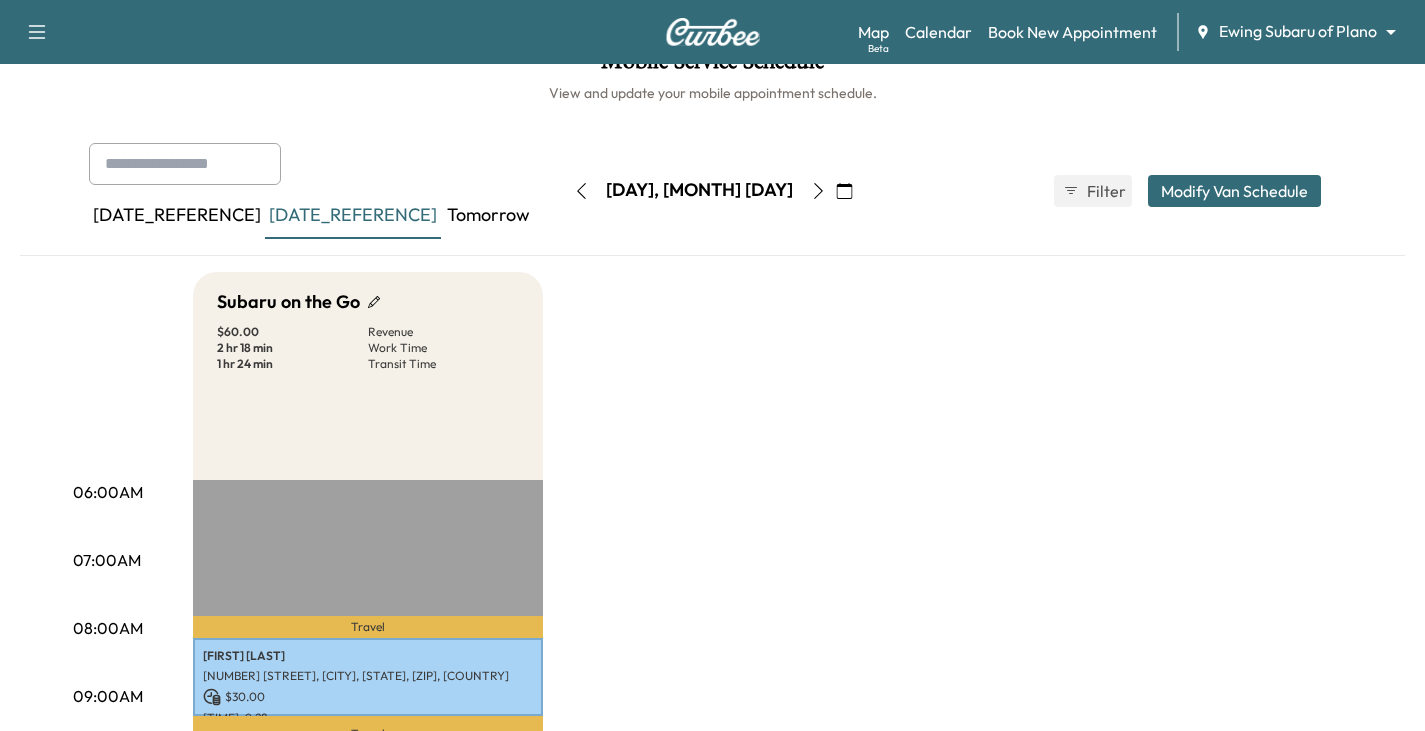 scroll, scrollTop: 0, scrollLeft: 0, axis: both 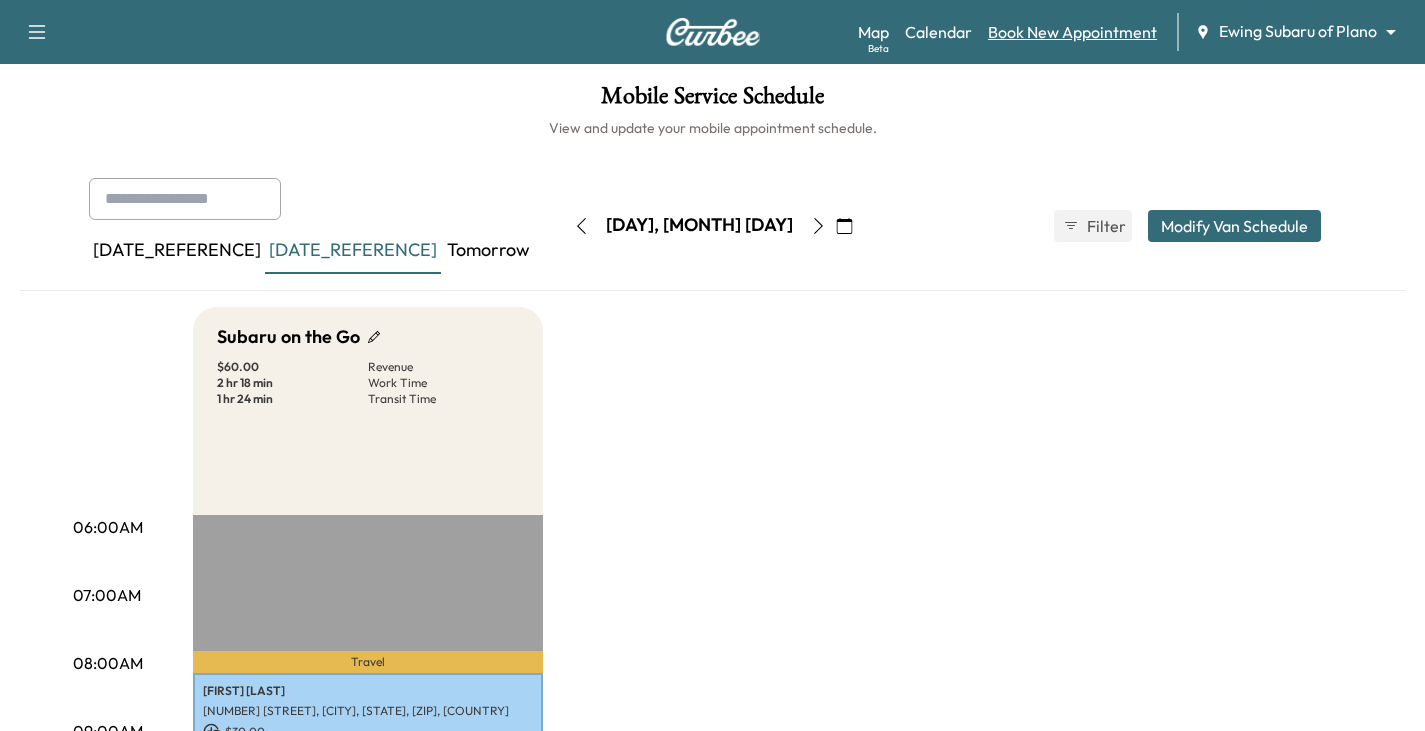 click on "Book New Appointment" at bounding box center (1072, 32) 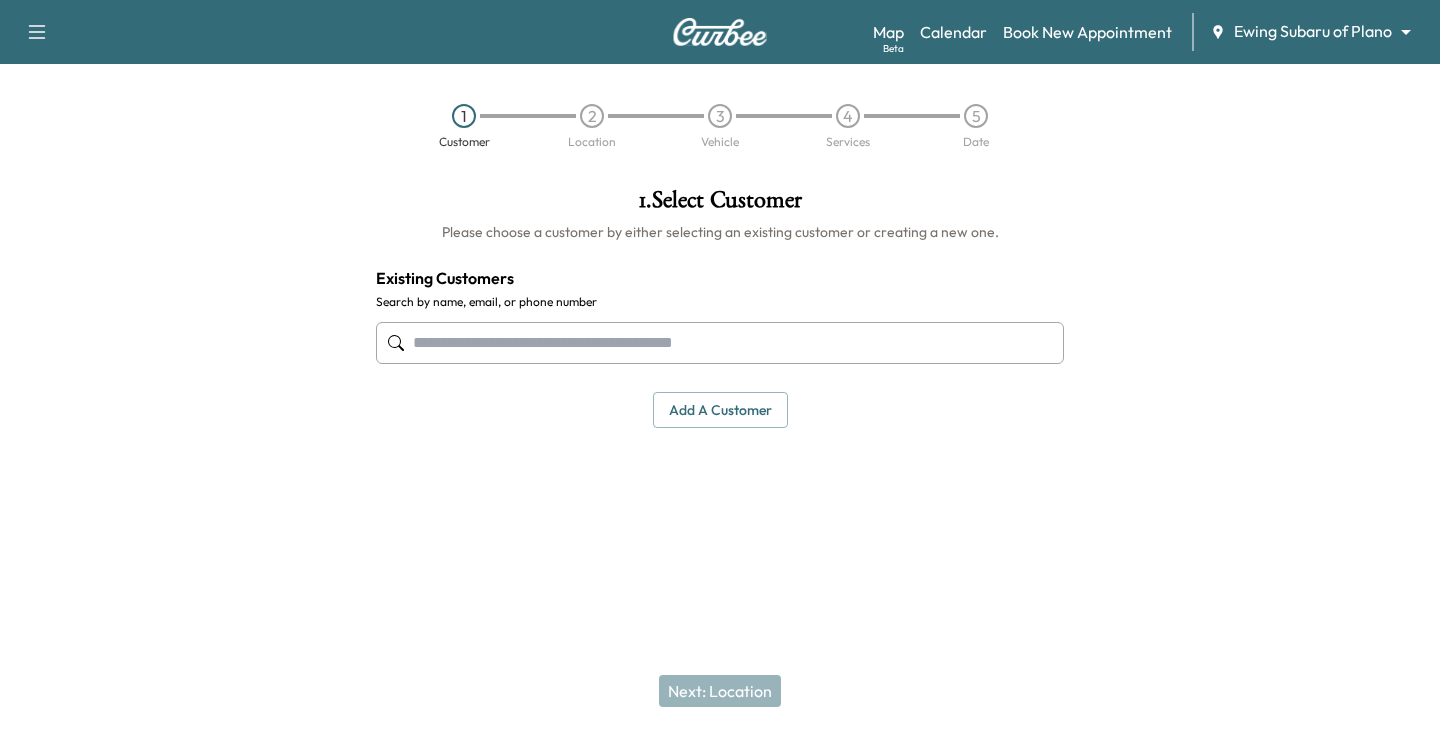 click at bounding box center (720, 343) 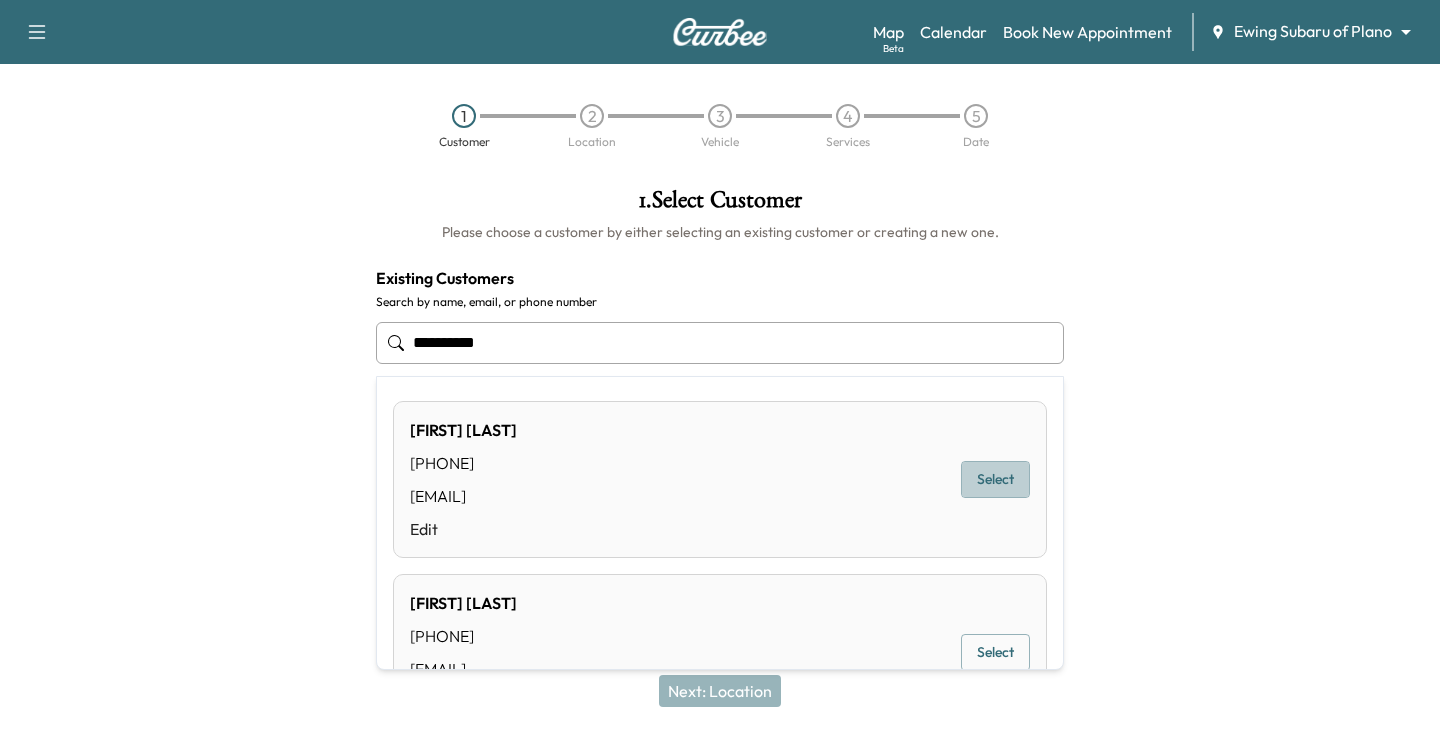 click on "Select" at bounding box center [995, 479] 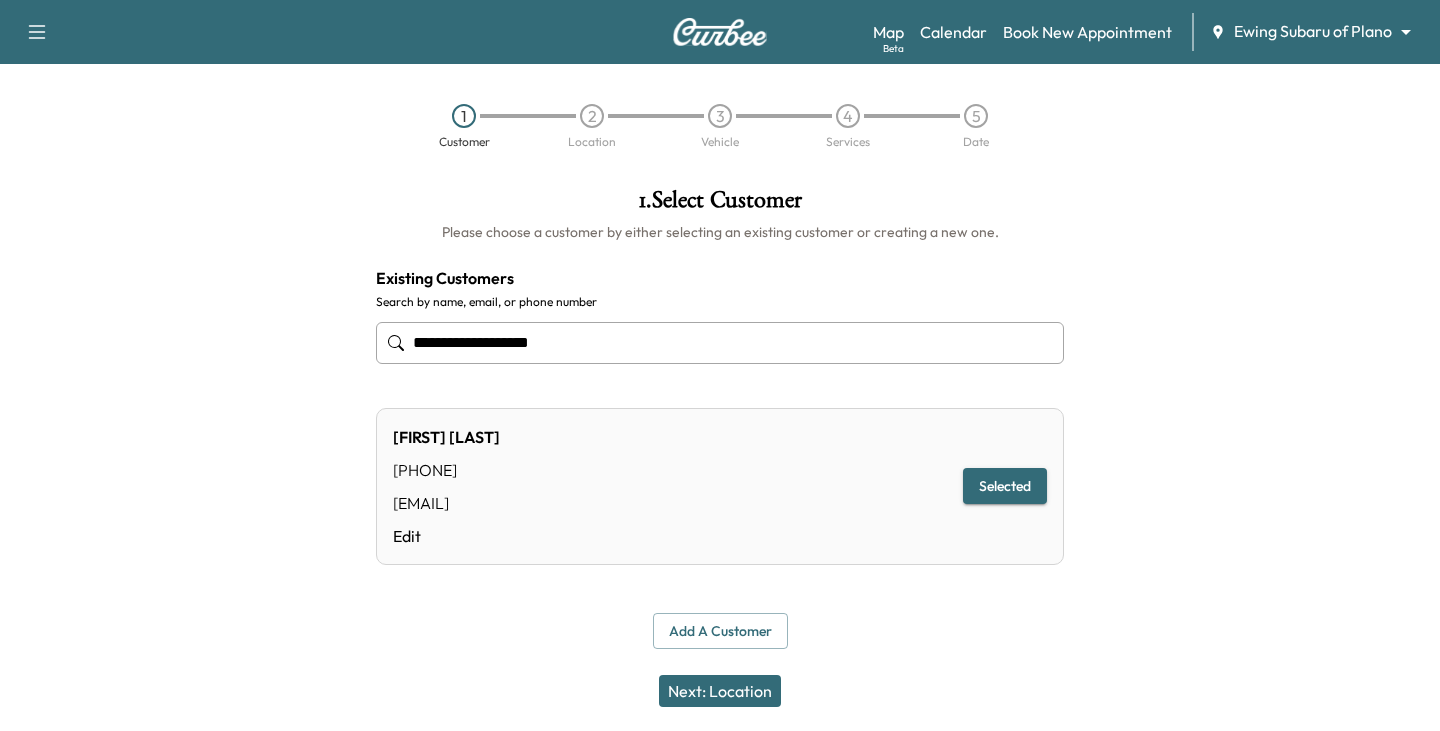 type on "**********" 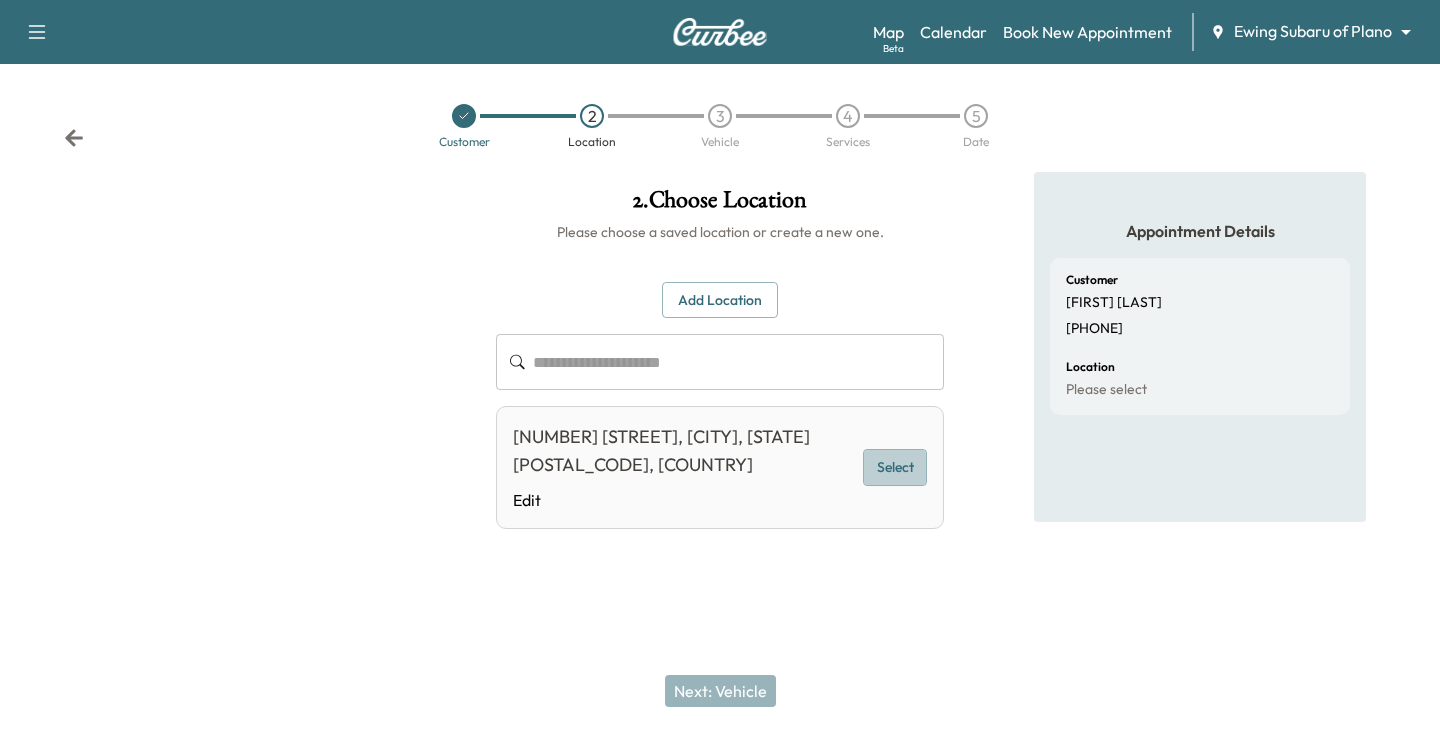 click on "Select" at bounding box center [895, 467] 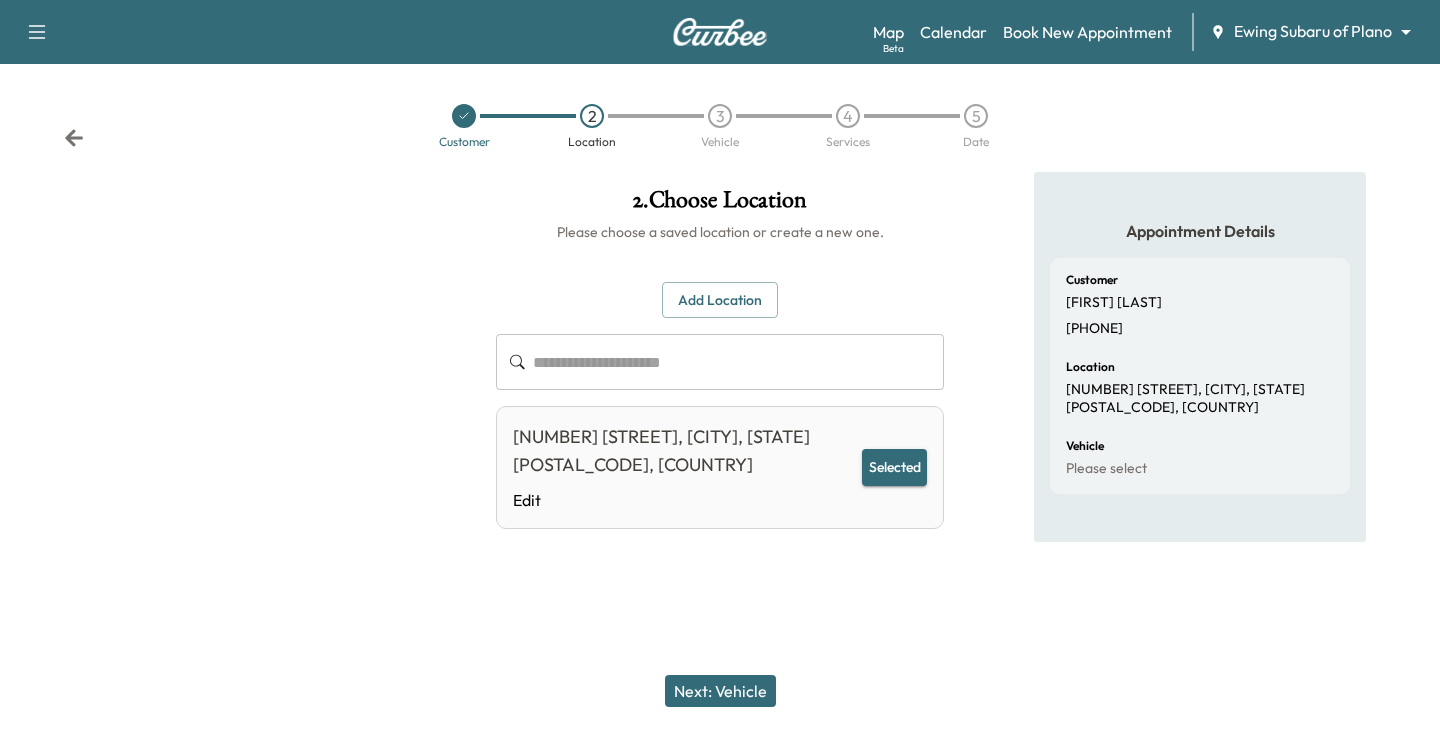 click on "Next: Vehicle" at bounding box center (720, 691) 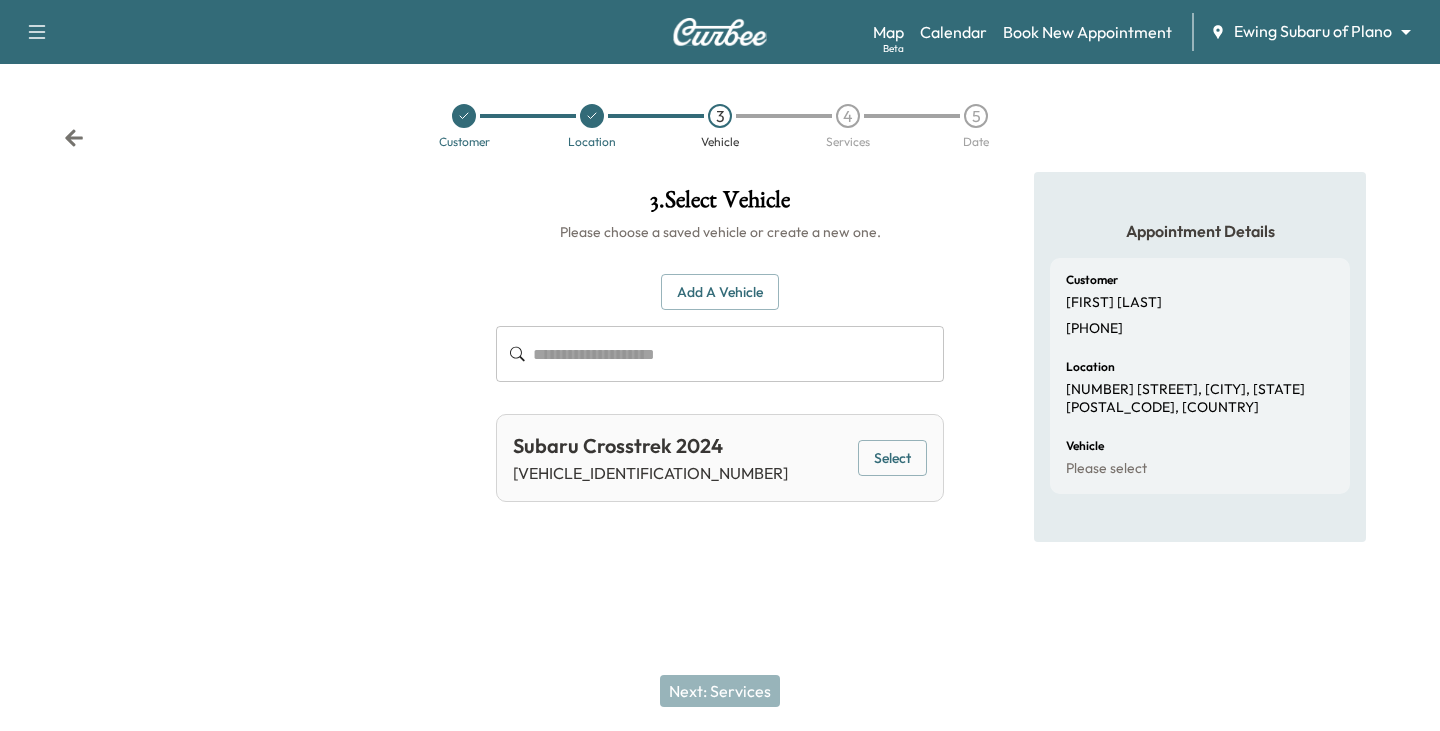 click on "Select" at bounding box center (892, 458) 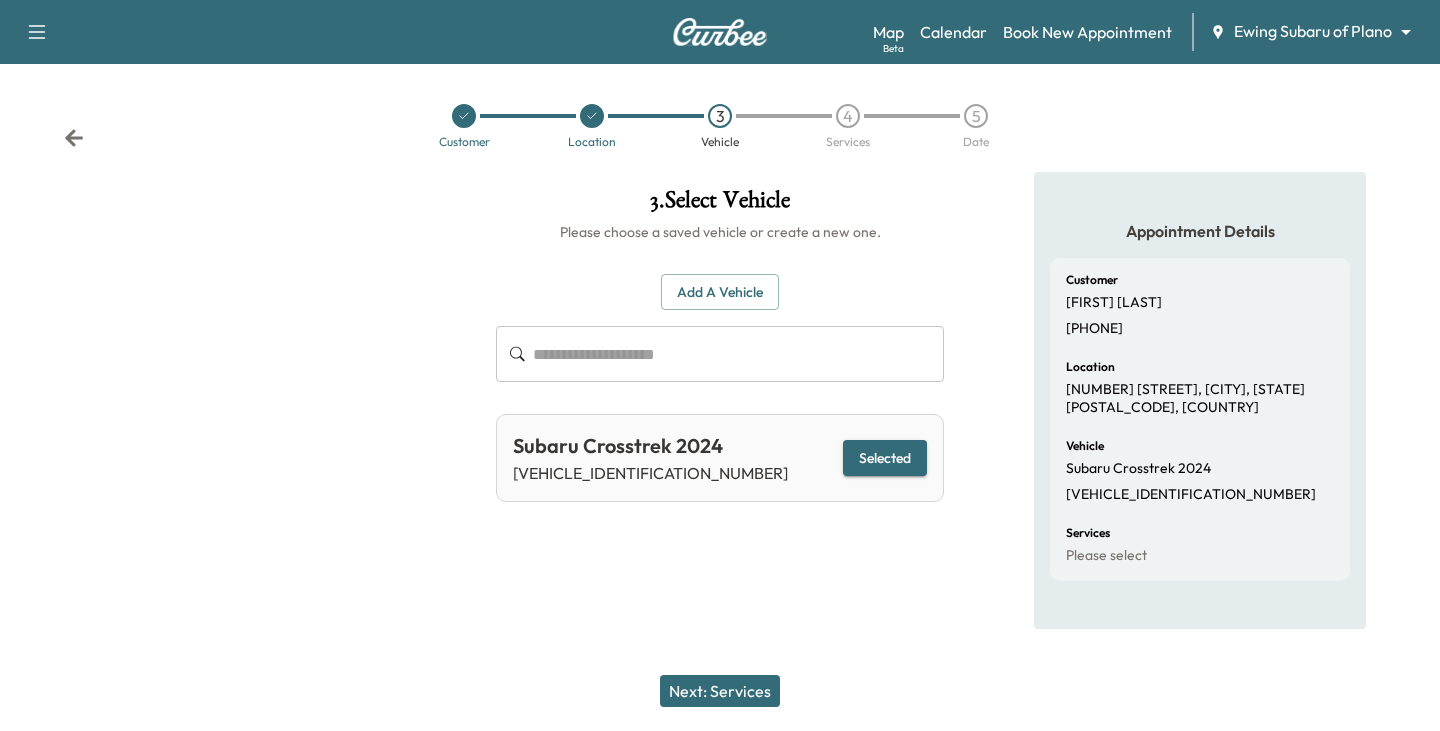 click on "Next: Services" at bounding box center [720, 691] 